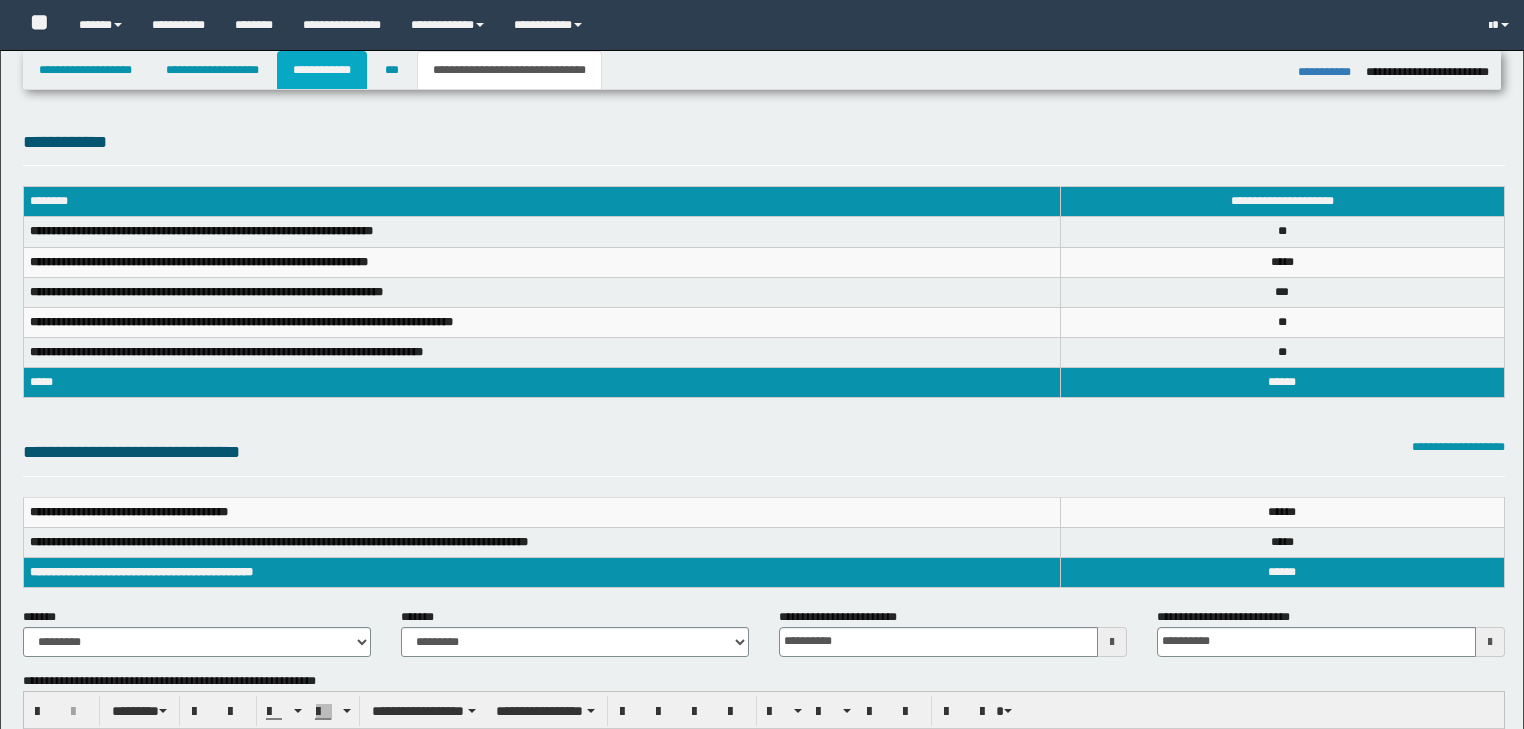 click on "**********" at bounding box center [322, 70] 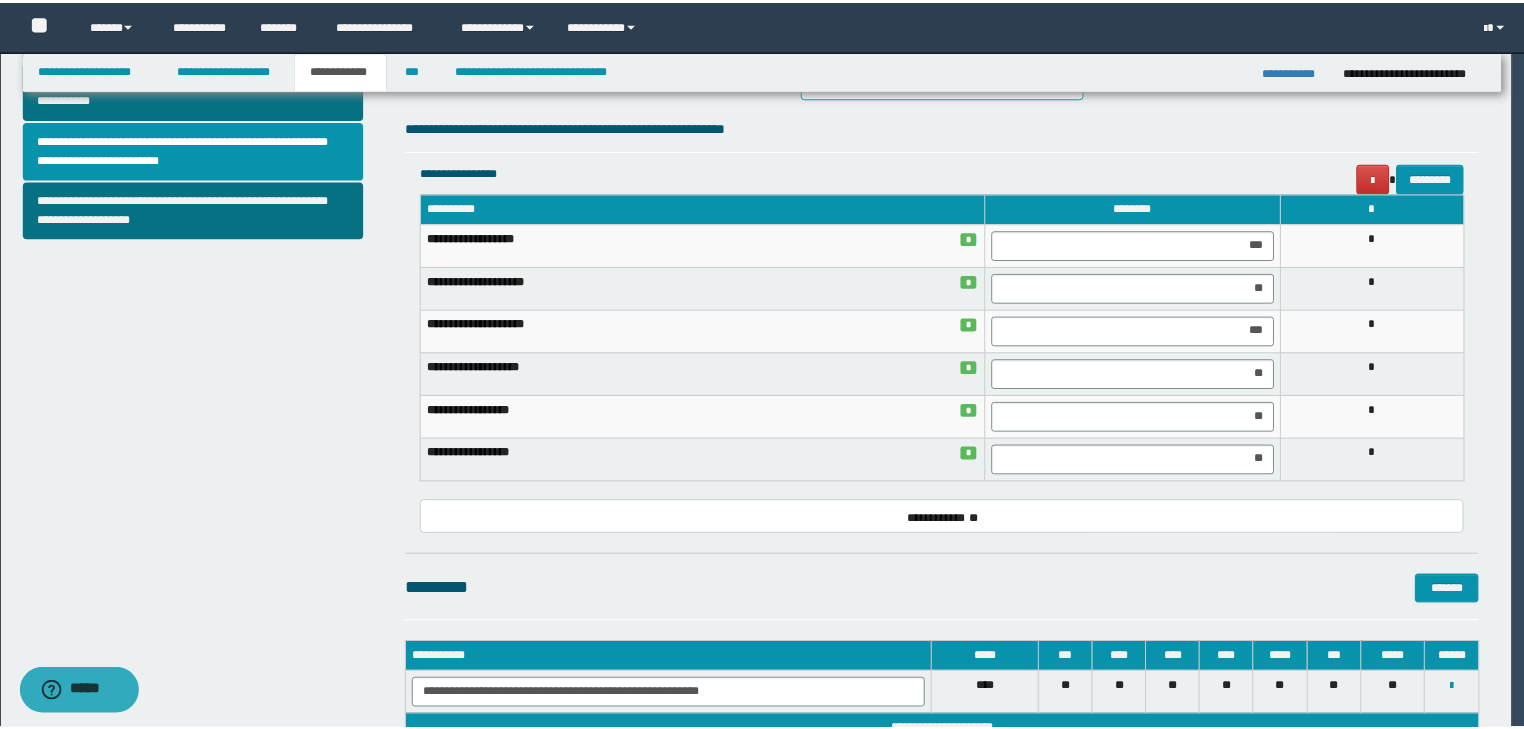 scroll, scrollTop: 0, scrollLeft: 0, axis: both 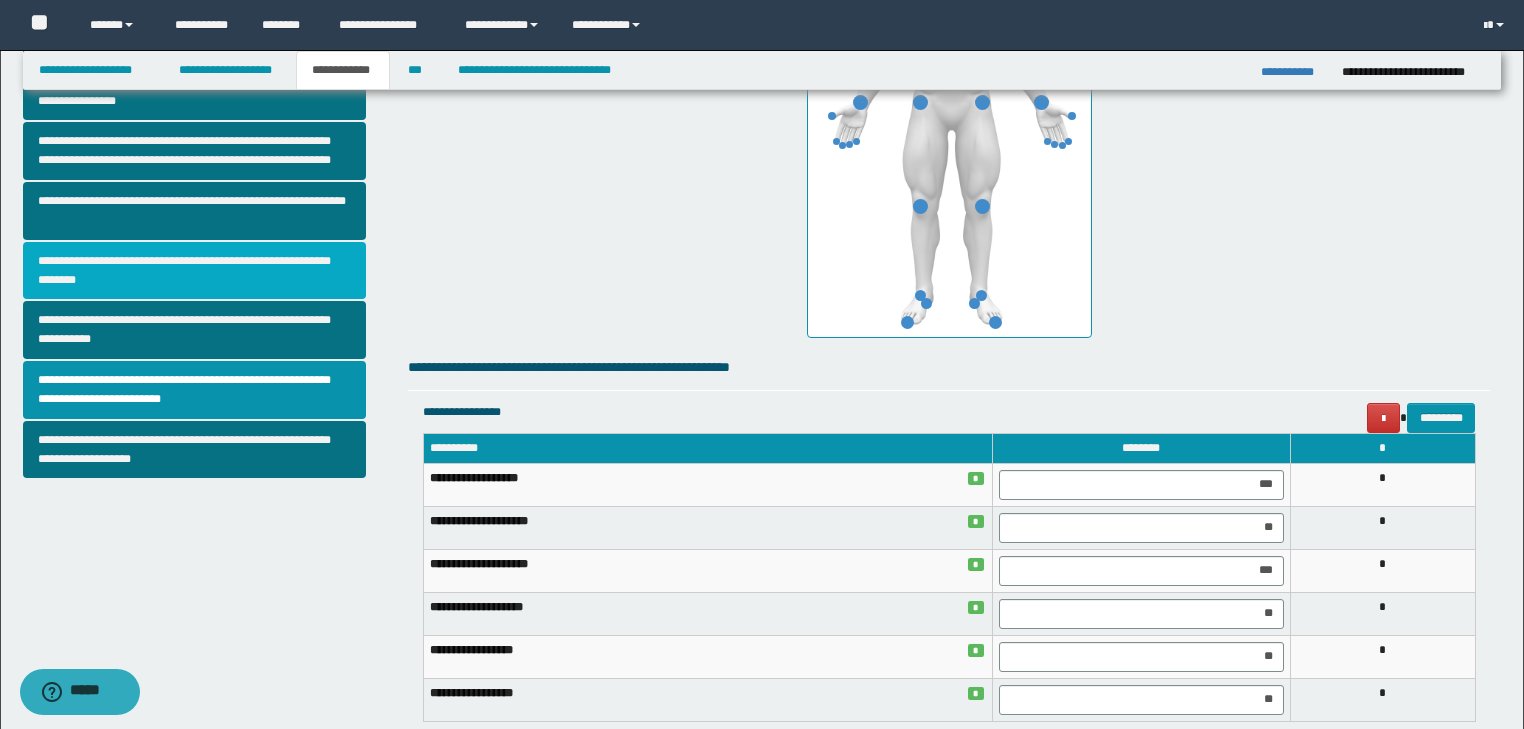 click on "**********" at bounding box center [195, 271] 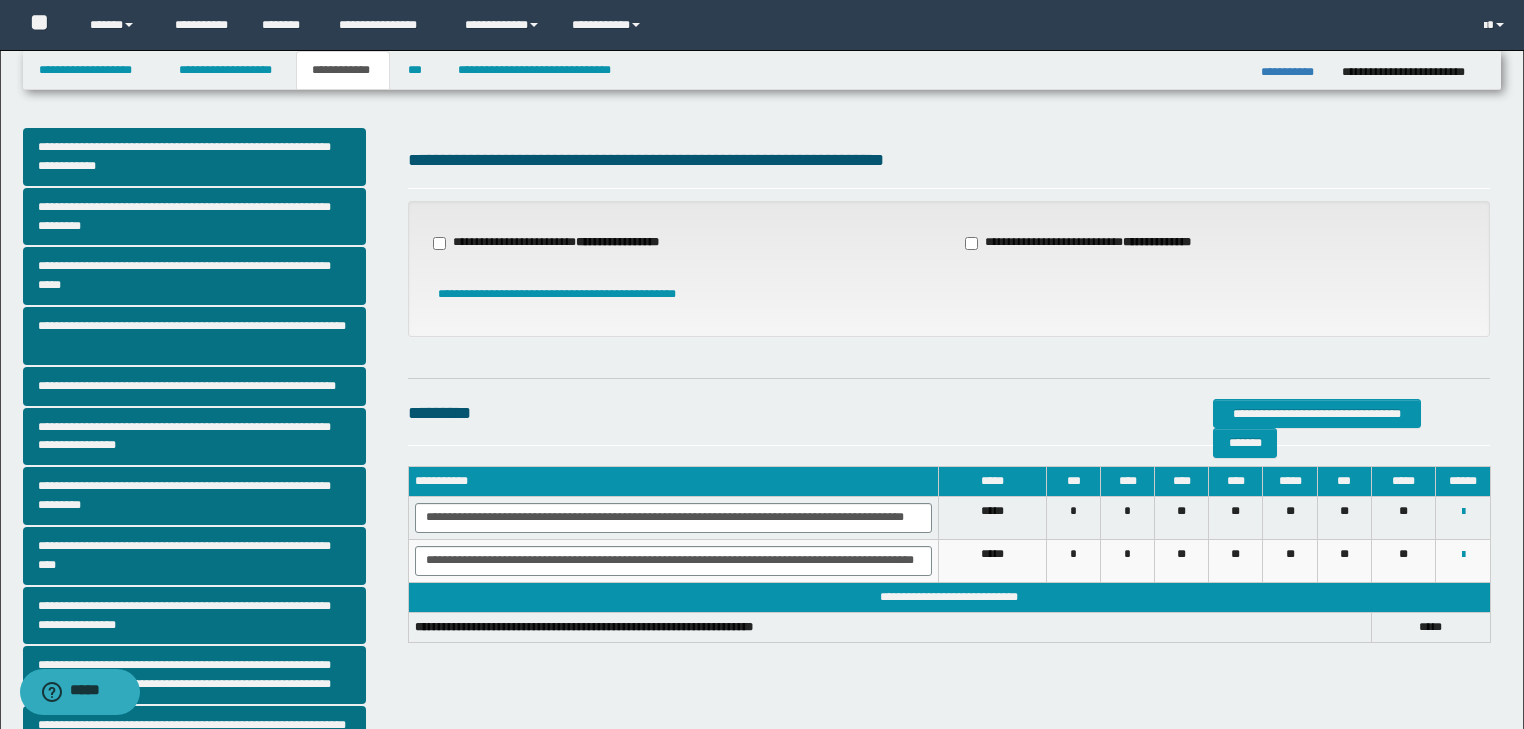 click on "**********" at bounding box center [558, 243] 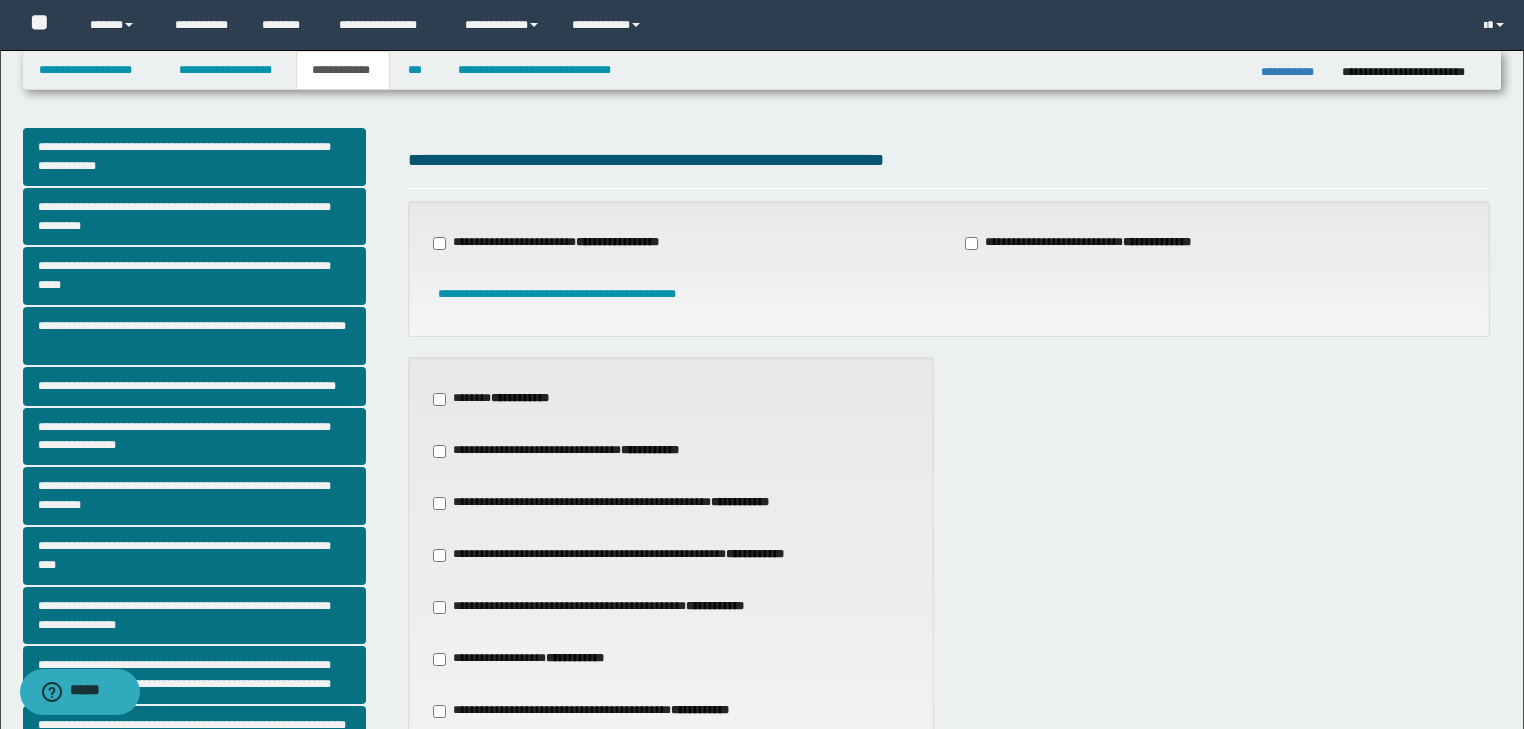 click on "**********" at bounding box center [614, 503] 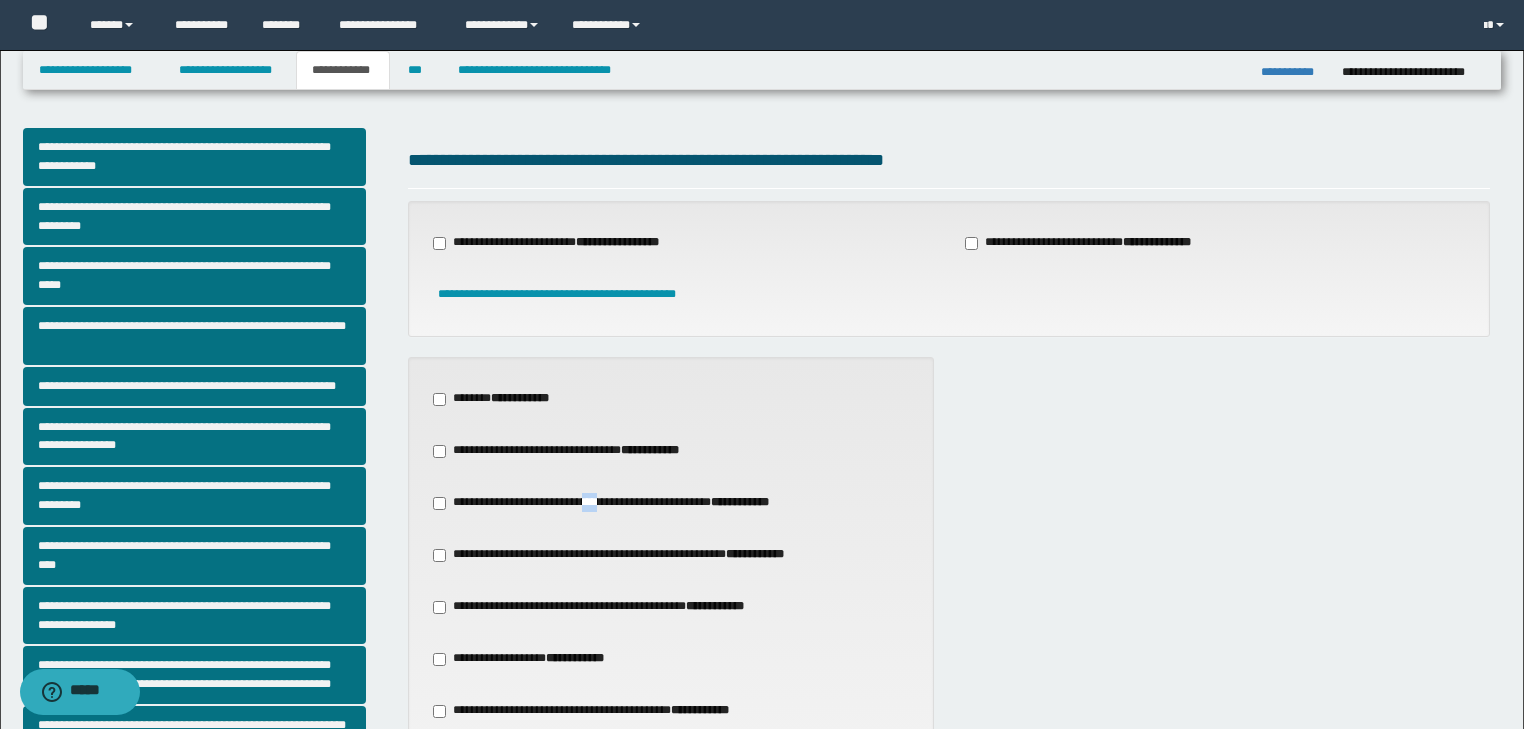 click on "**********" at bounding box center [614, 503] 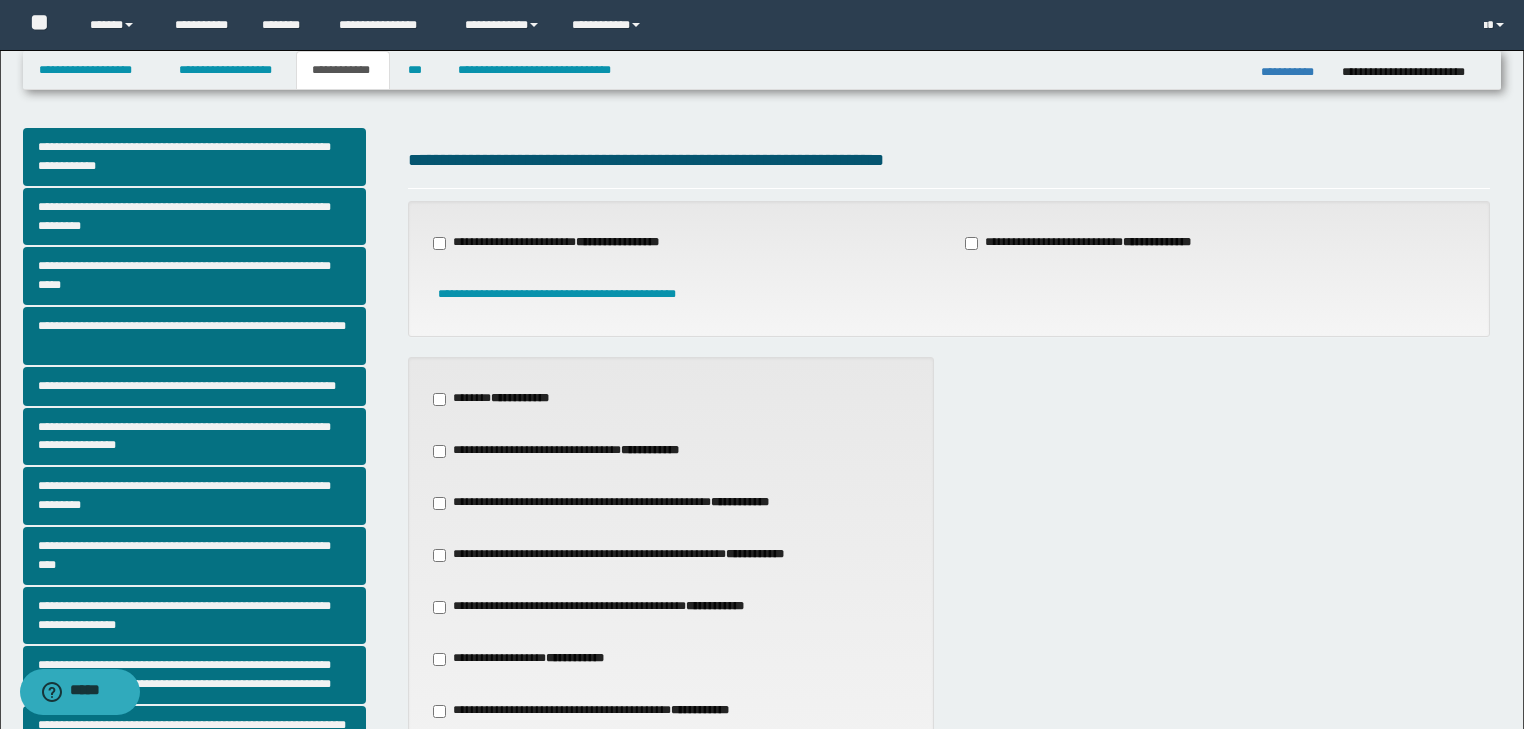 click on "**********" at bounding box center [671, 451] 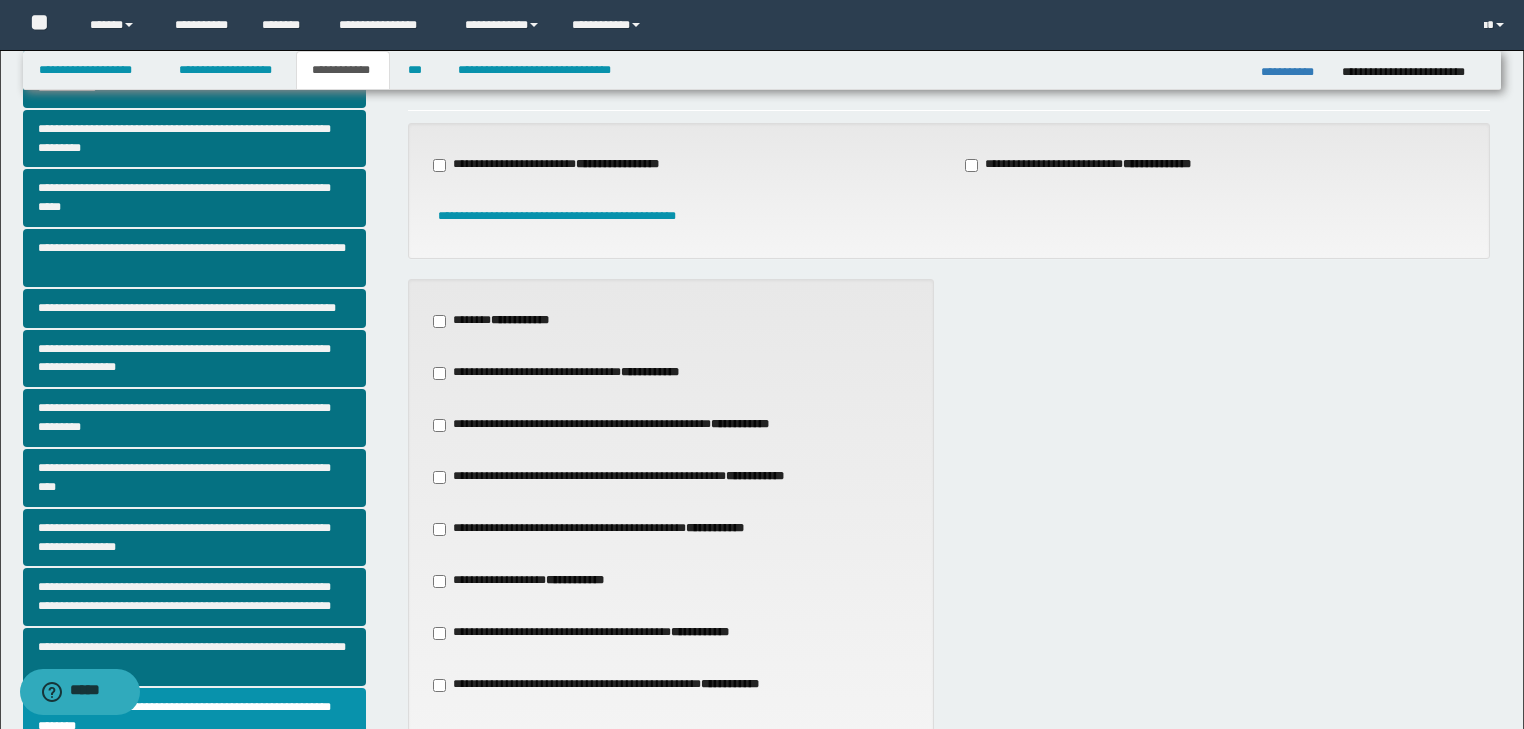 scroll, scrollTop: 79, scrollLeft: 0, axis: vertical 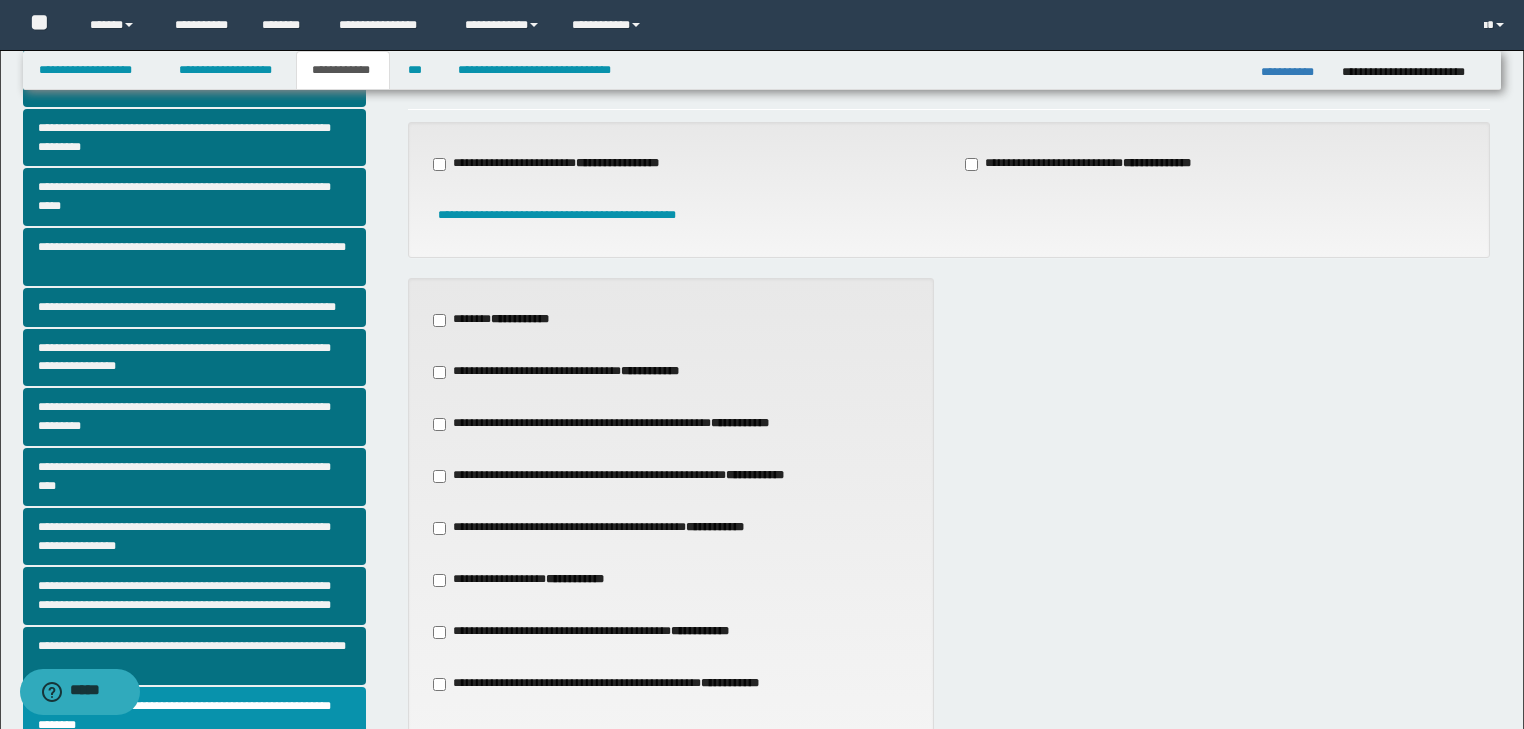 click on "**********" at bounding box center [593, 632] 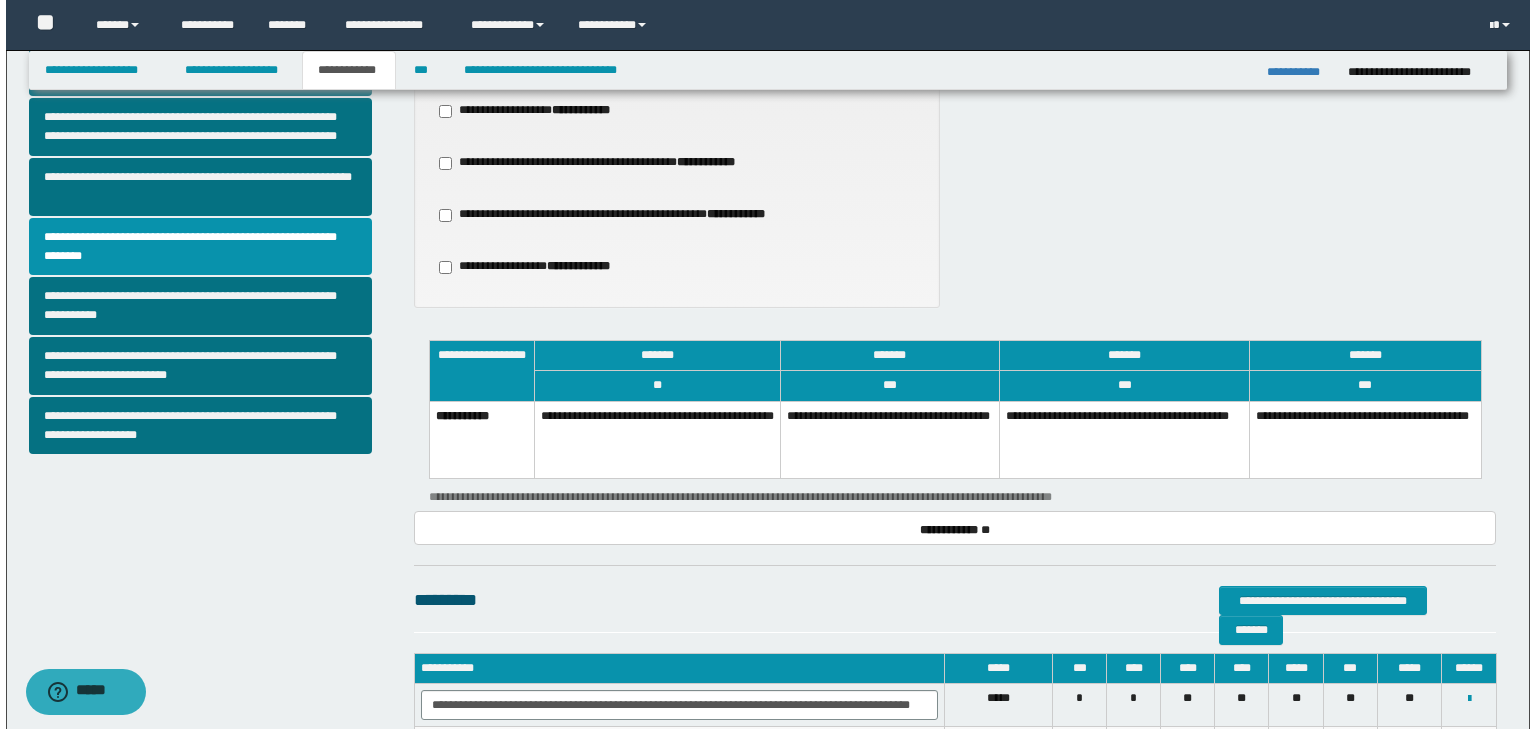 scroll, scrollTop: 549, scrollLeft: 0, axis: vertical 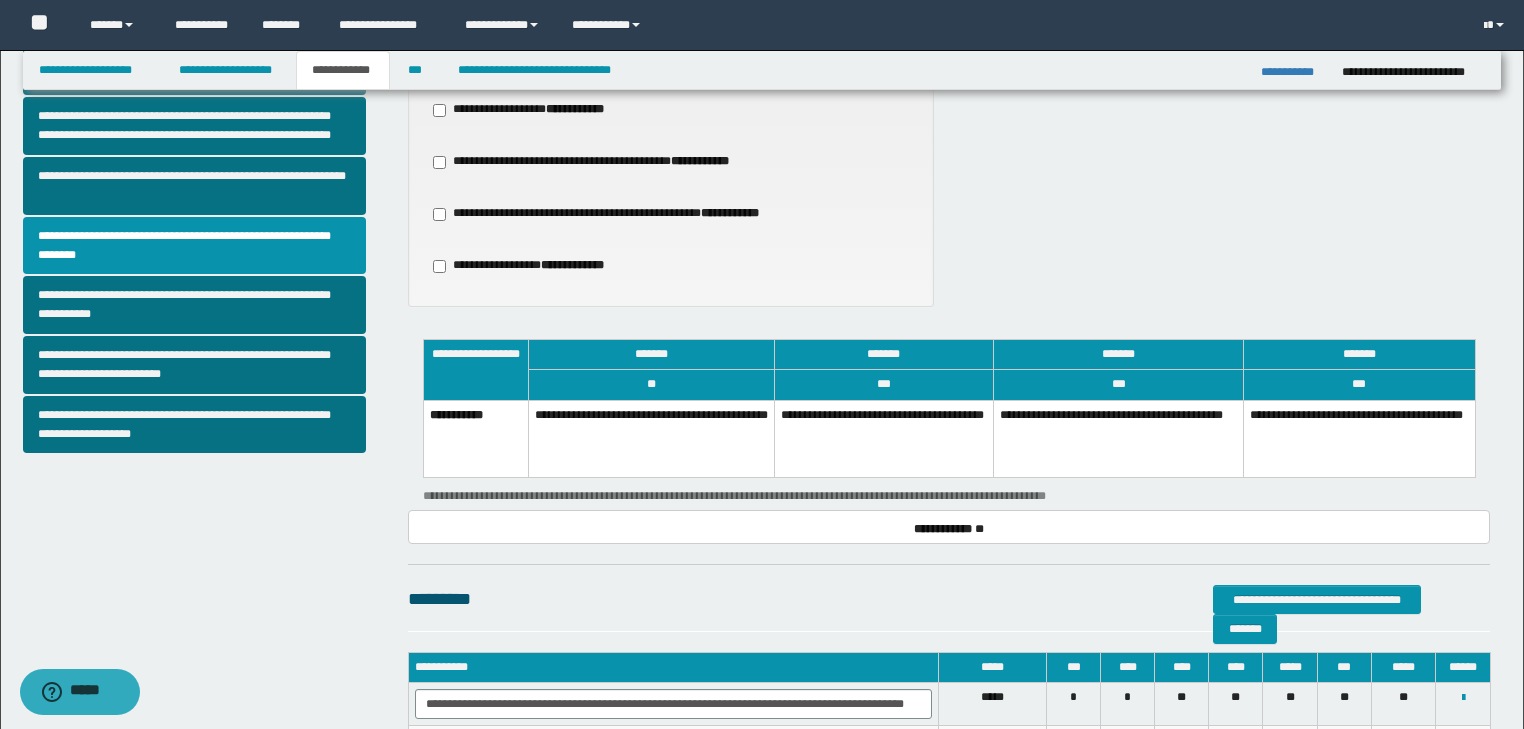 click on "**********" at bounding box center (883, 439) 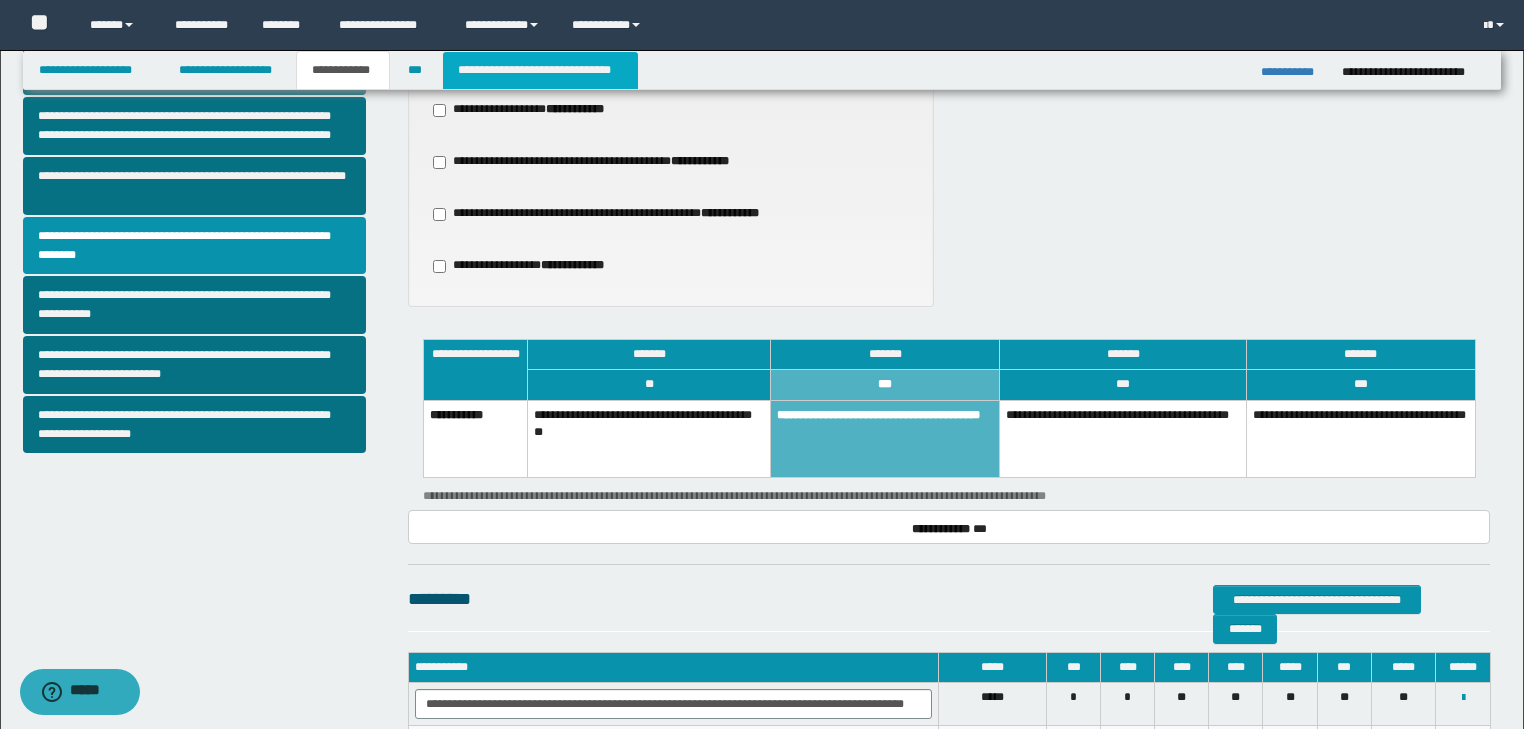click on "**********" at bounding box center (540, 70) 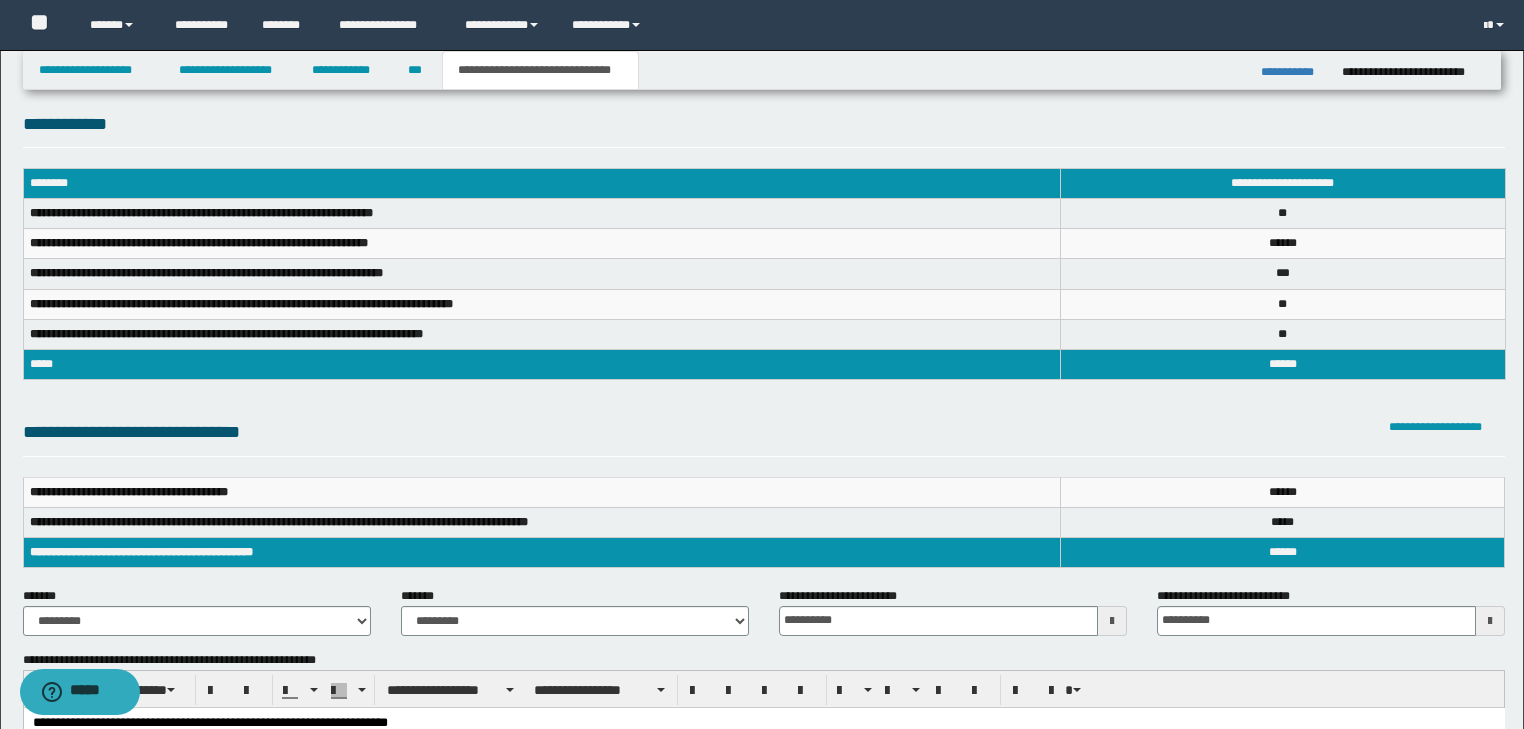 scroll, scrollTop: 0, scrollLeft: 0, axis: both 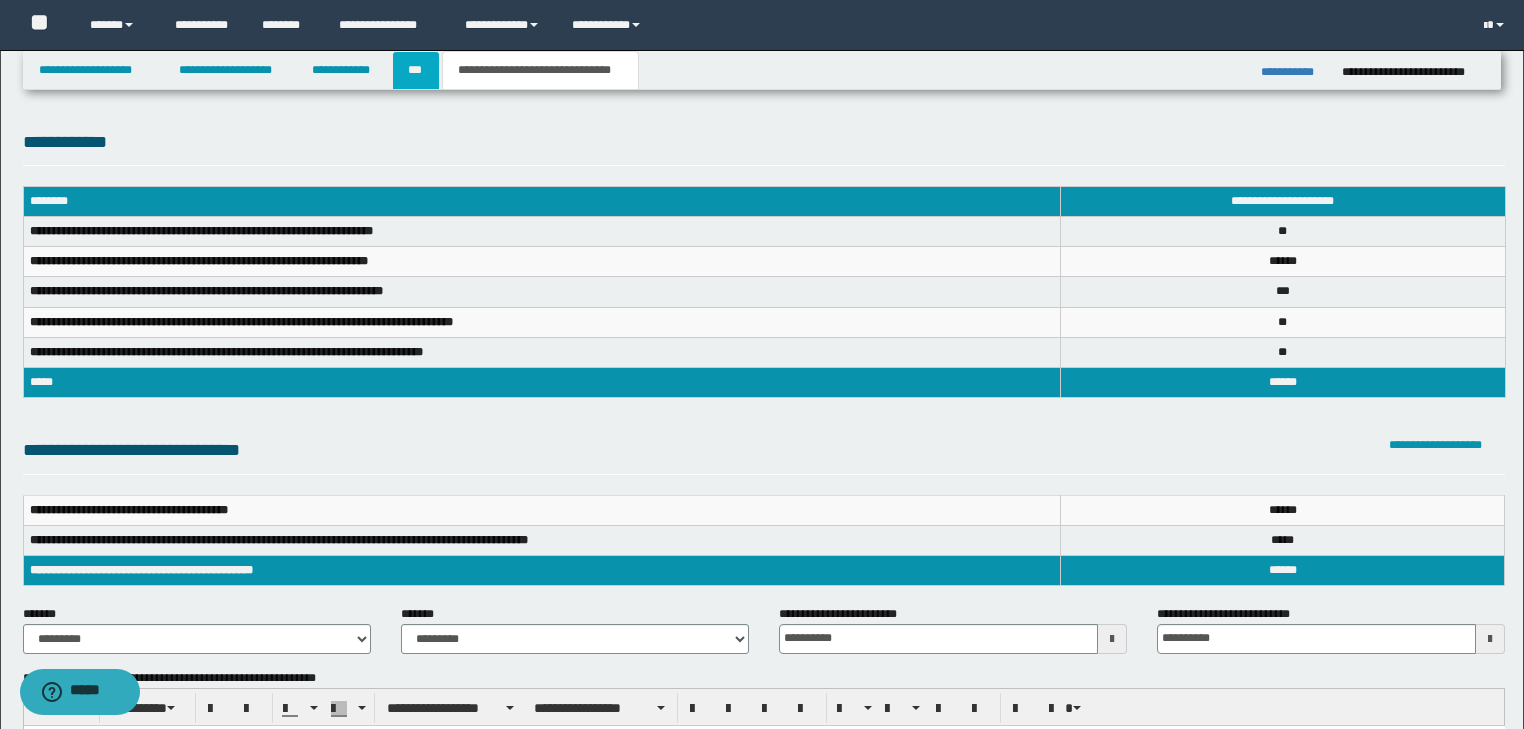 click on "***" at bounding box center (416, 70) 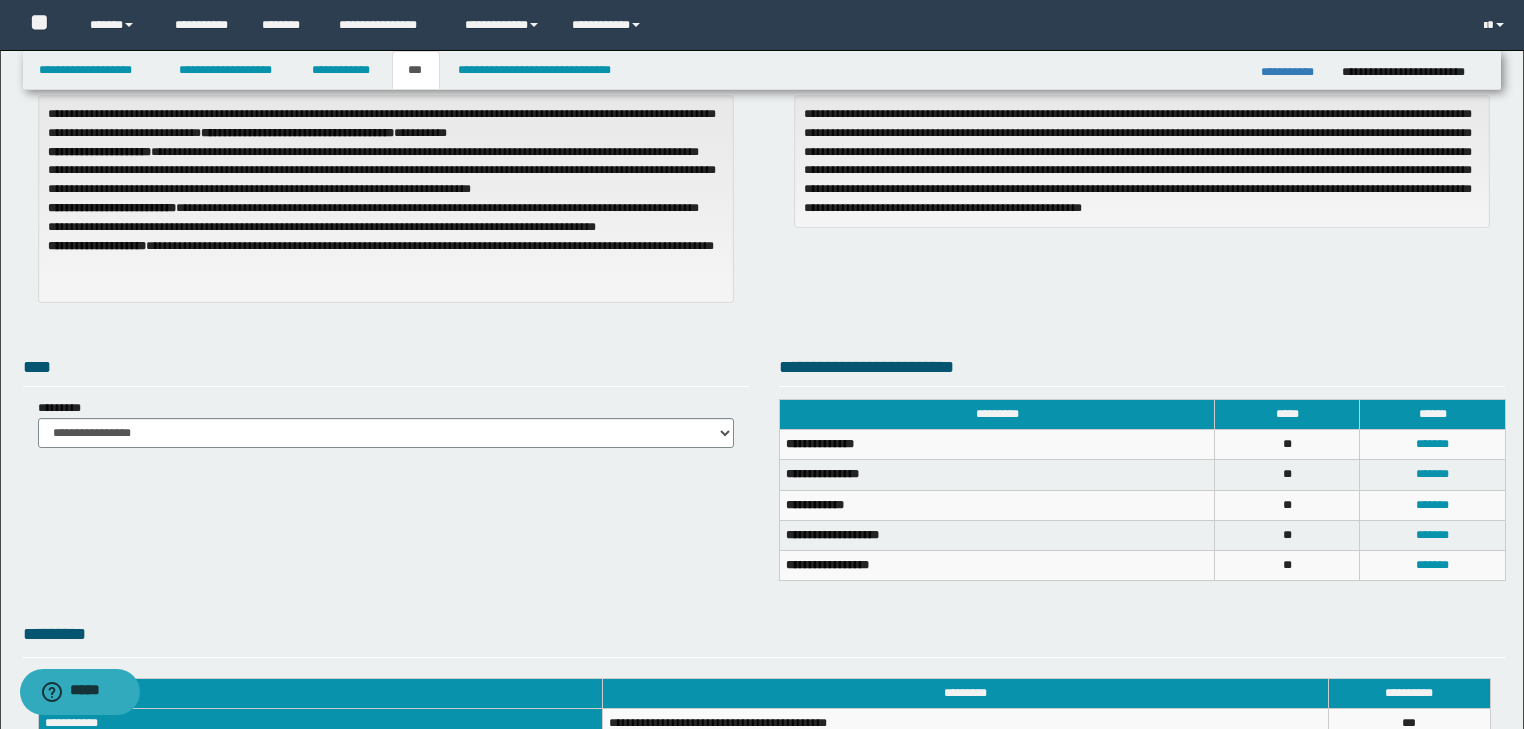 scroll, scrollTop: 159, scrollLeft: 0, axis: vertical 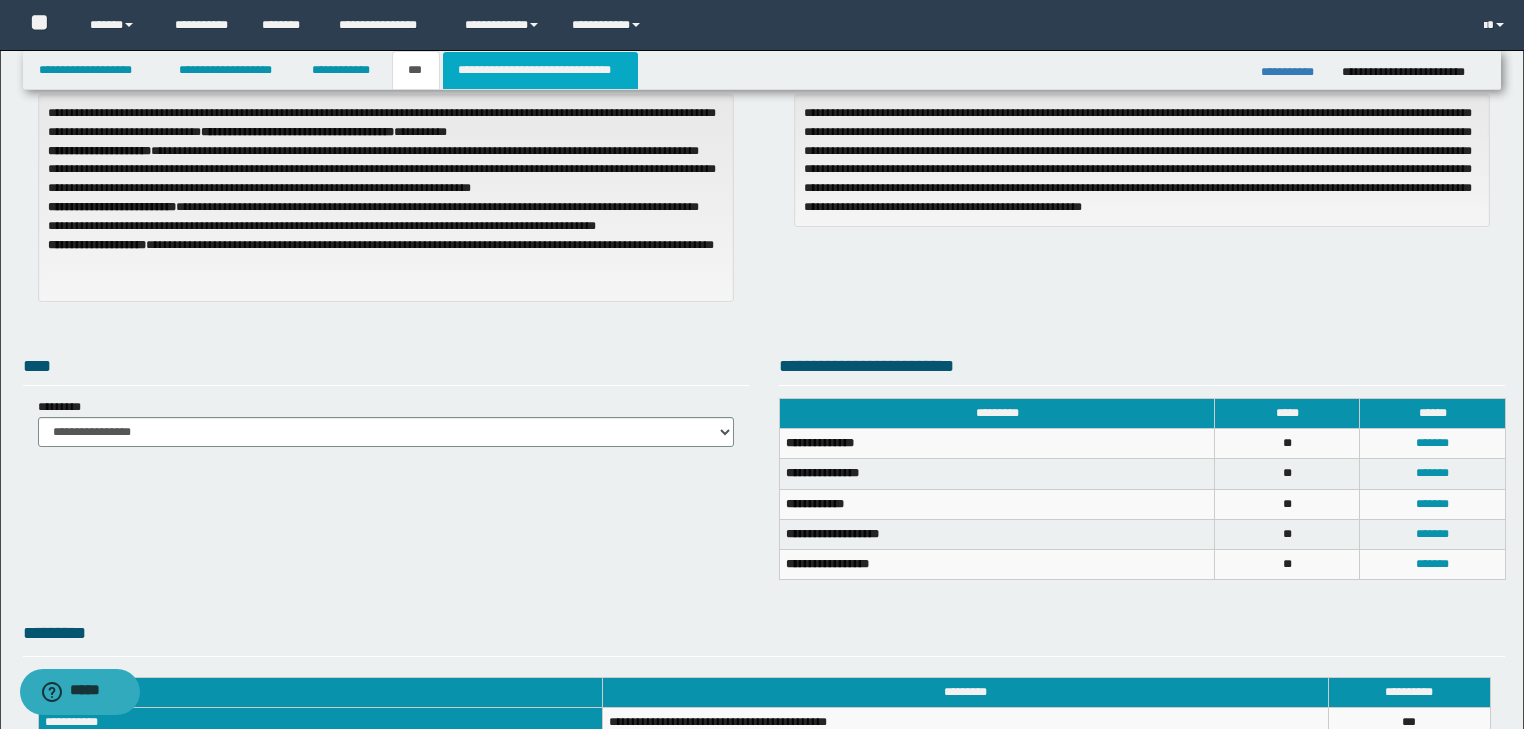 click on "**********" at bounding box center (540, 70) 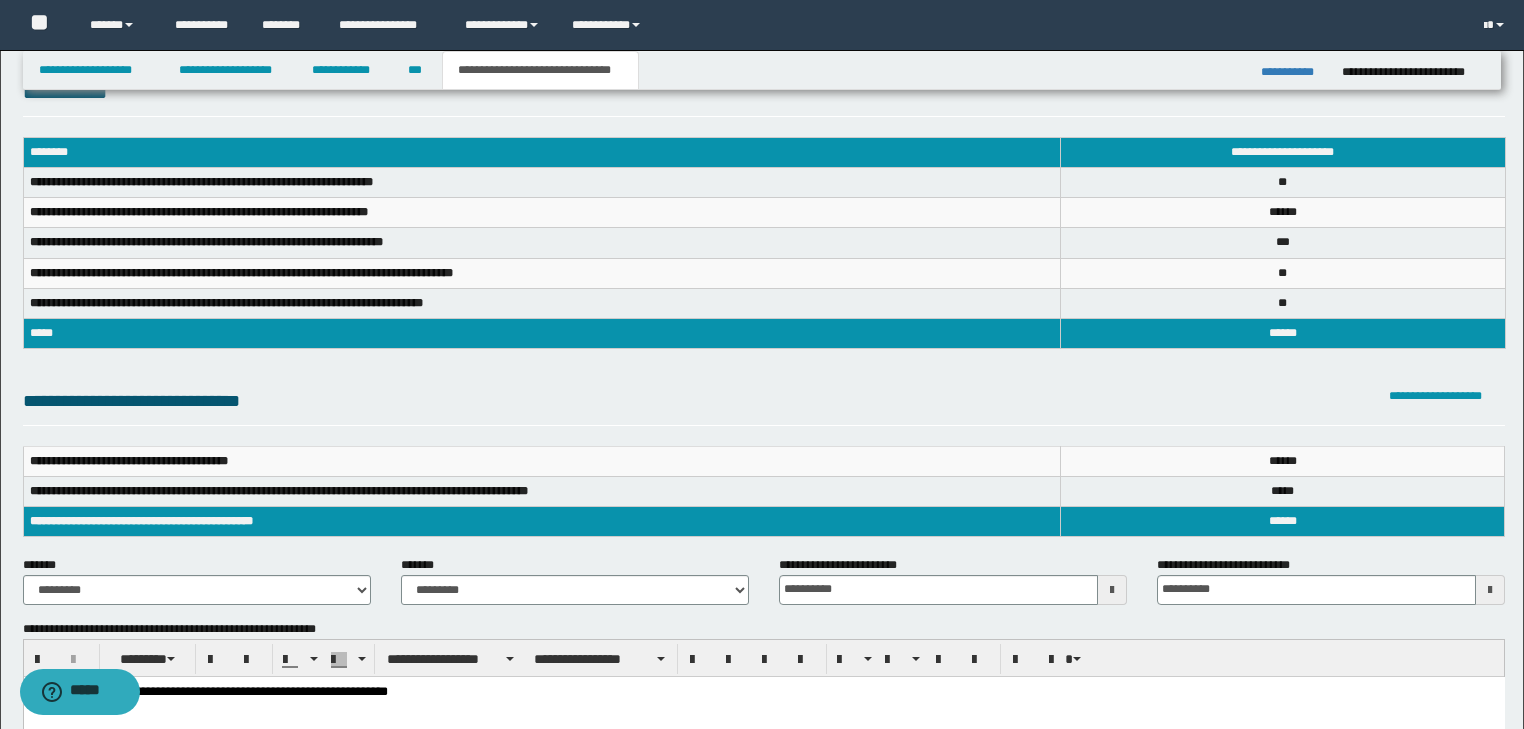 scroll, scrollTop: 0, scrollLeft: 0, axis: both 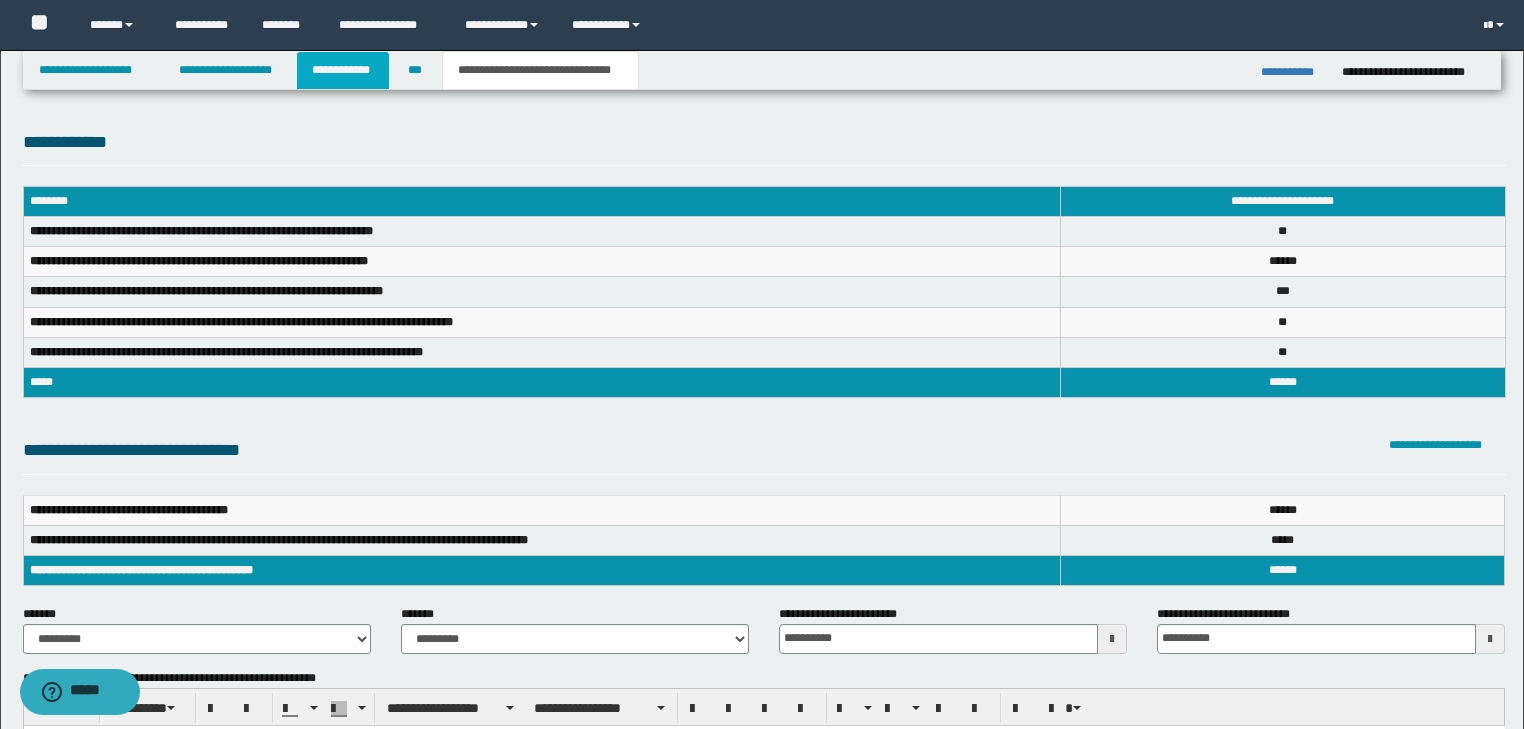 click on "**********" at bounding box center [343, 70] 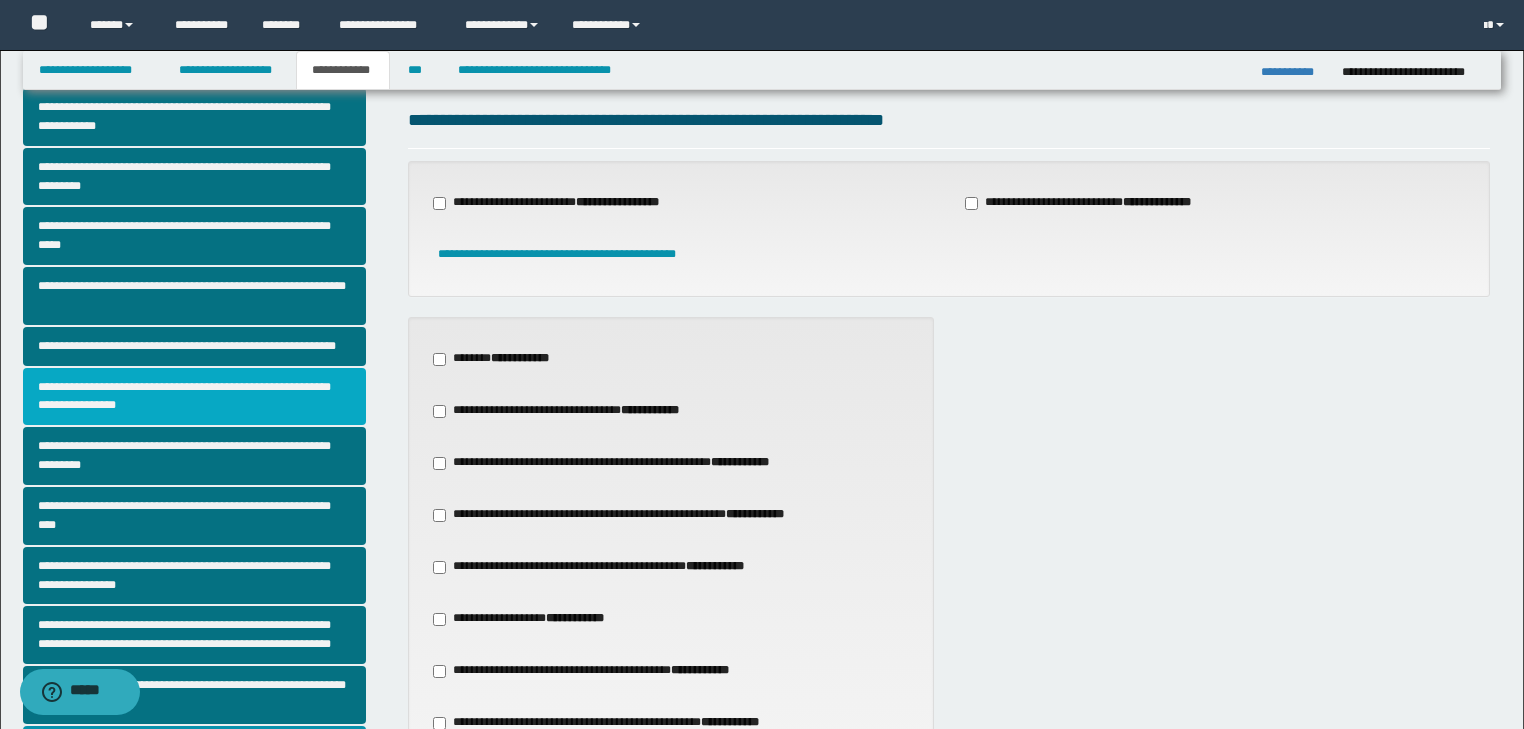scroll, scrollTop: 38, scrollLeft: 0, axis: vertical 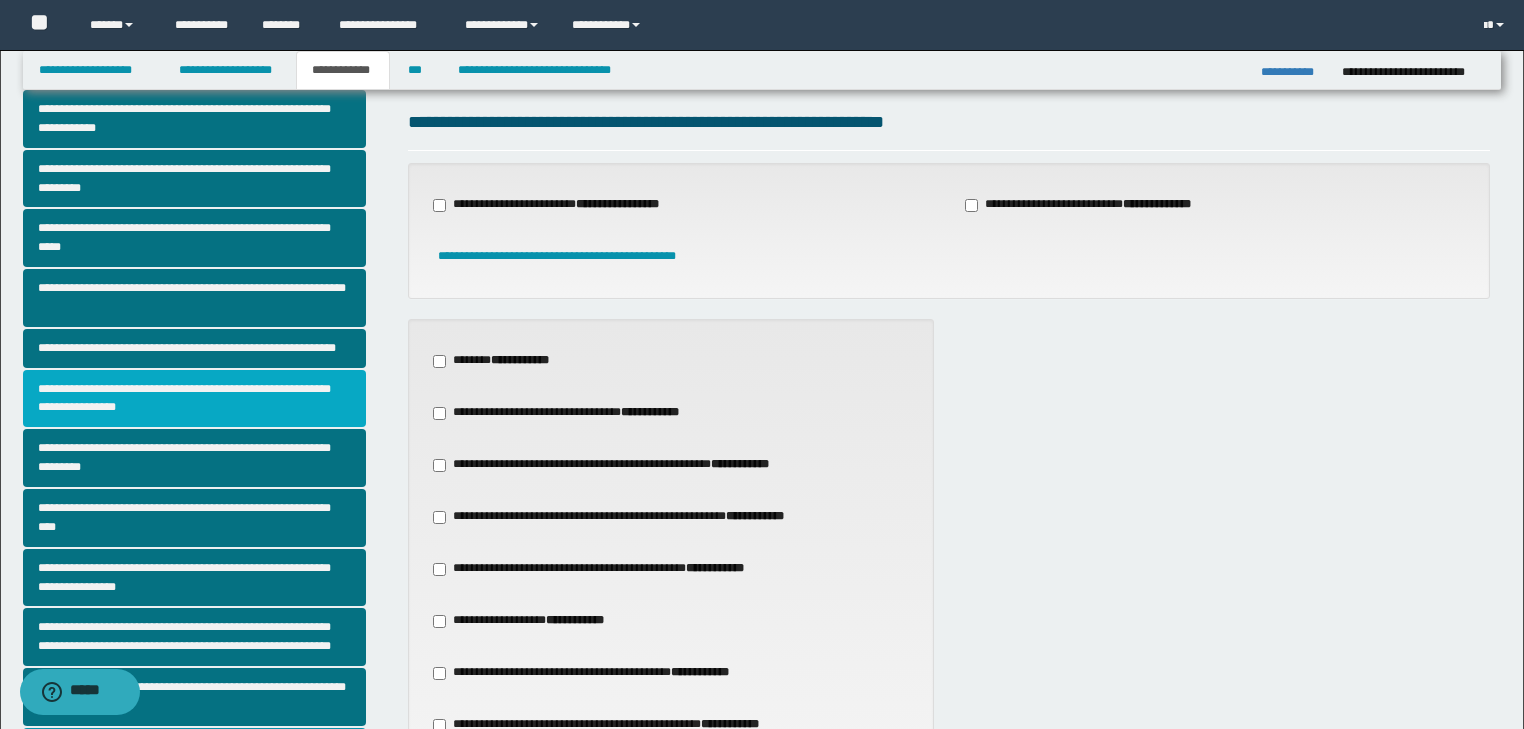 click on "**********" at bounding box center (195, 399) 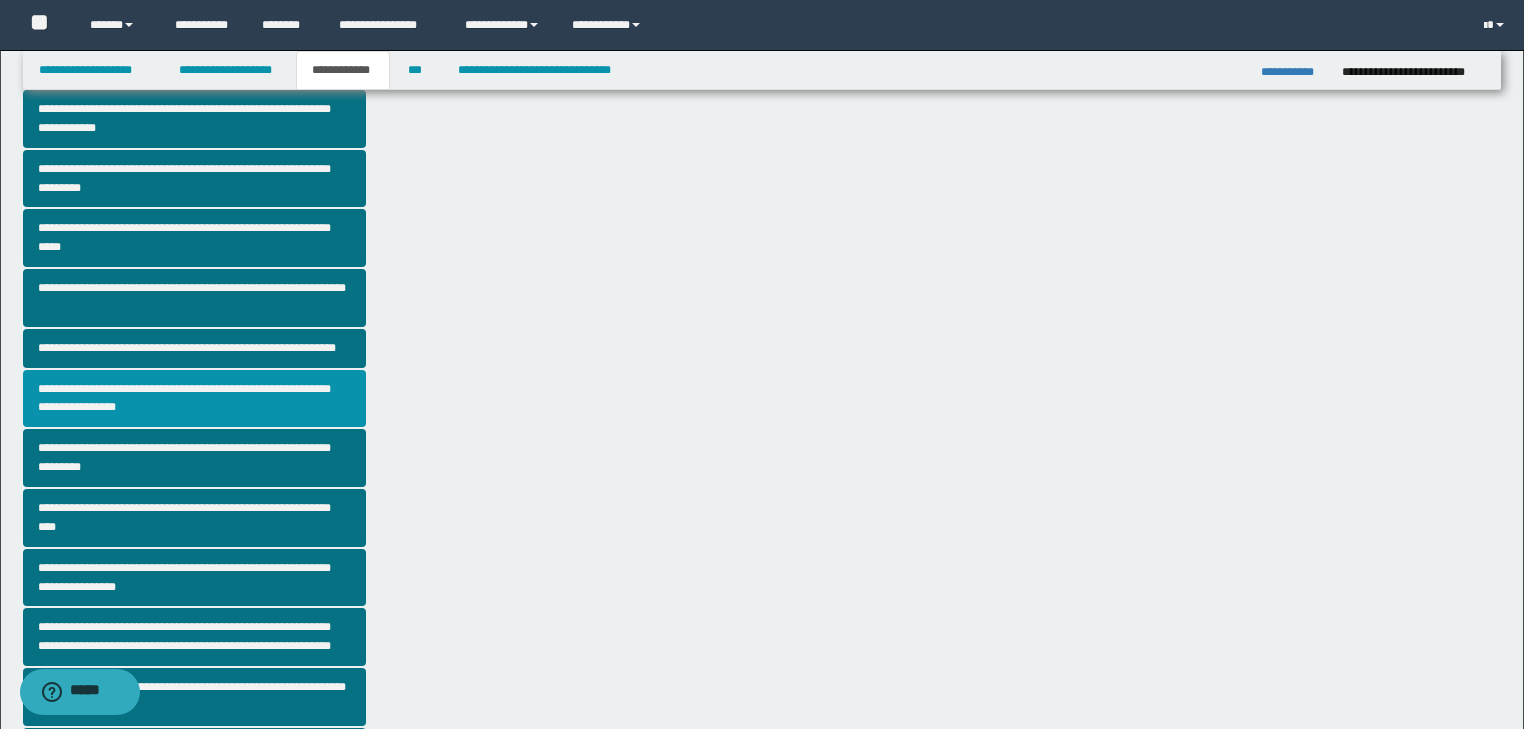 scroll, scrollTop: 0, scrollLeft: 0, axis: both 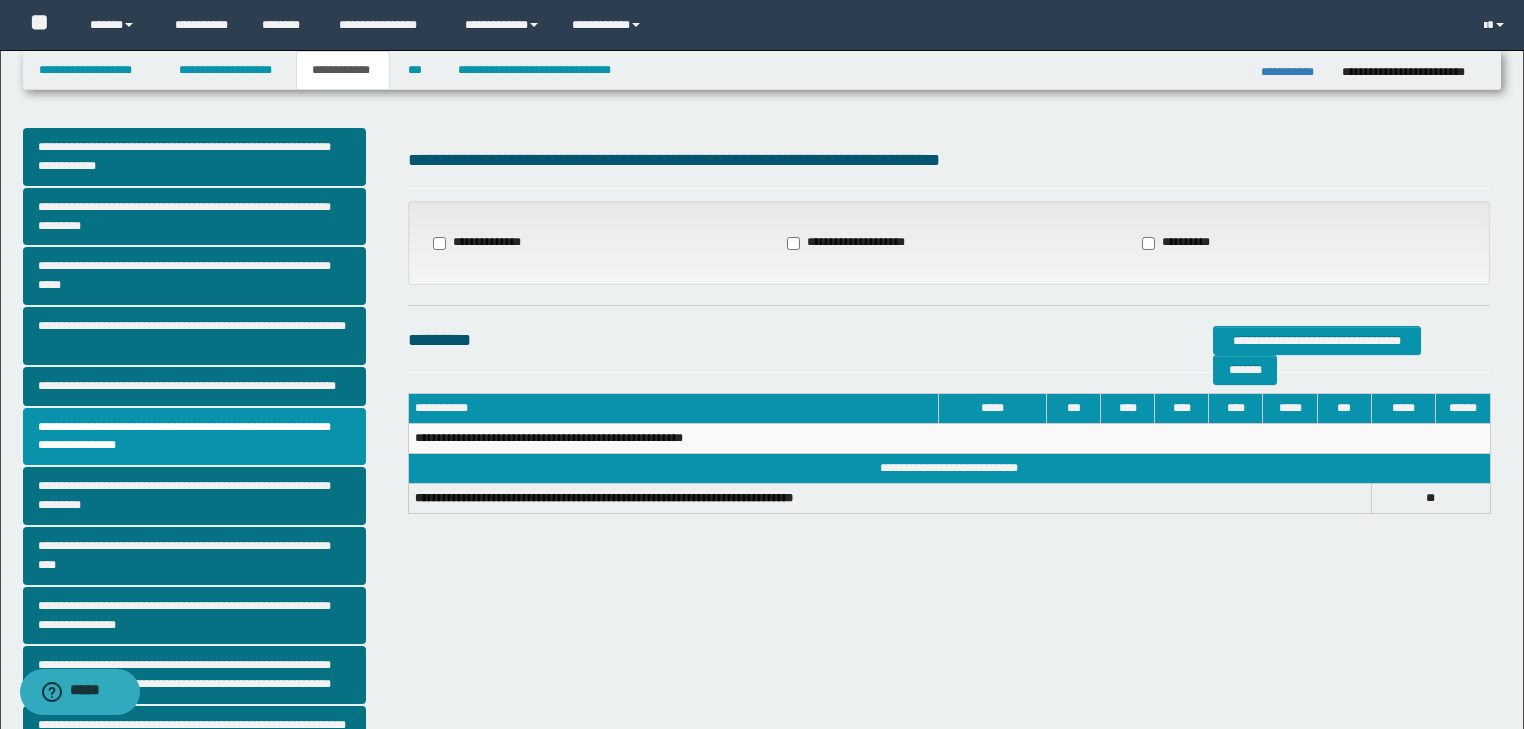 click on "**********" at bounding box center (477, 243) 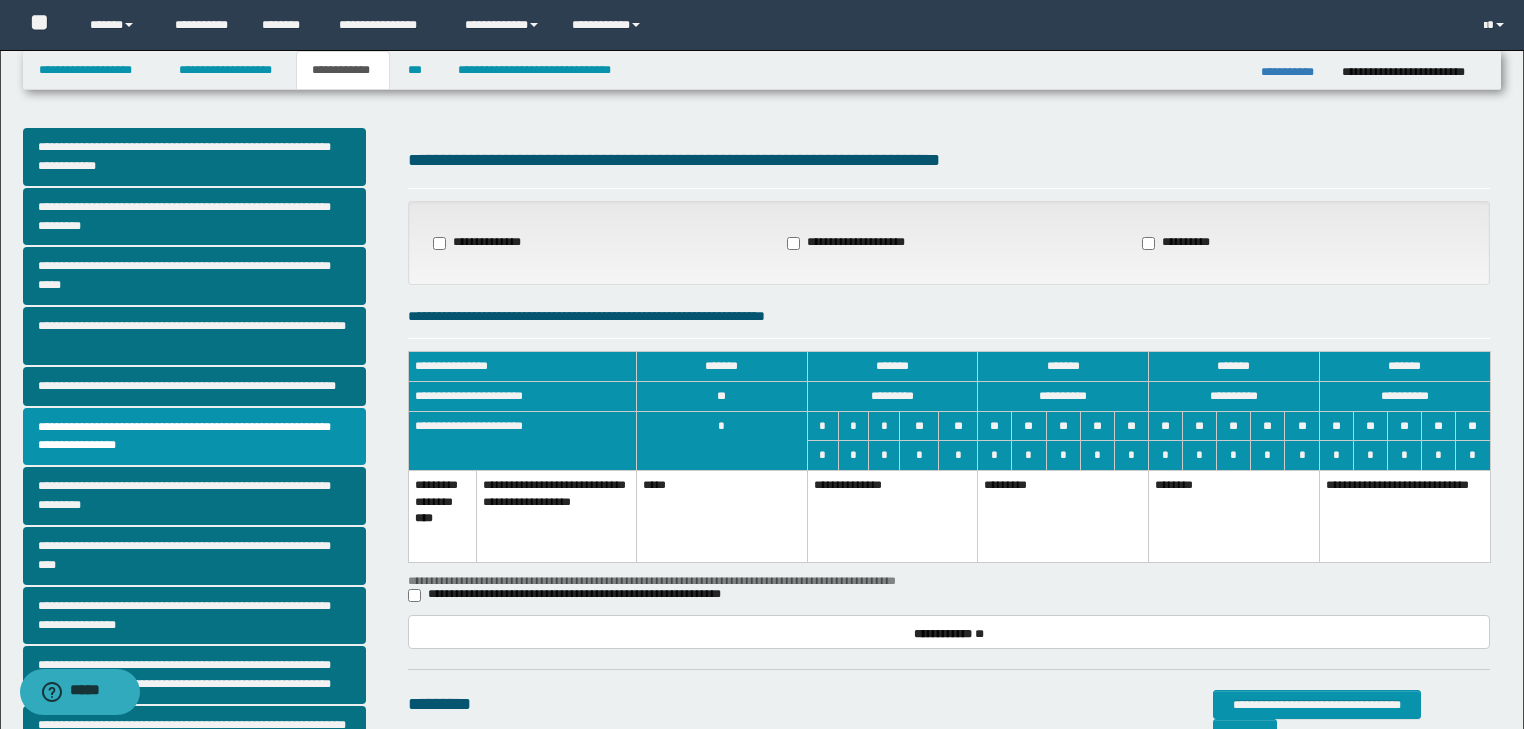 click on "**********" at bounding box center [892, 516] 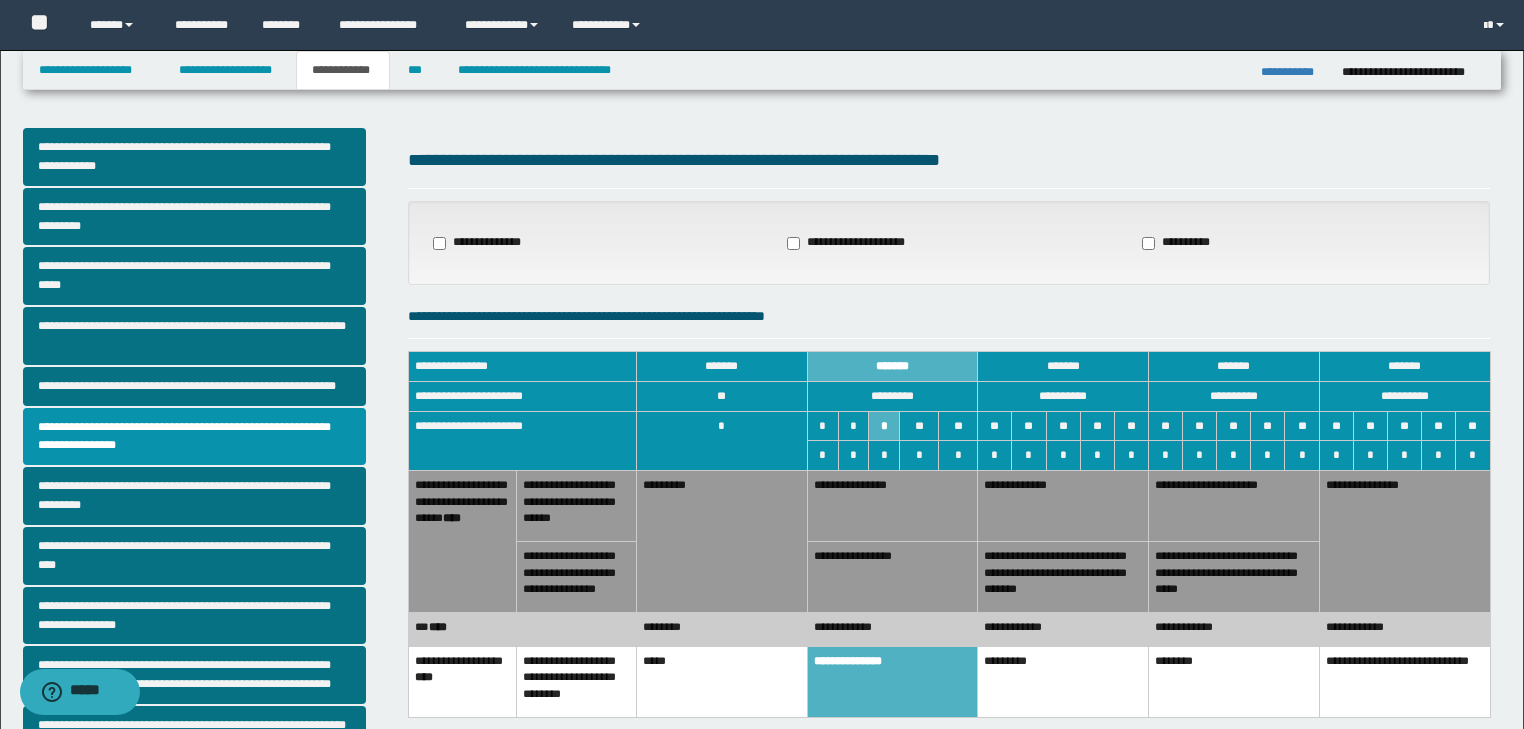 click on "**********" at bounding box center [892, 630] 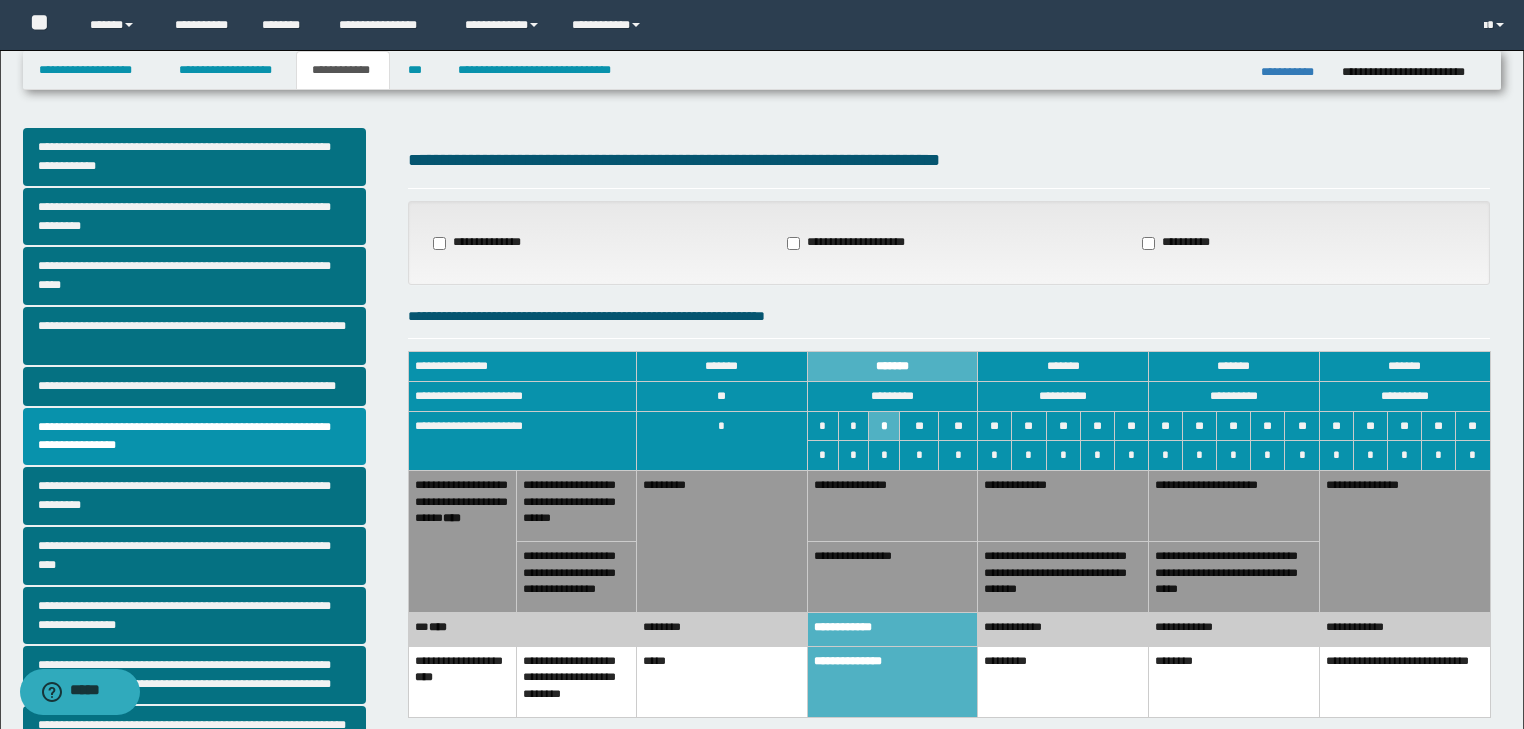 click on "**********" at bounding box center [892, 577] 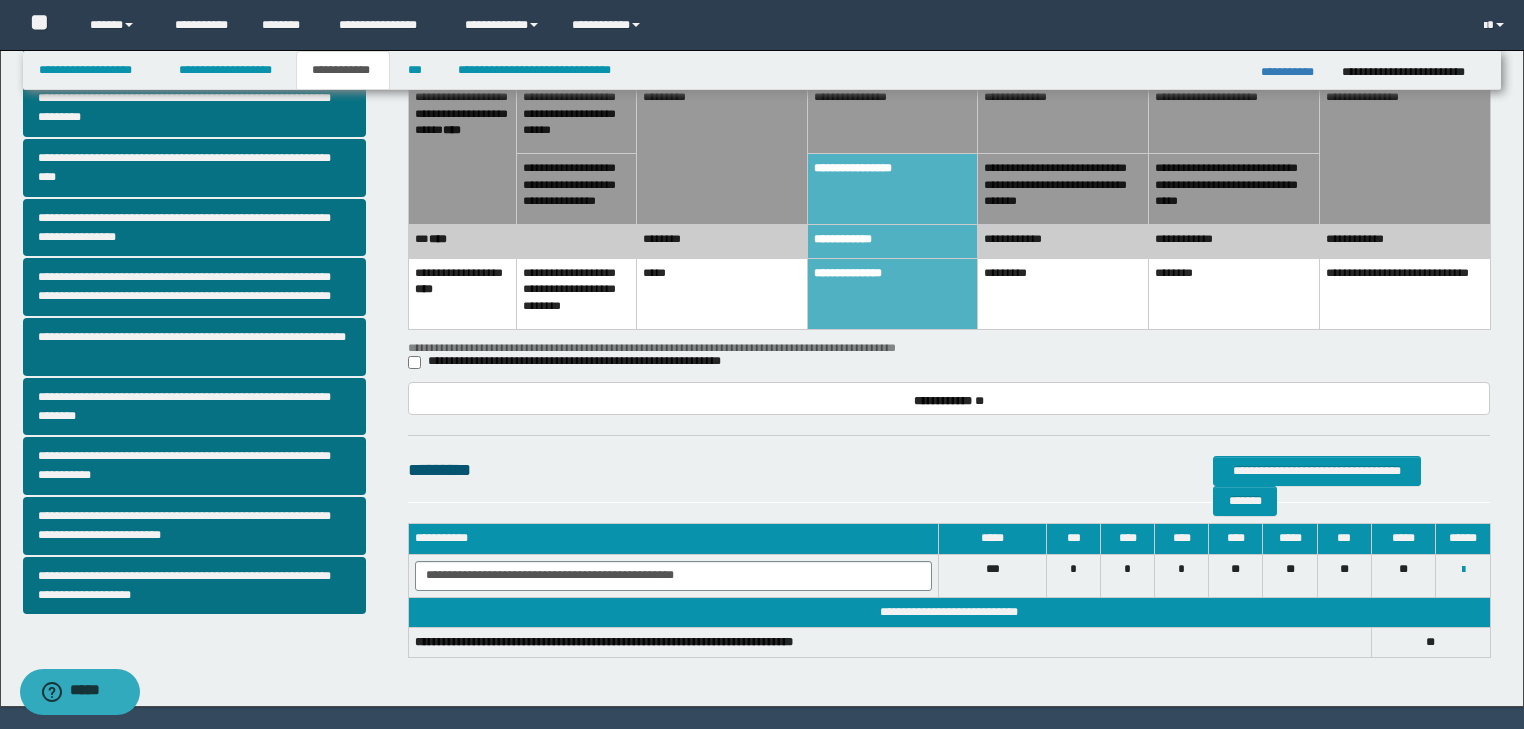 scroll, scrollTop: 389, scrollLeft: 0, axis: vertical 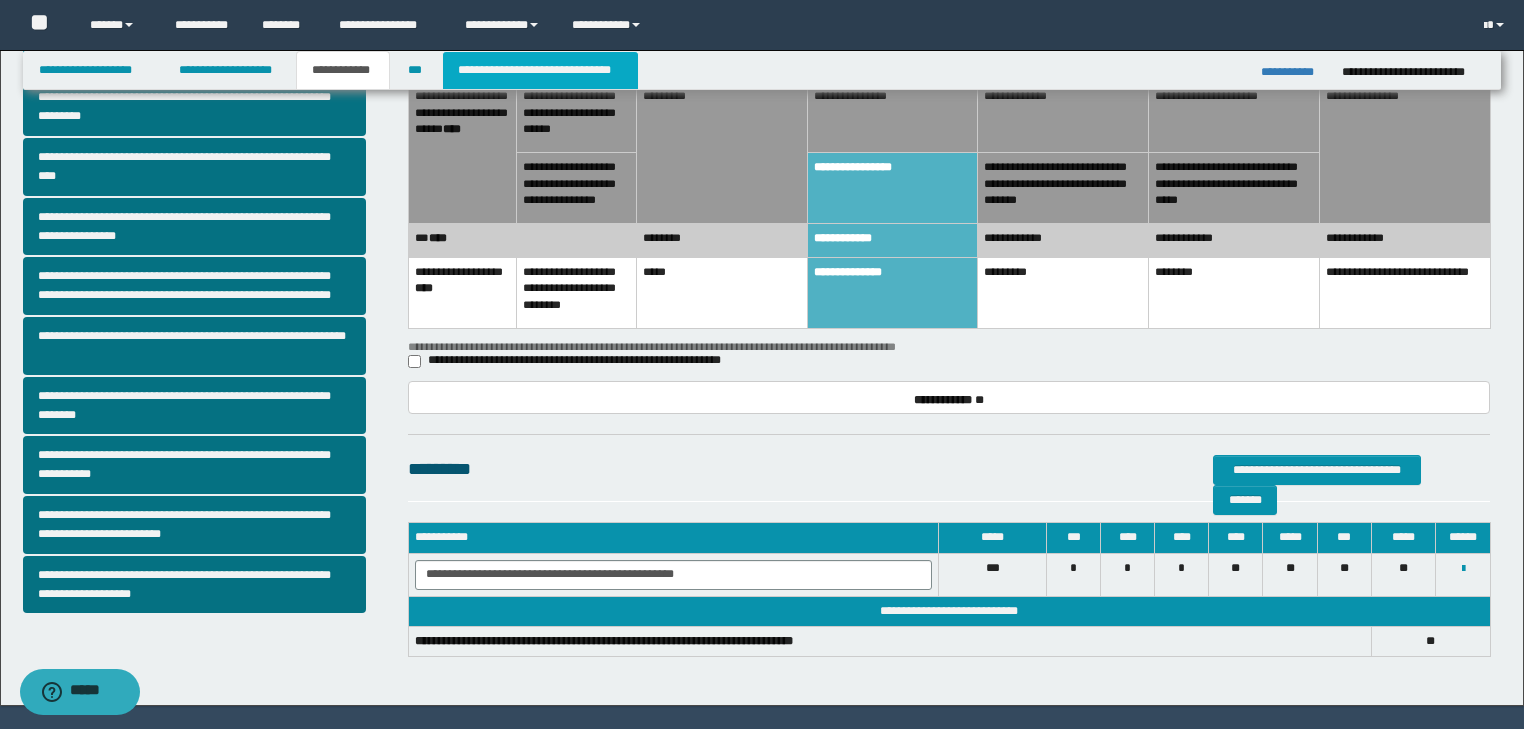 click on "**********" at bounding box center [540, 70] 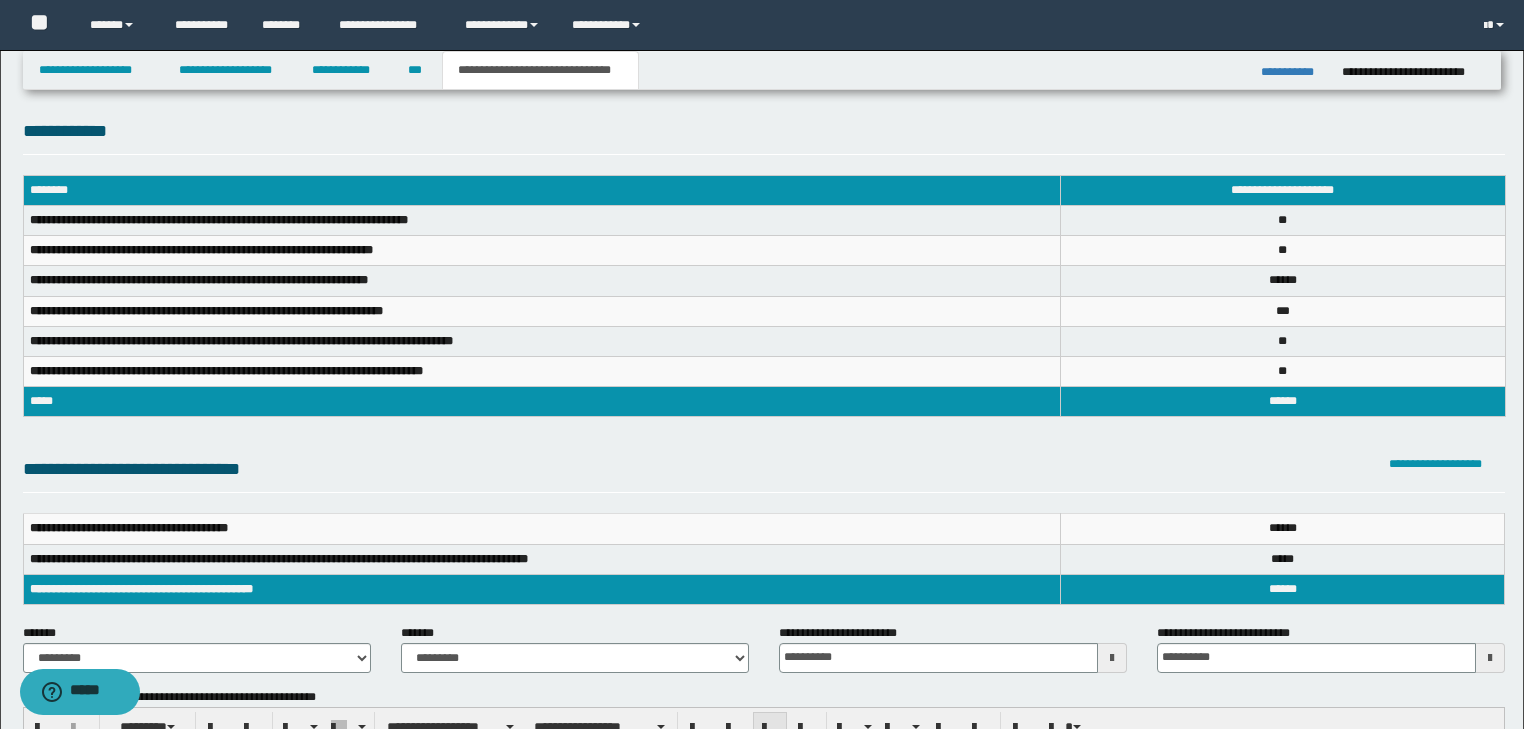 scroll, scrollTop: 0, scrollLeft: 0, axis: both 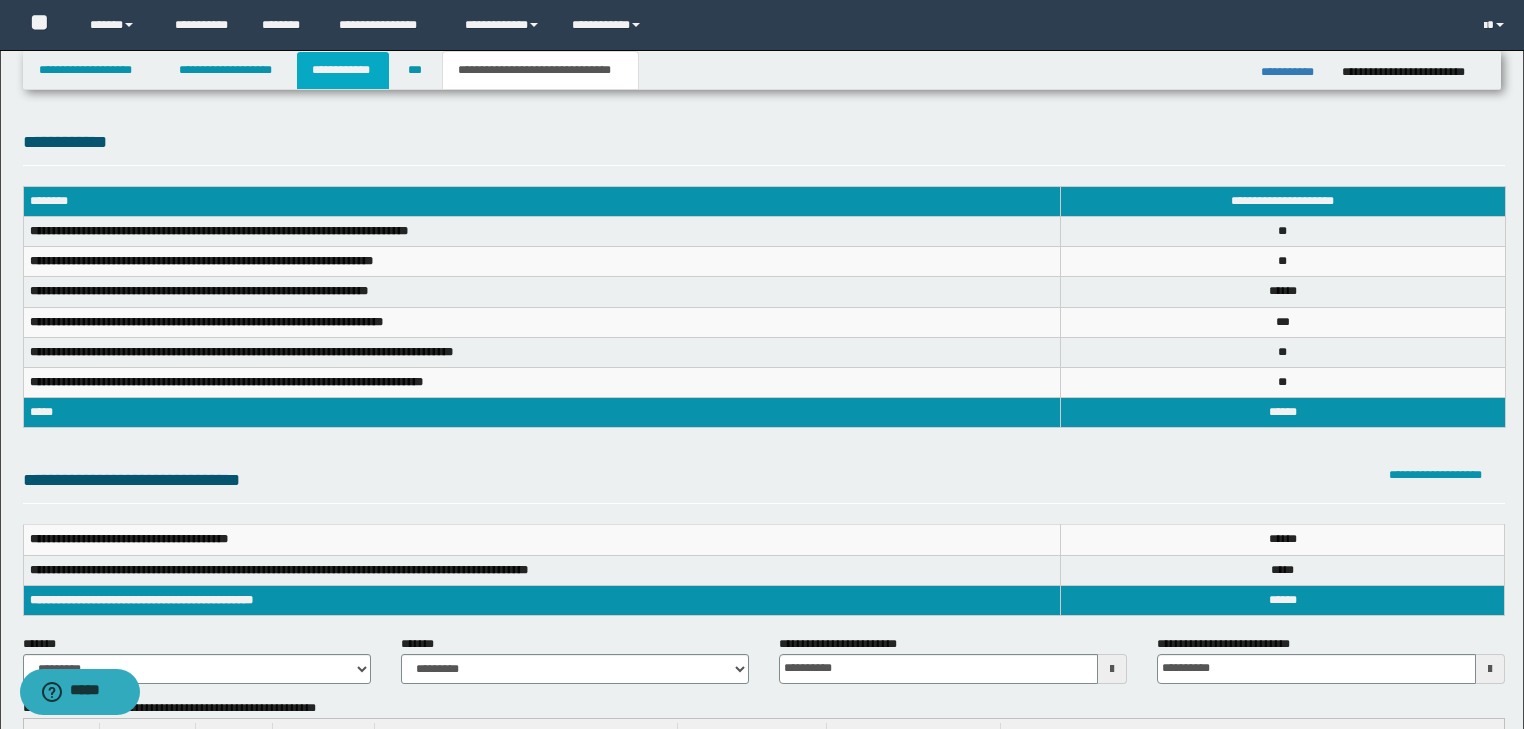 click on "**********" at bounding box center (343, 70) 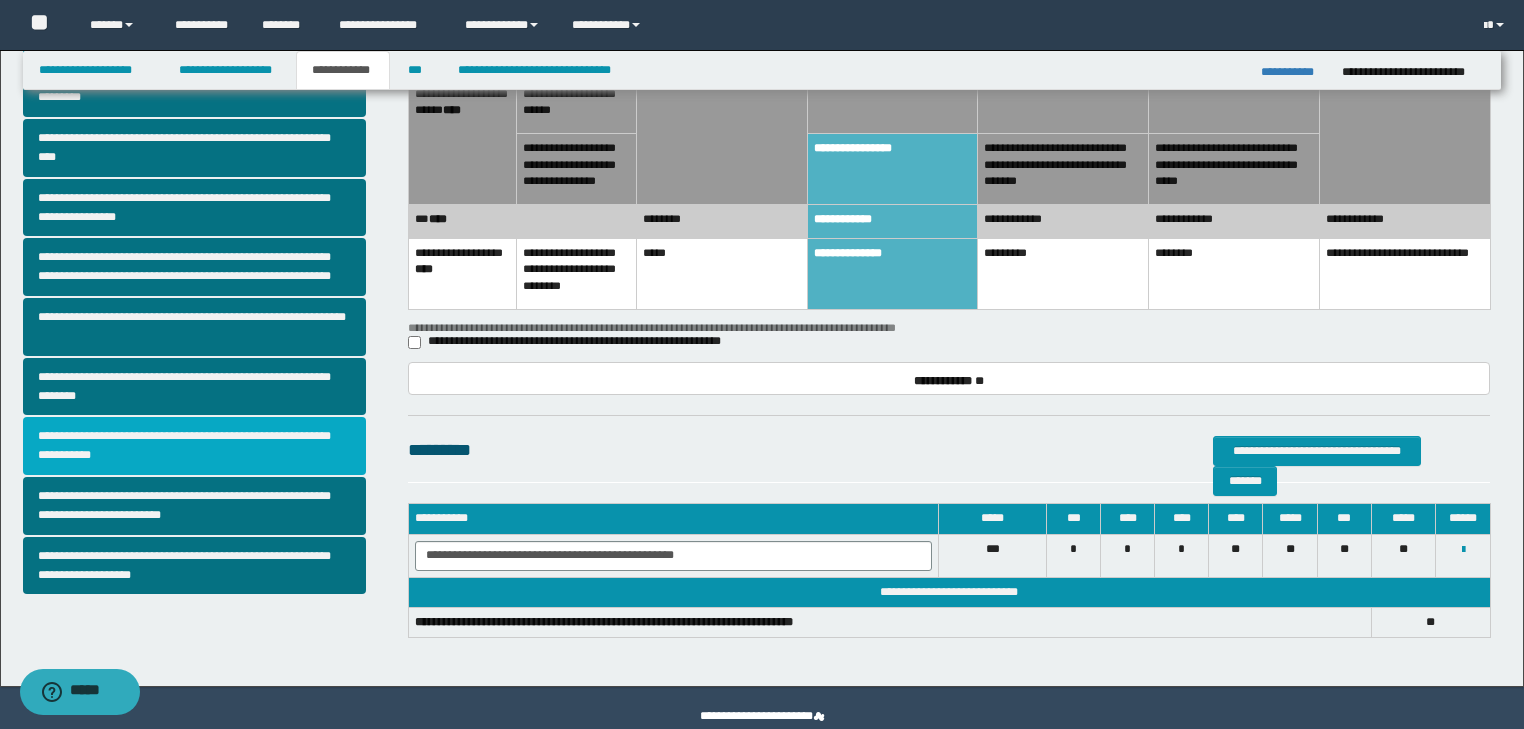 scroll, scrollTop: 409, scrollLeft: 0, axis: vertical 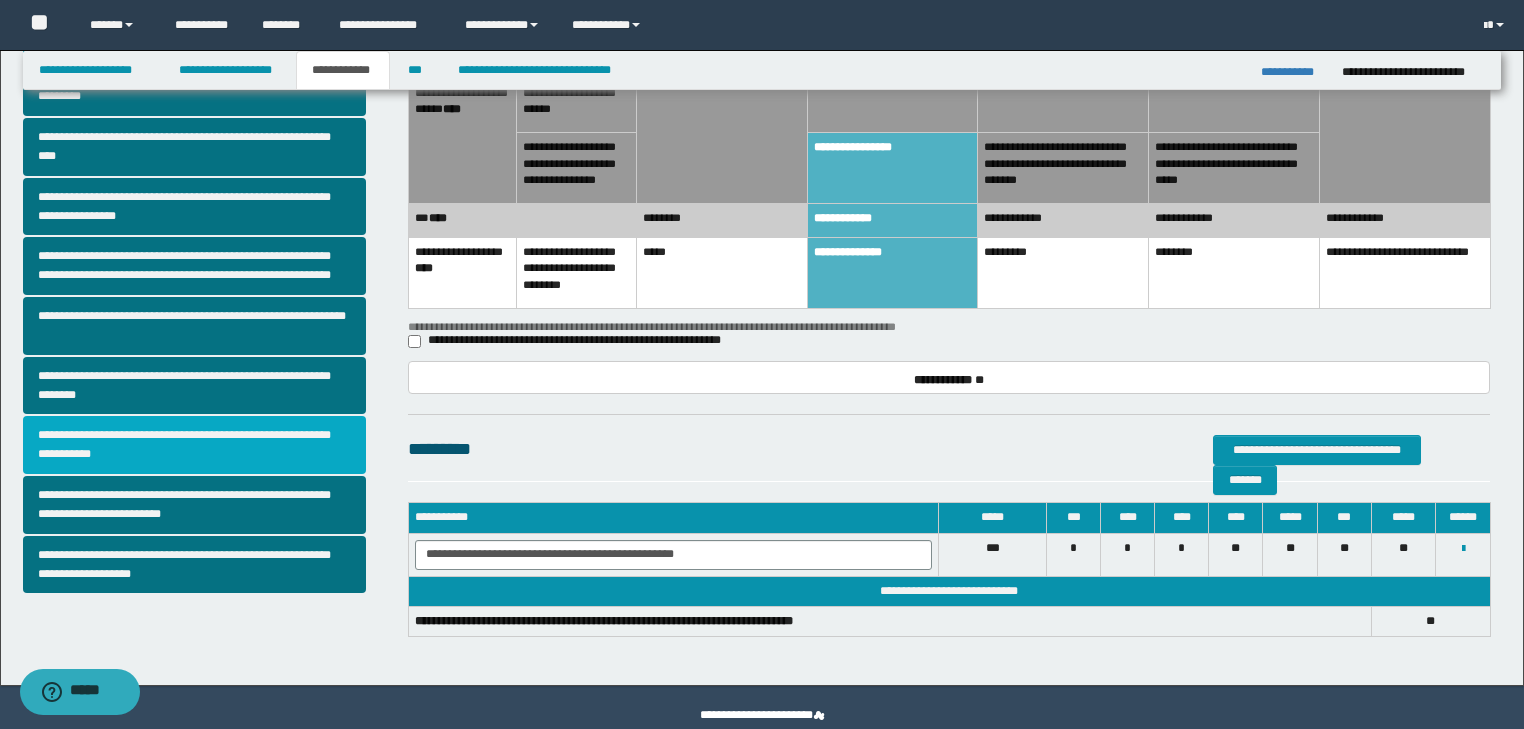 click on "**********" at bounding box center [195, 445] 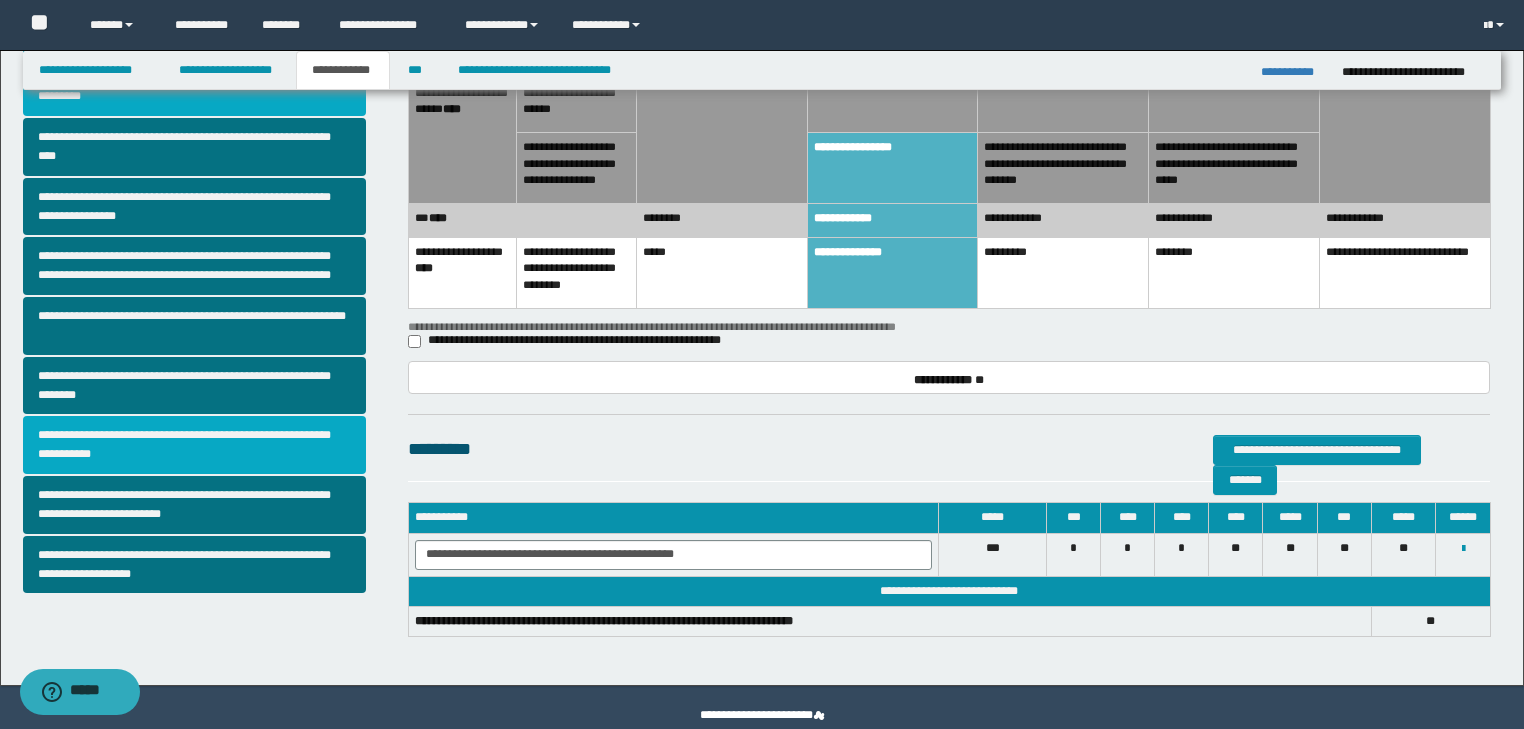 scroll, scrollTop: 0, scrollLeft: 0, axis: both 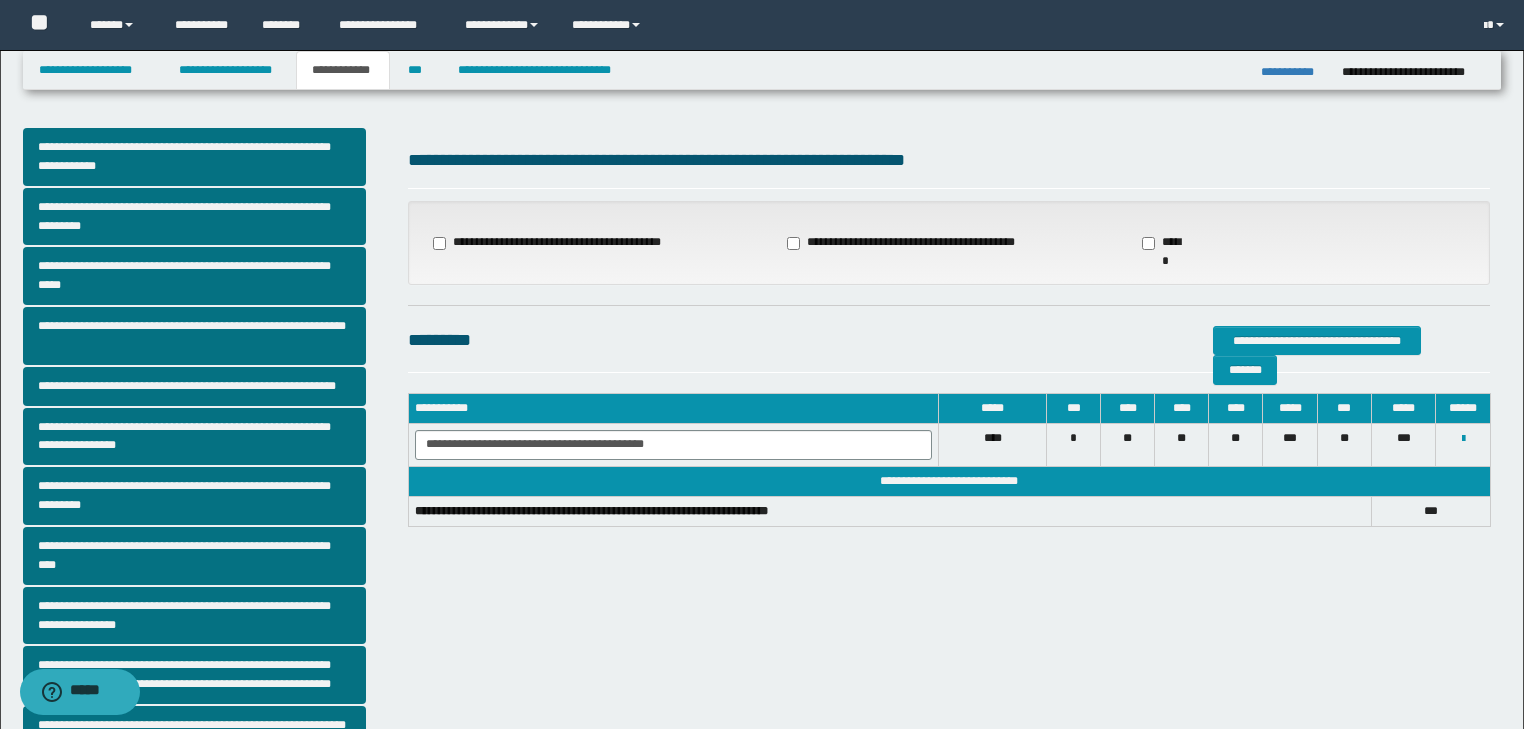 click on "**********" at bounding box center [903, 243] 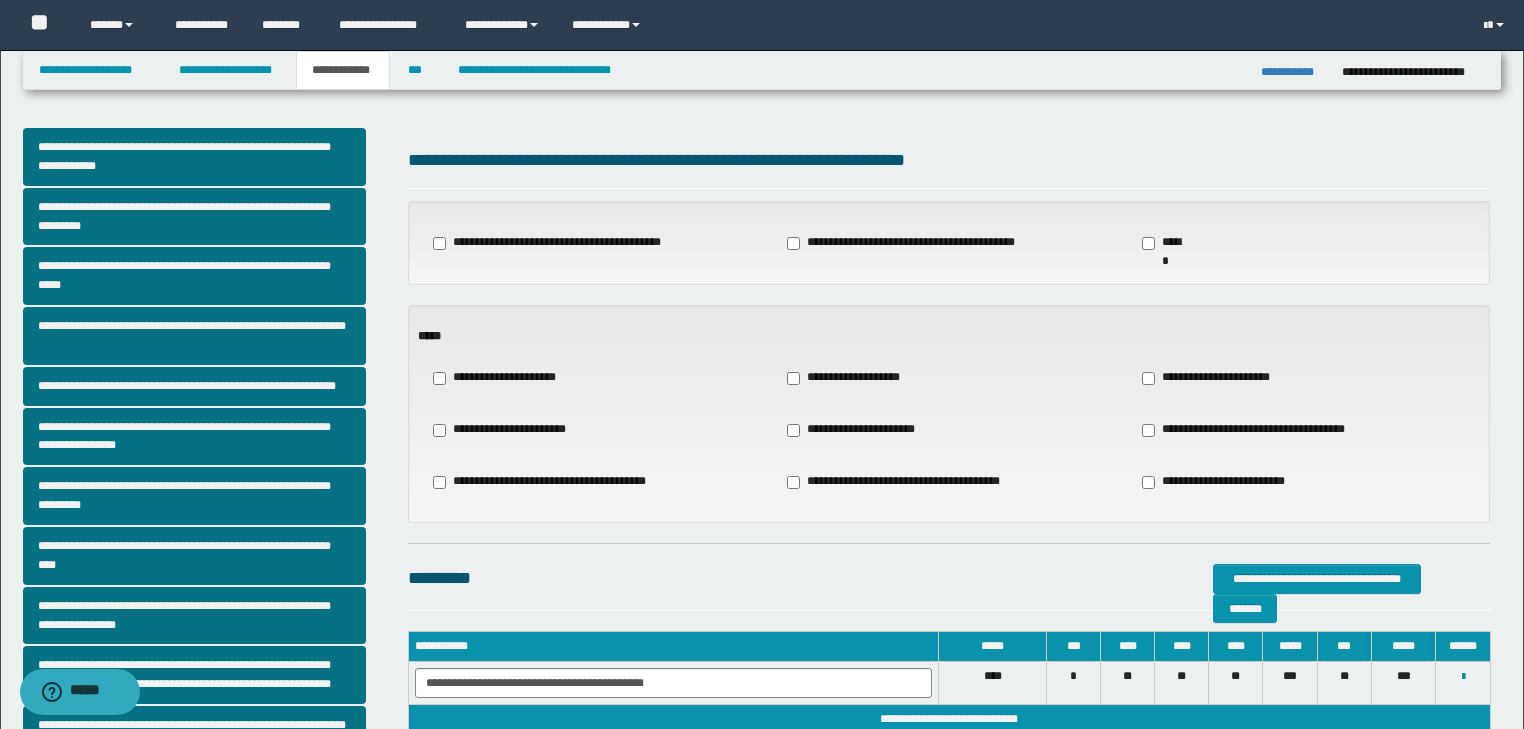 click on "**********" at bounding box center [851, 378] 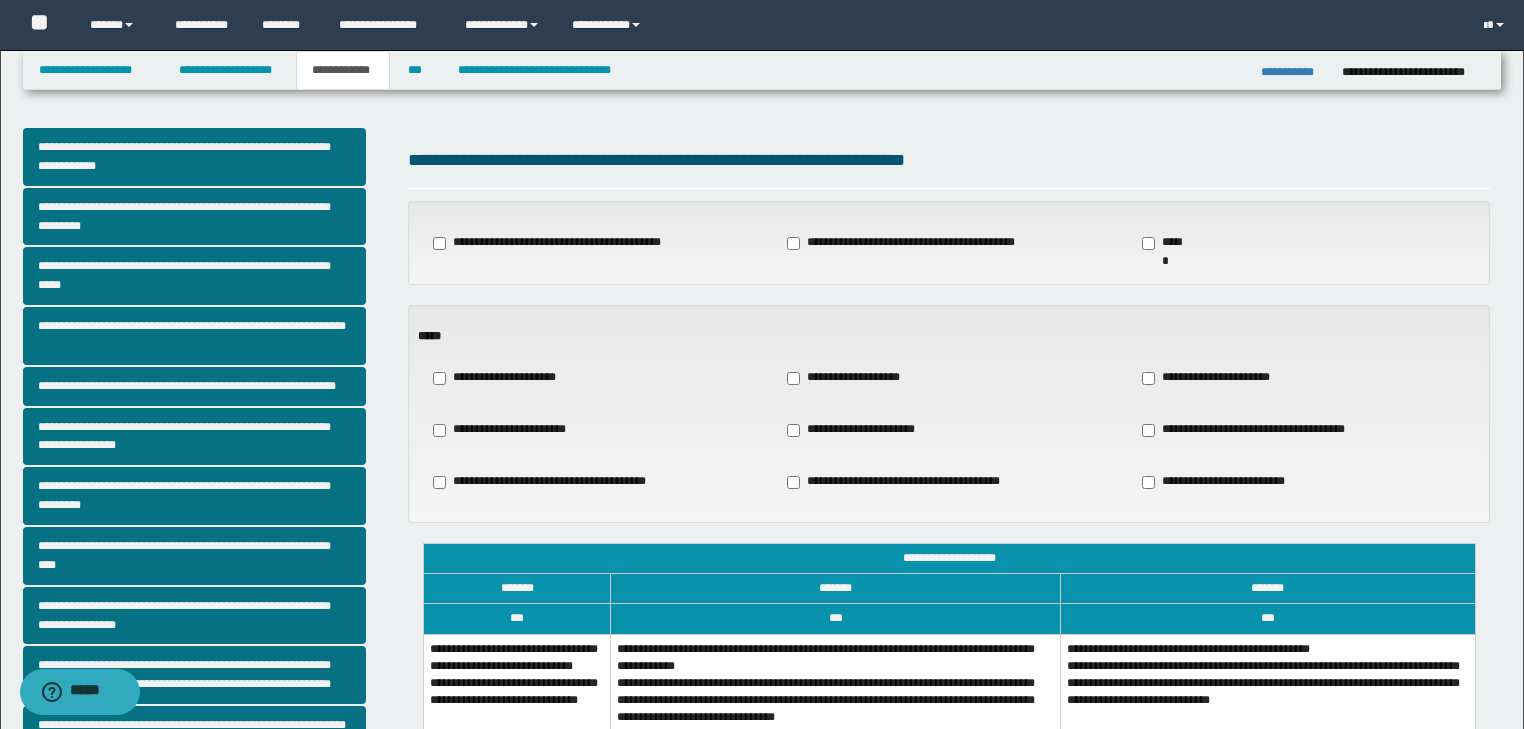 click on "**********" at bounding box center [517, 707] 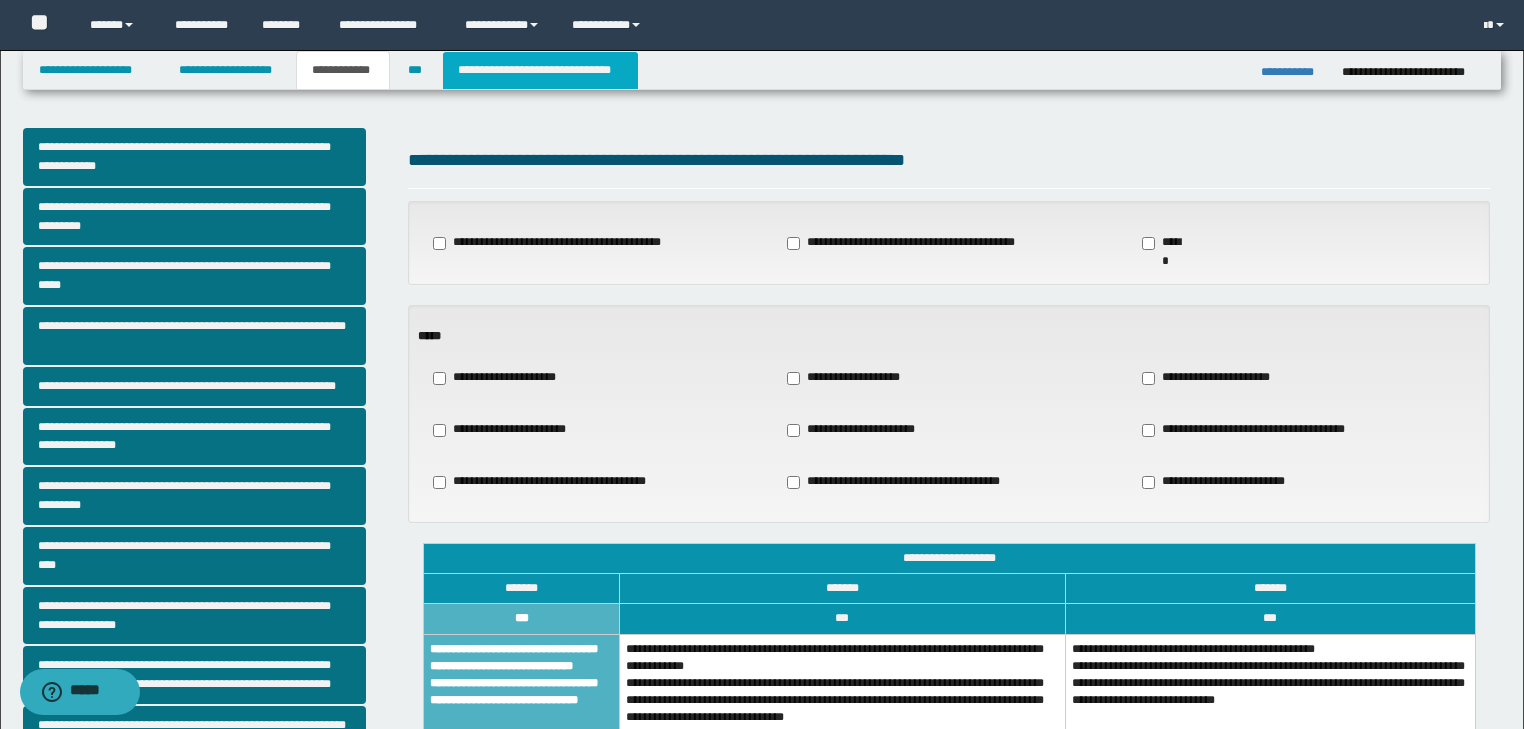 click on "**********" at bounding box center (540, 70) 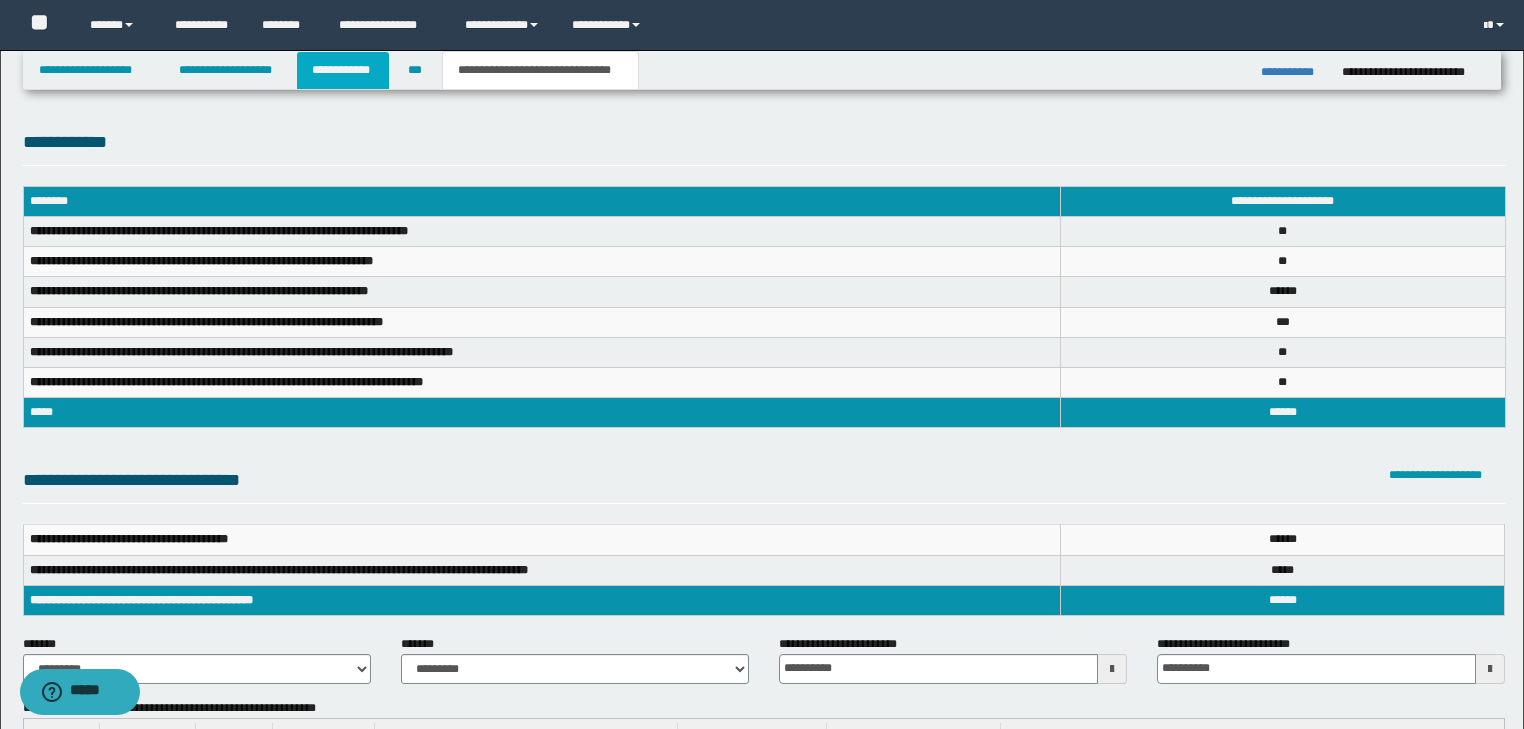 click on "**********" at bounding box center (343, 70) 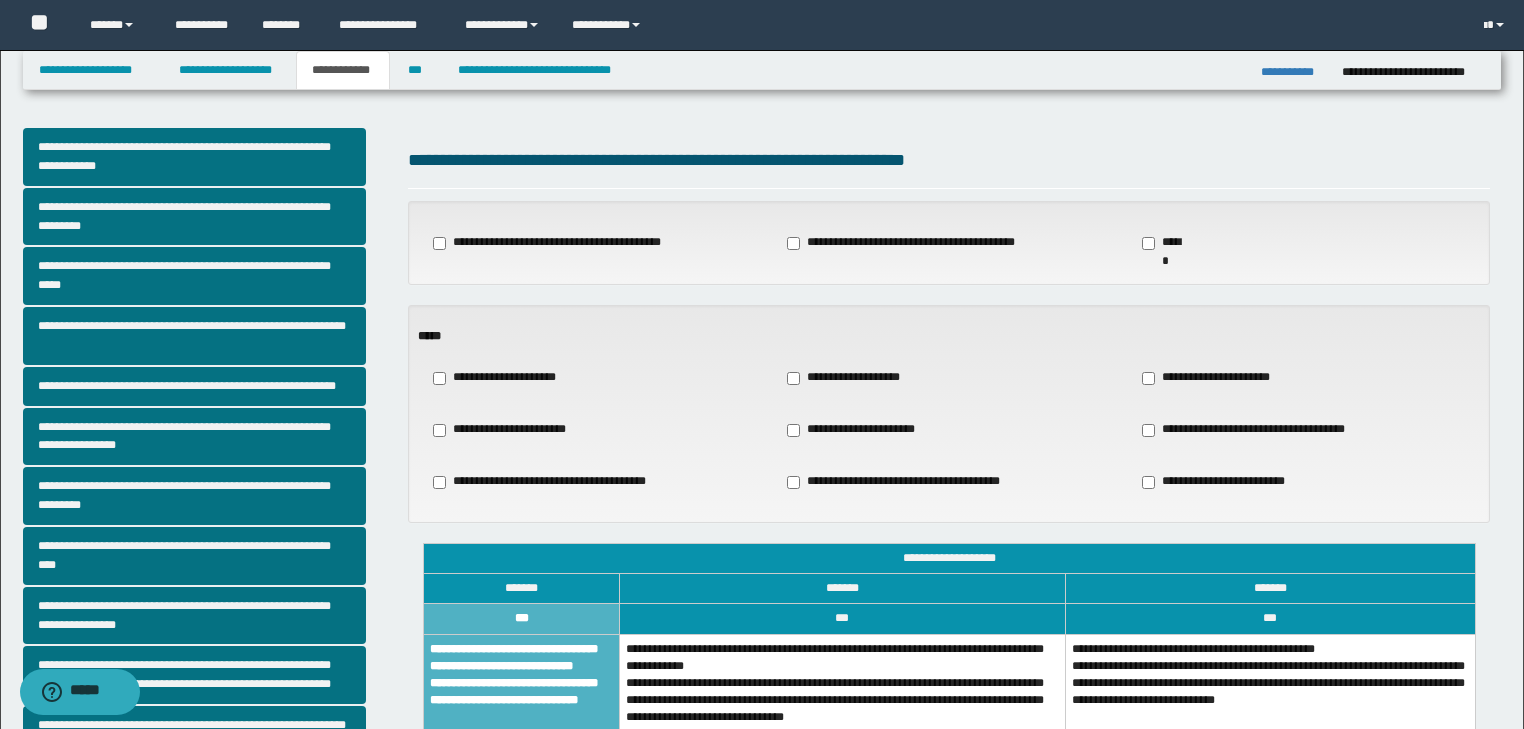 click on "**********" at bounding box center [1251, 430] 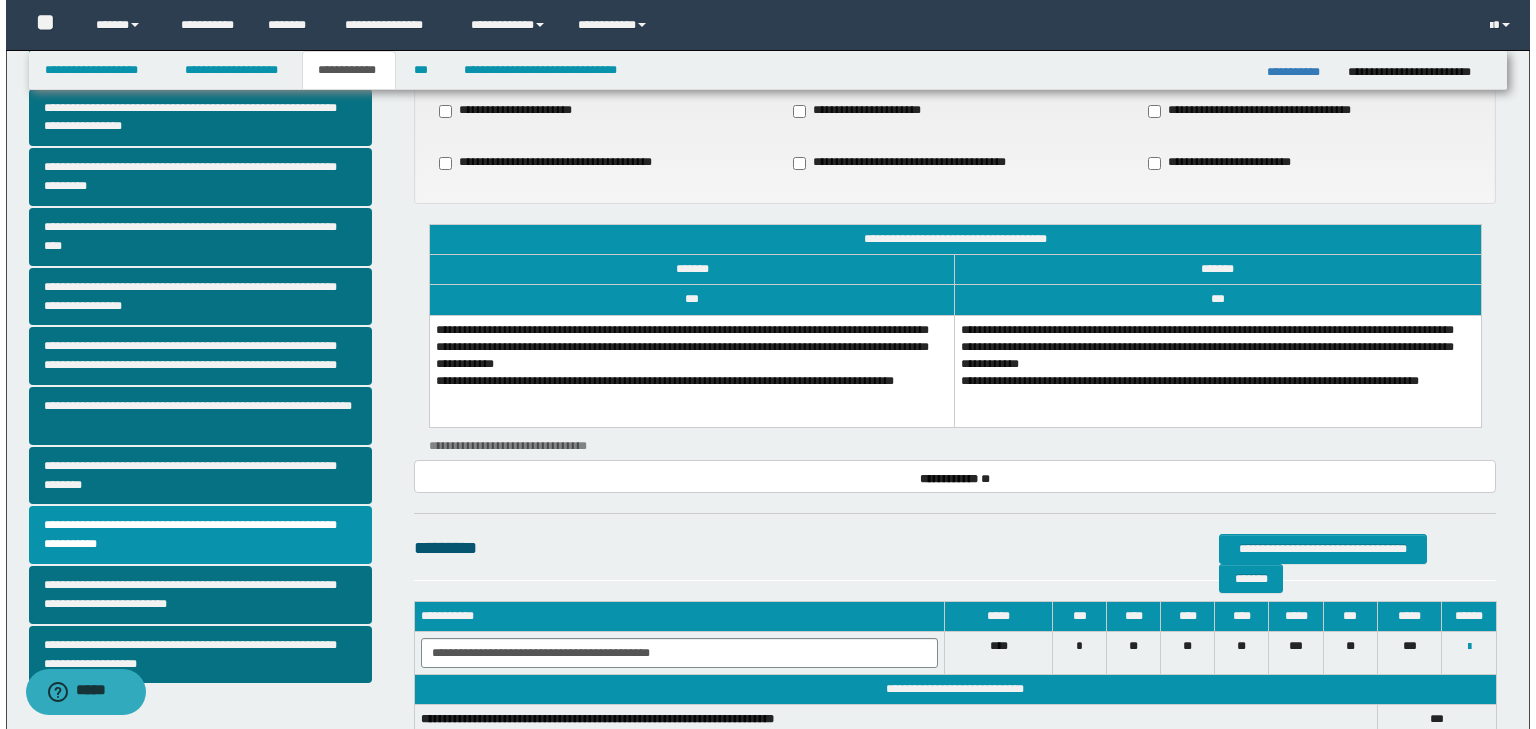 scroll, scrollTop: 320, scrollLeft: 0, axis: vertical 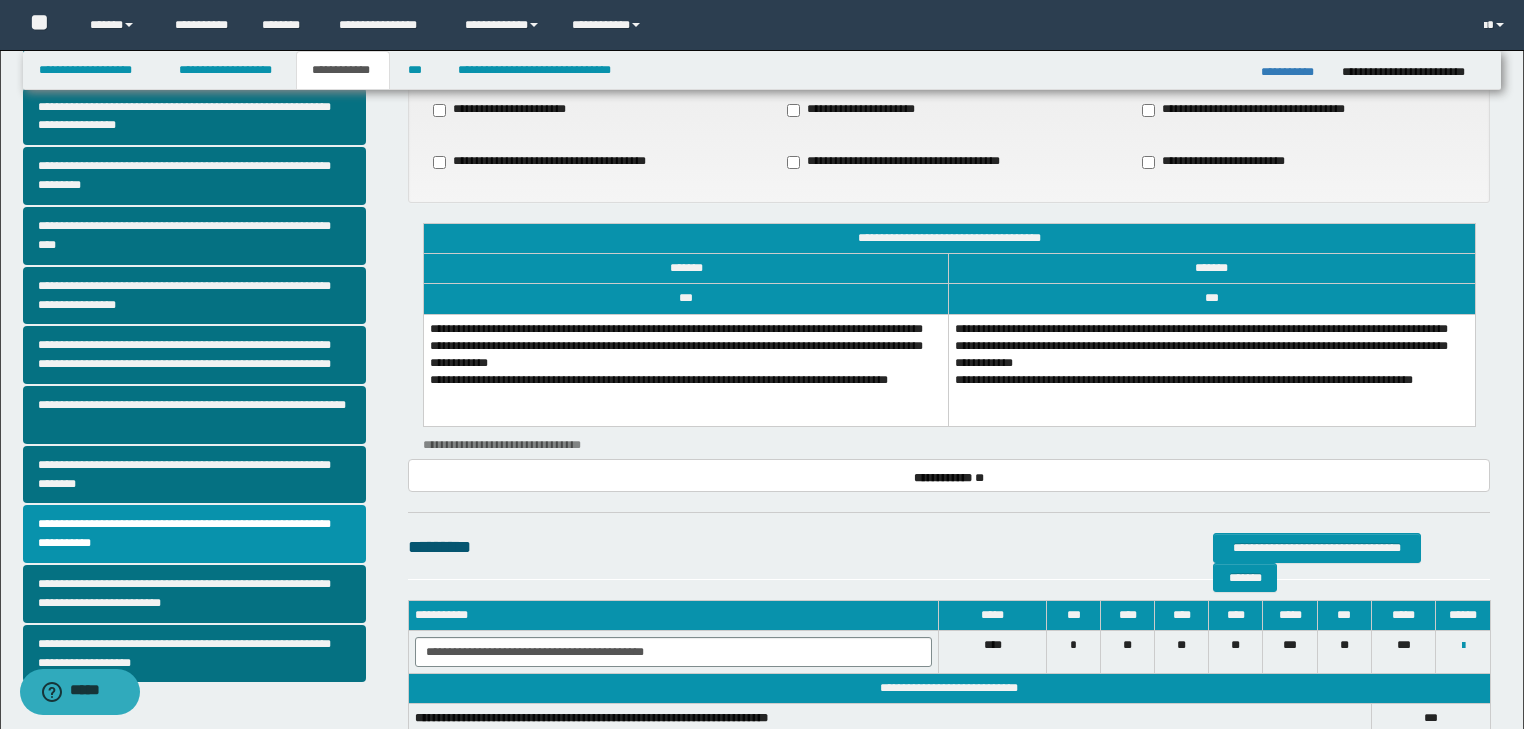 click on "**********" at bounding box center (1211, 370) 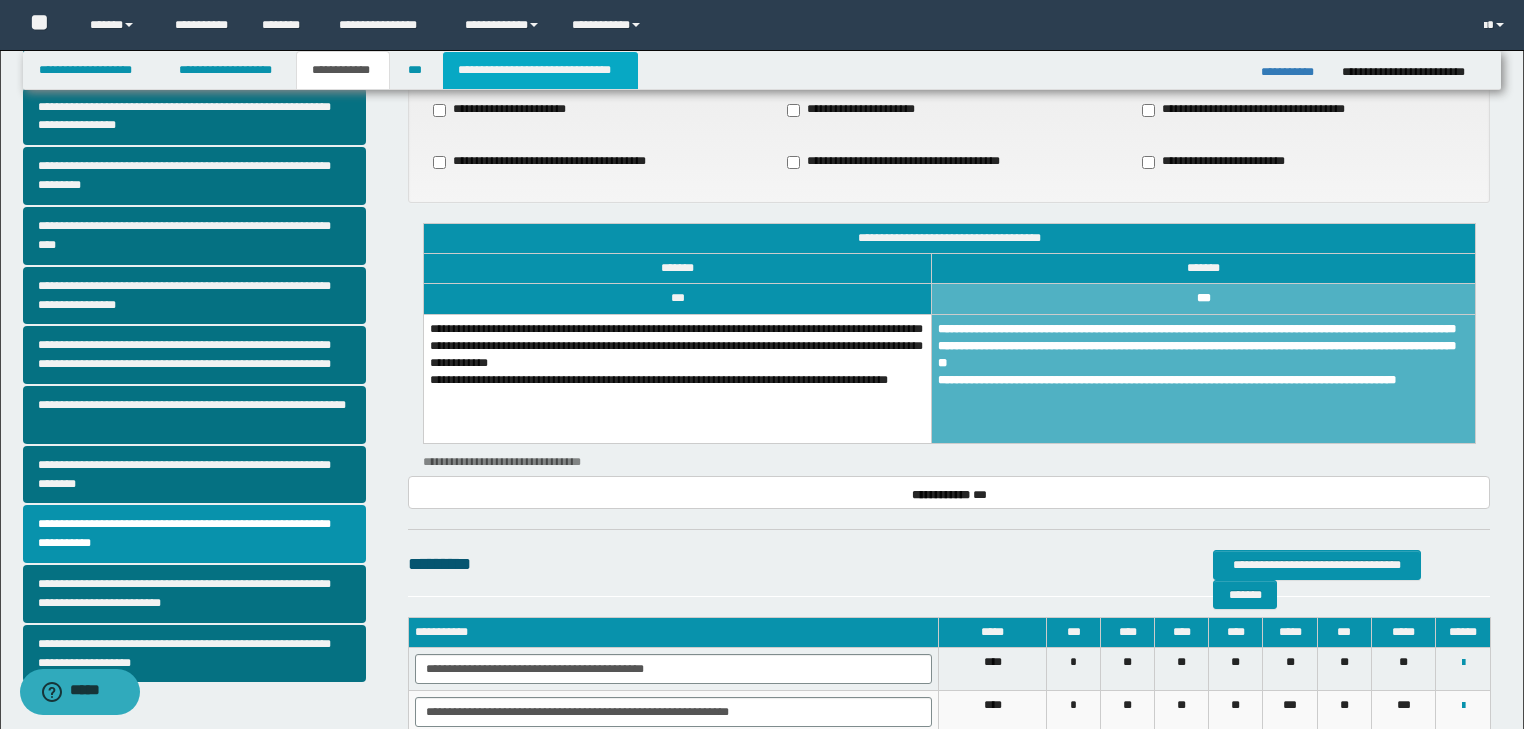 click on "**********" at bounding box center [540, 70] 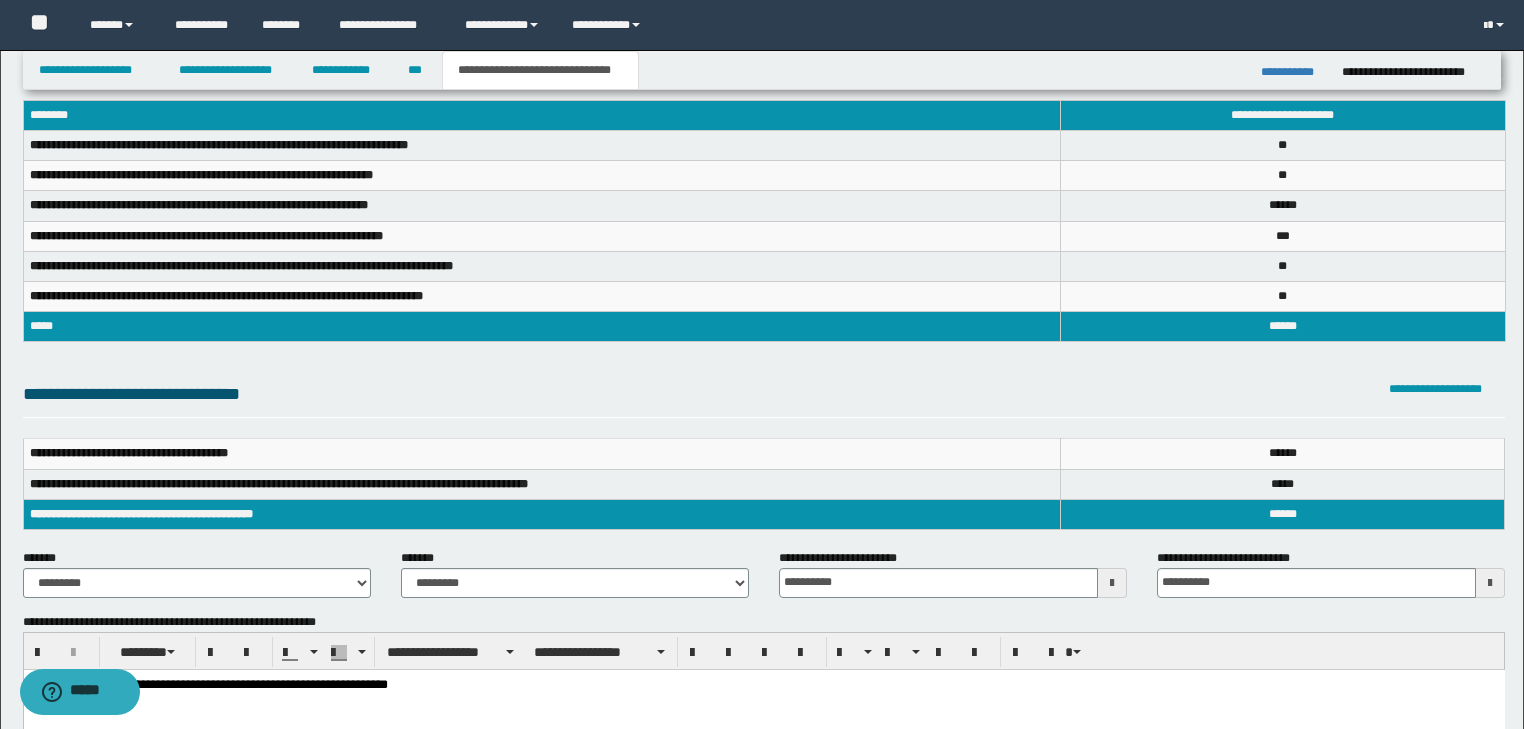 scroll, scrollTop: 84, scrollLeft: 0, axis: vertical 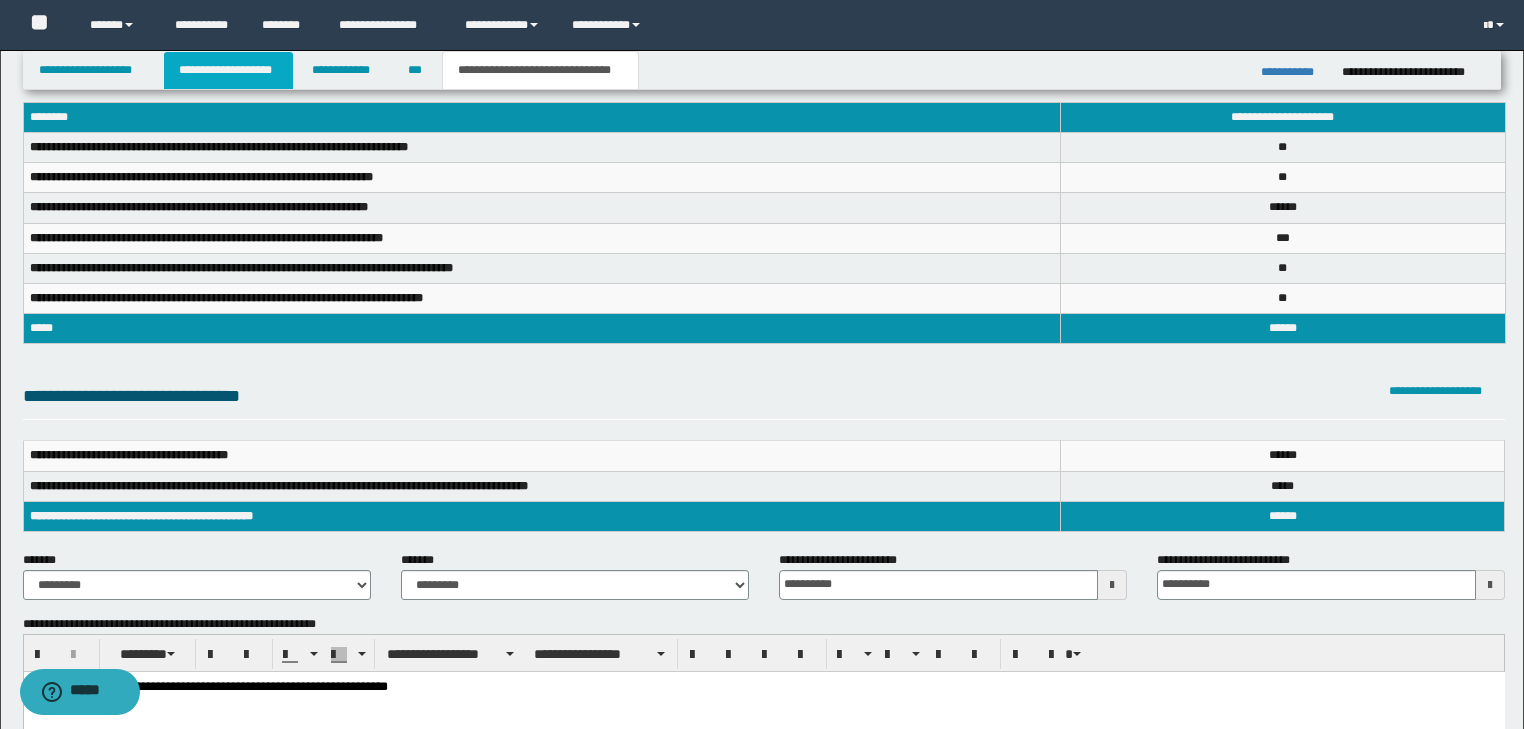 click on "**********" at bounding box center [228, 70] 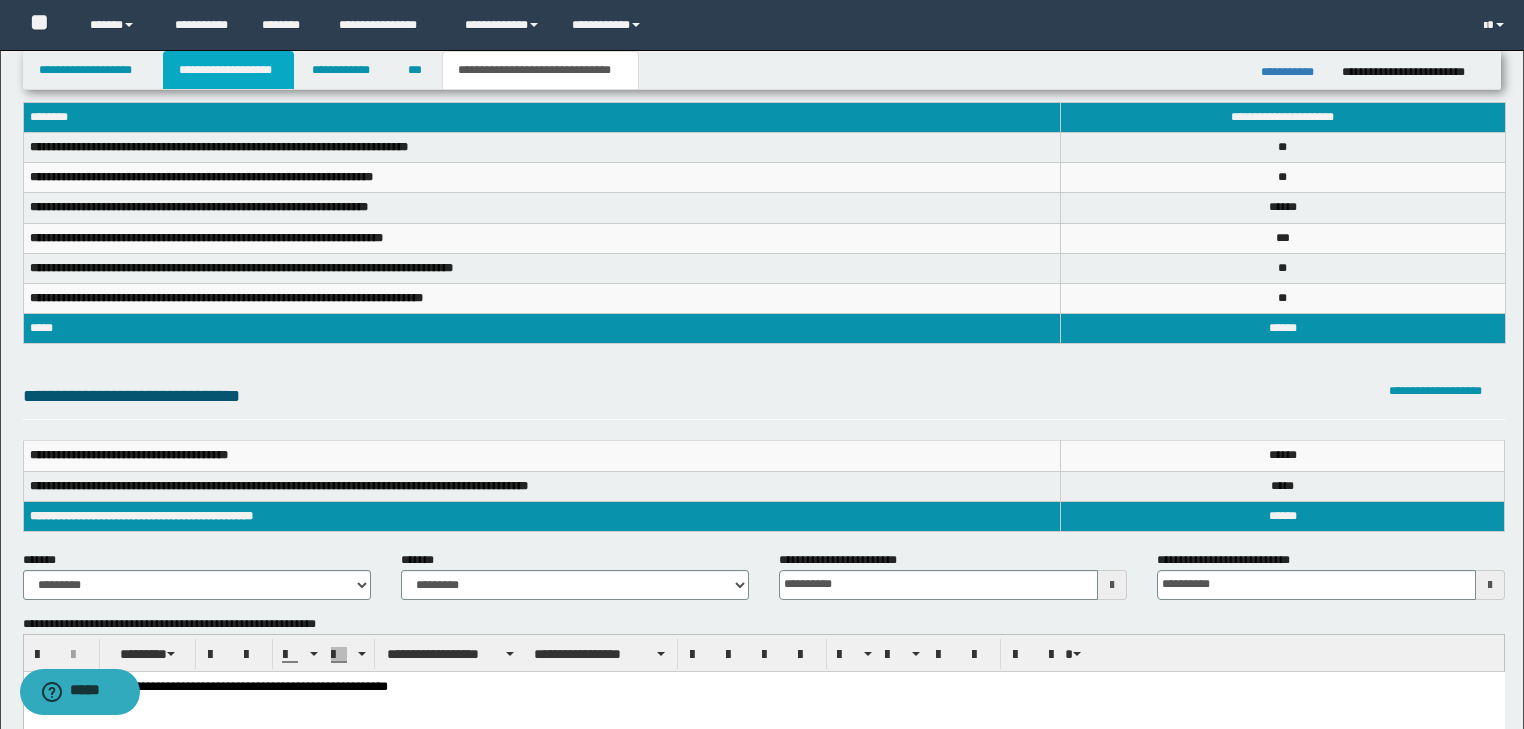 scroll, scrollTop: 0, scrollLeft: 0, axis: both 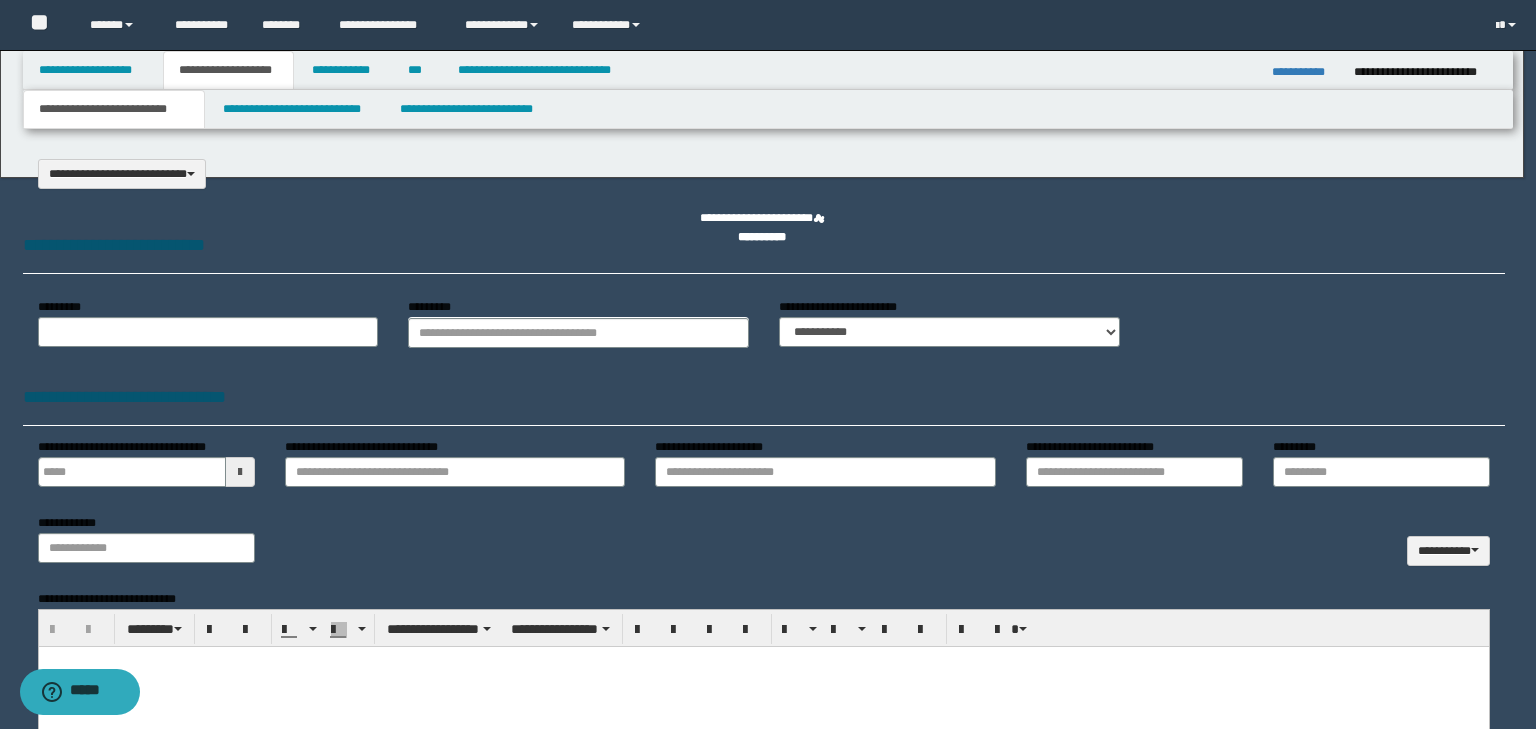 select on "*" 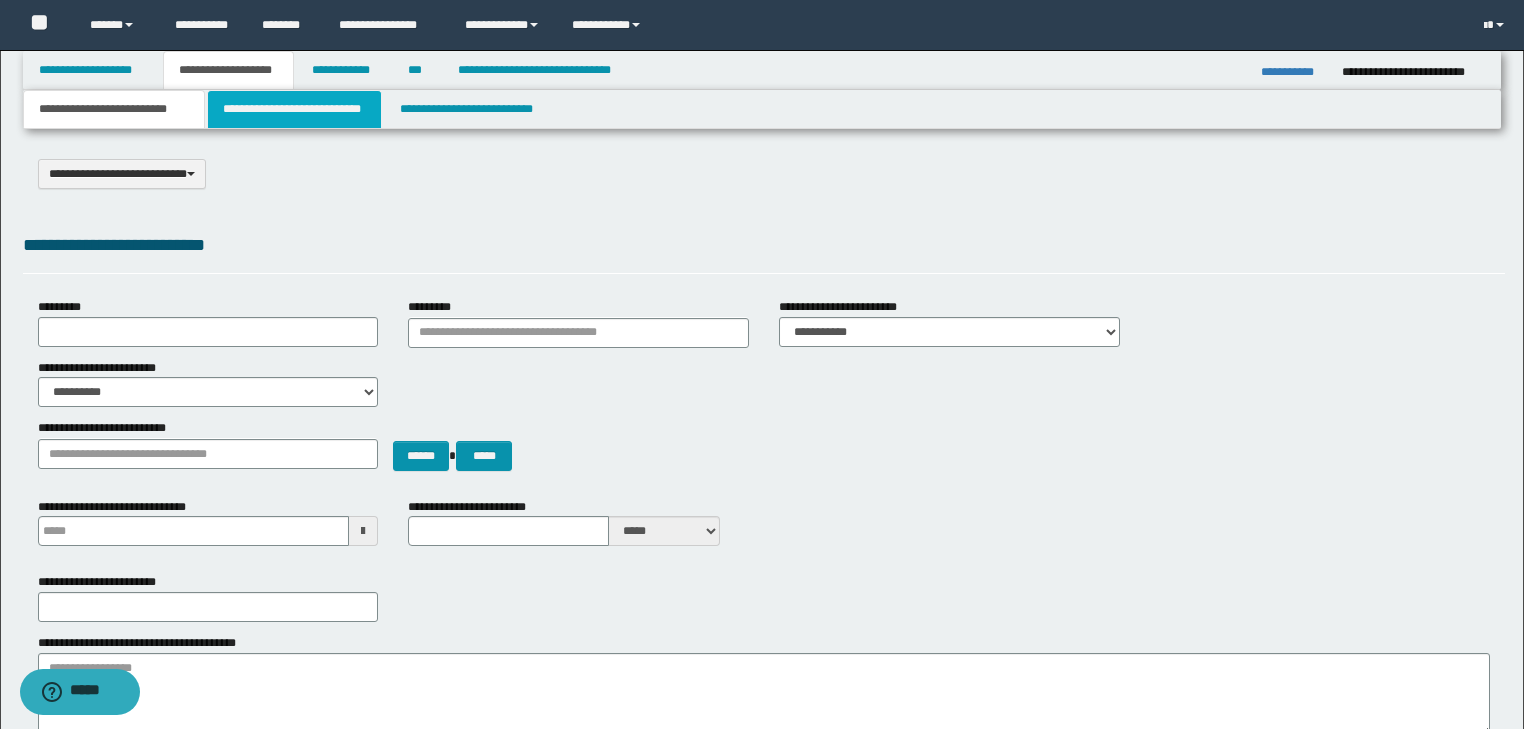 scroll, scrollTop: 0, scrollLeft: 0, axis: both 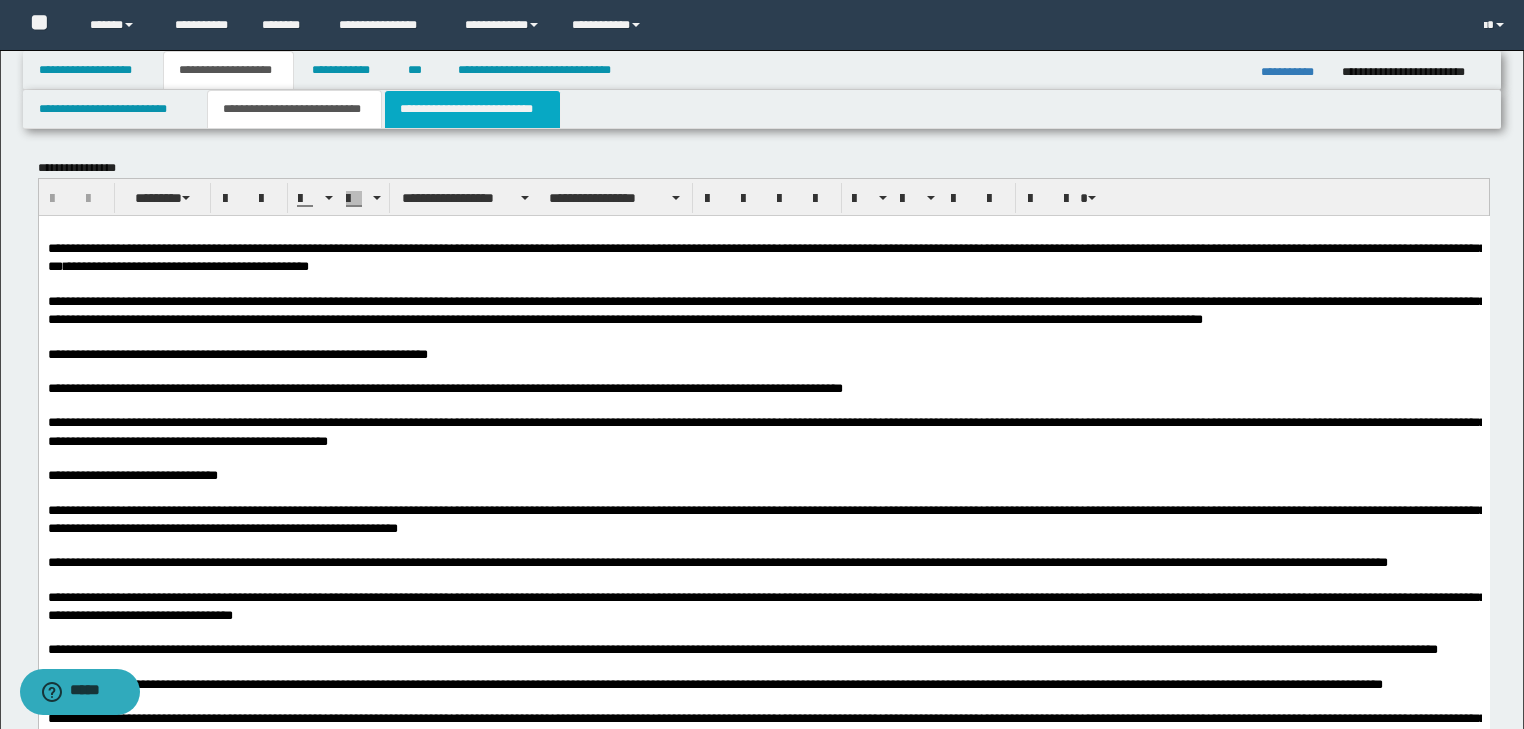 click on "**********" at bounding box center [472, 109] 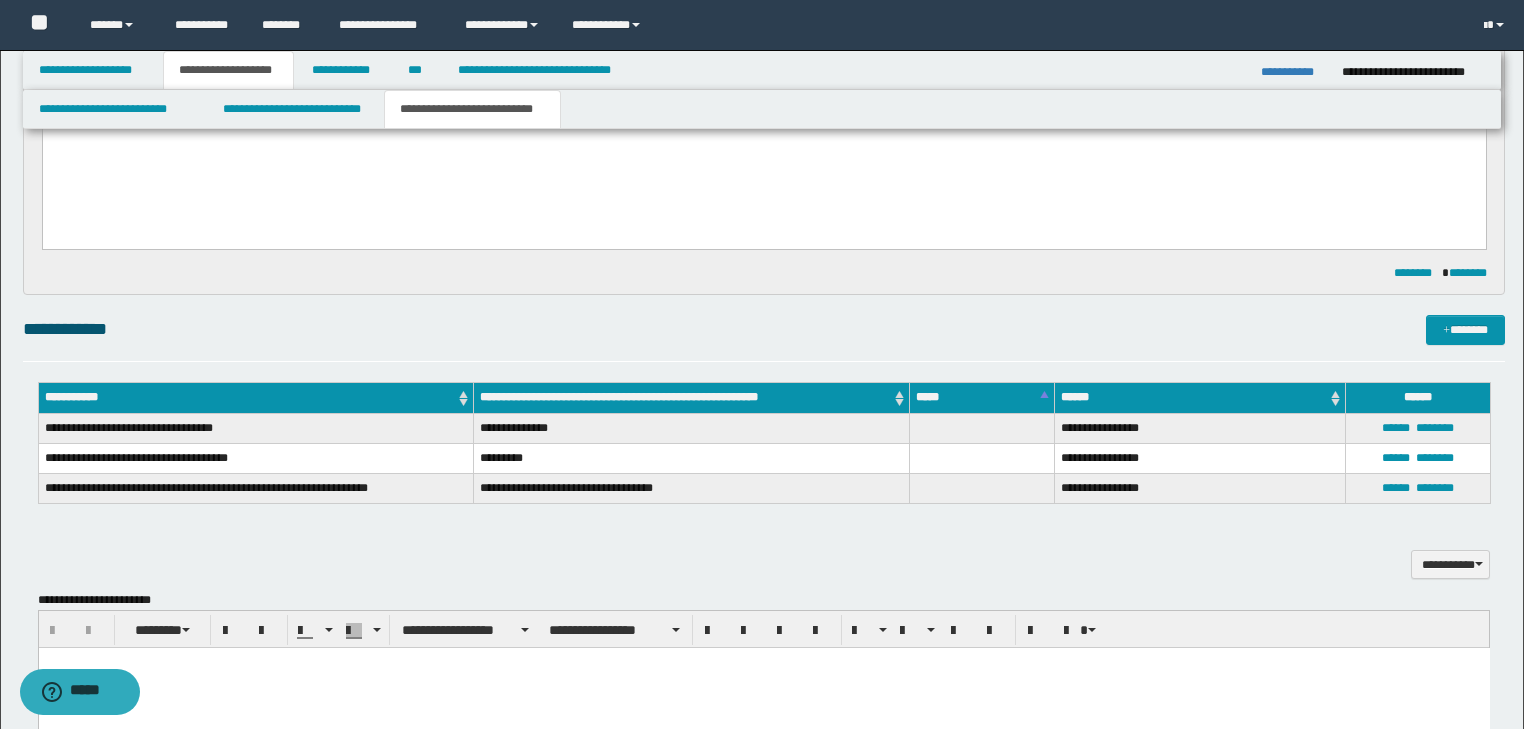 scroll, scrollTop: 239, scrollLeft: 0, axis: vertical 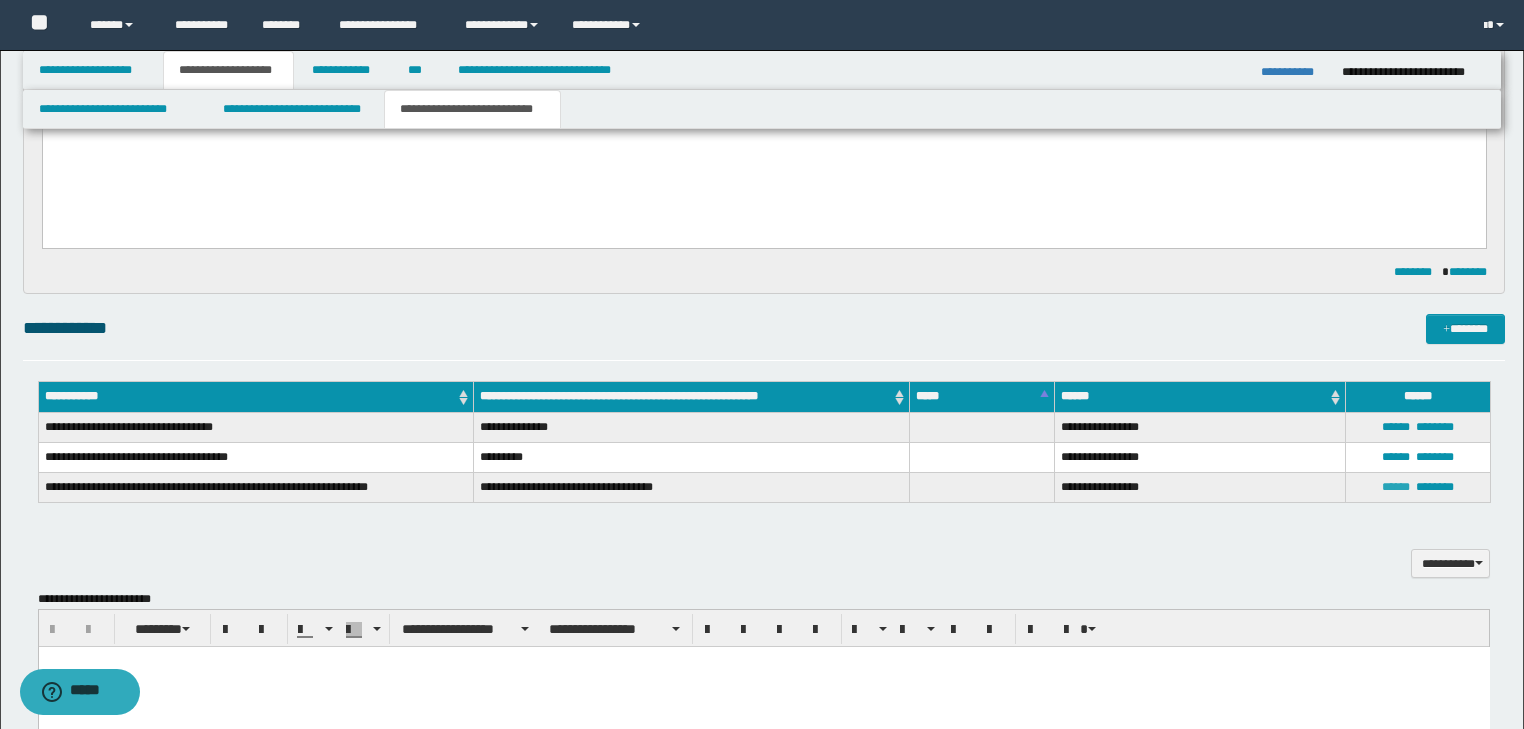 click on "******" at bounding box center [1396, 487] 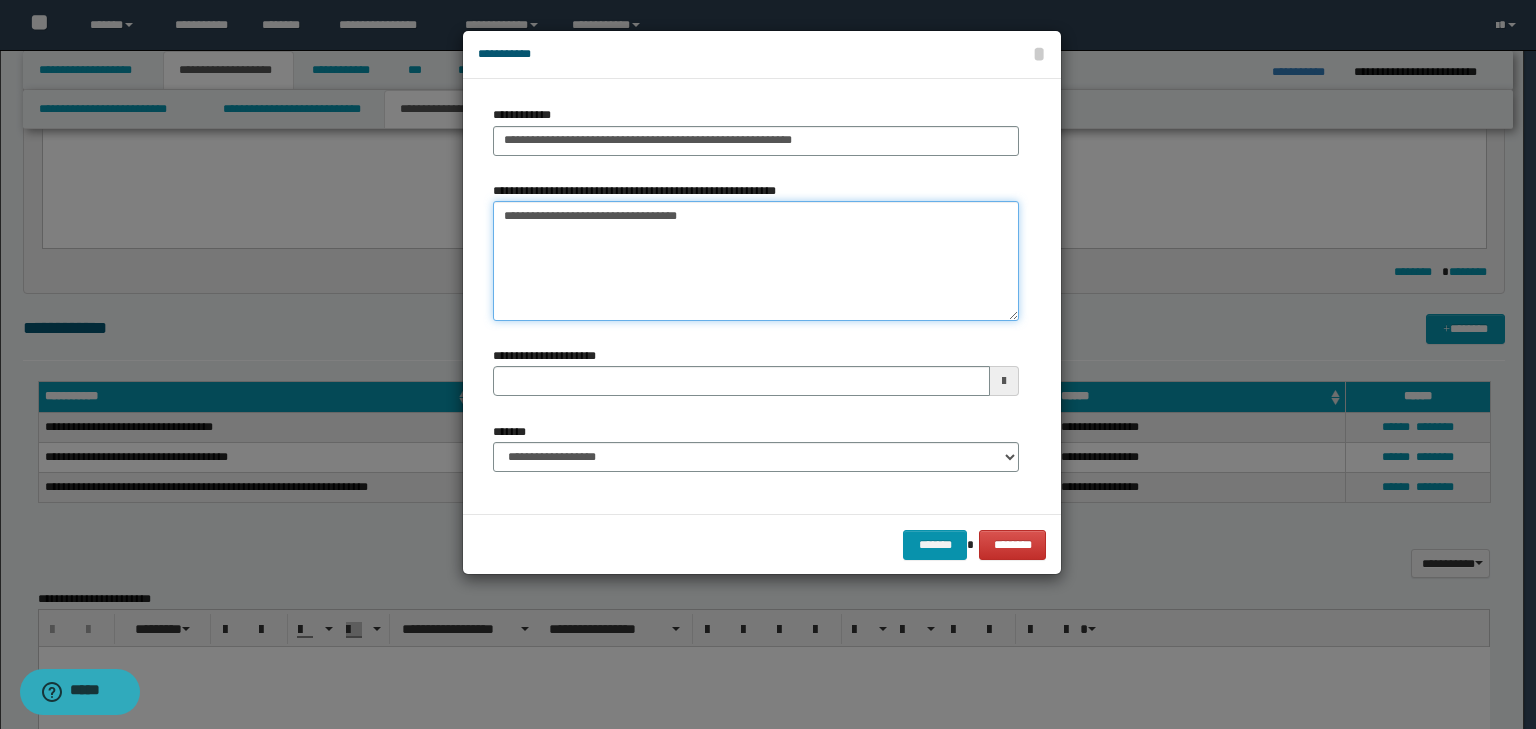 click on "**********" at bounding box center (756, 261) 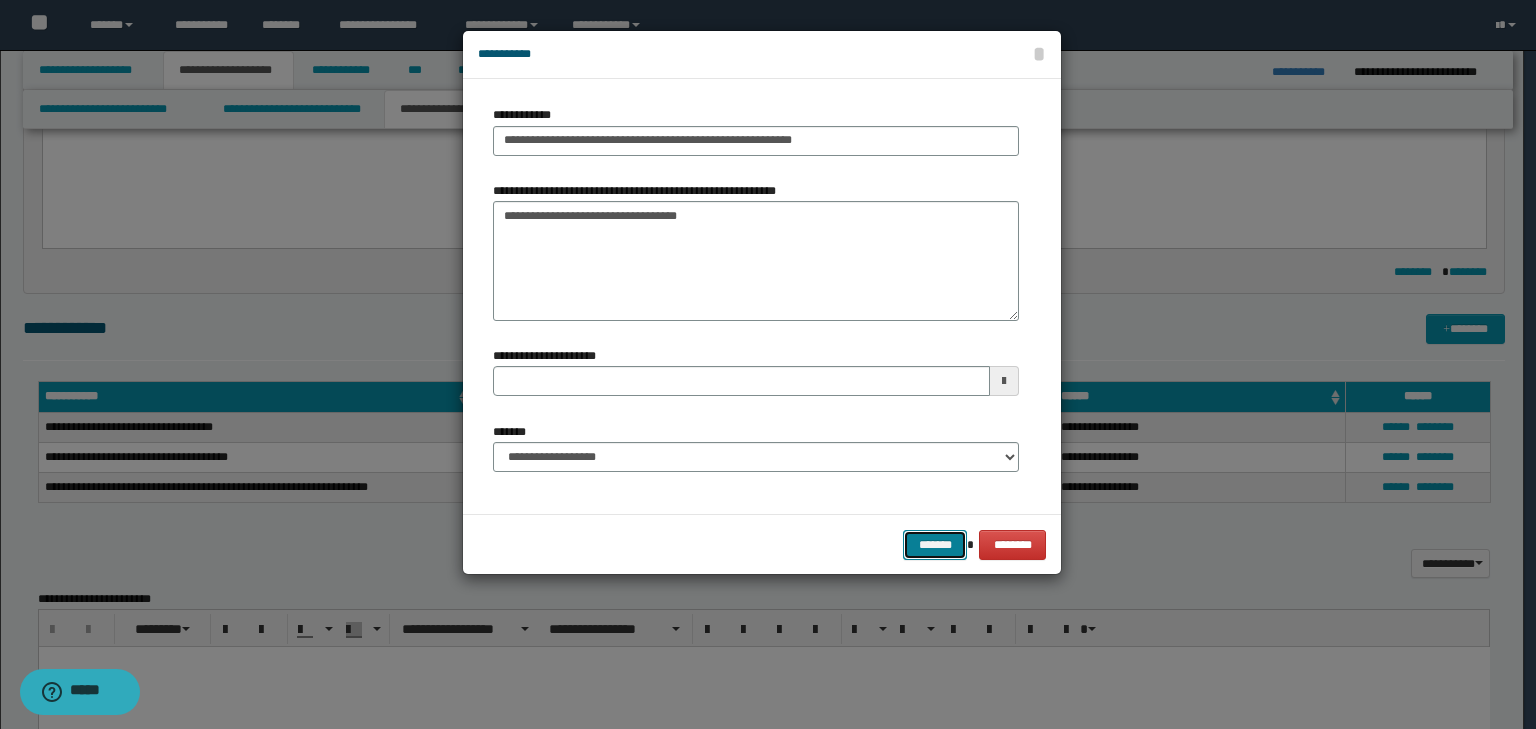 click on "*******" at bounding box center [935, 545] 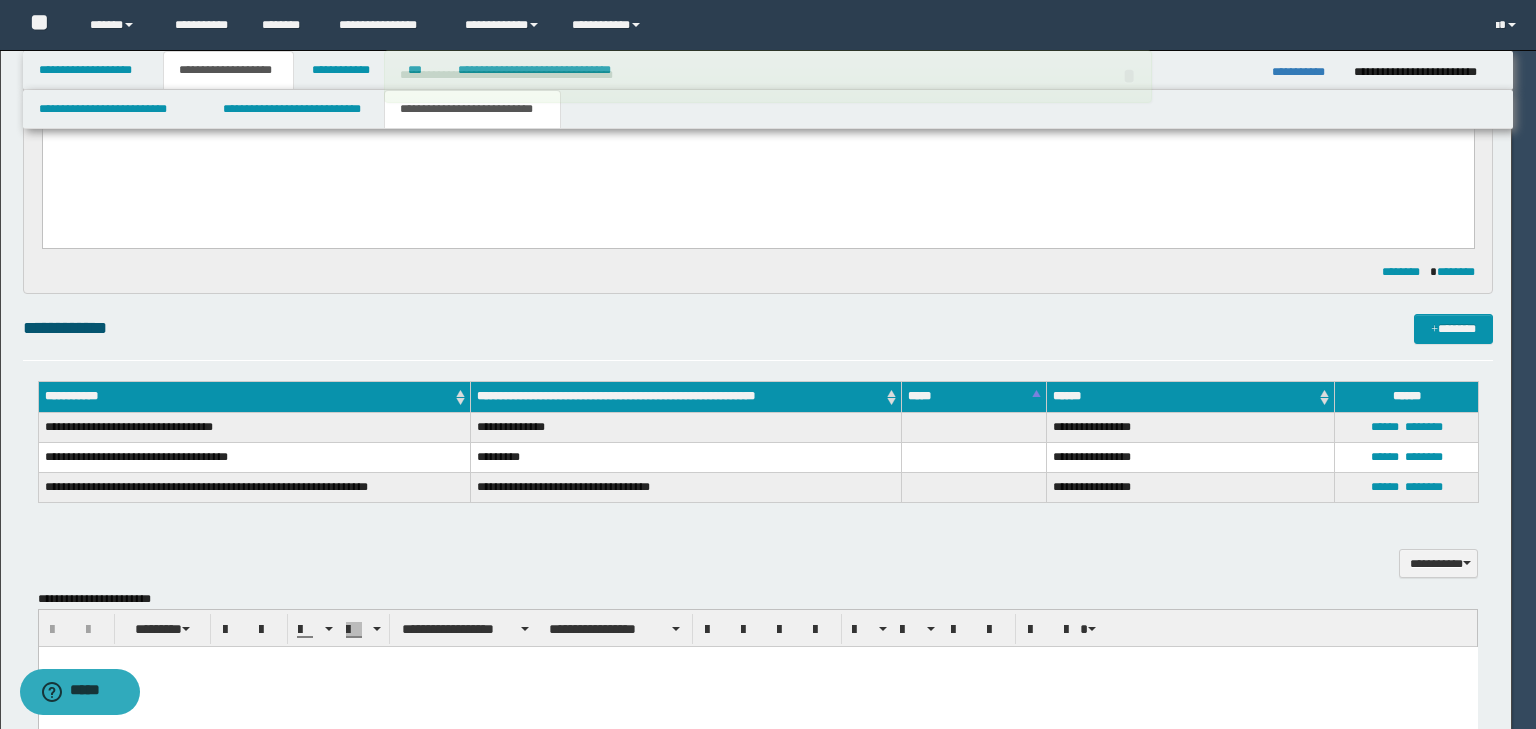 type 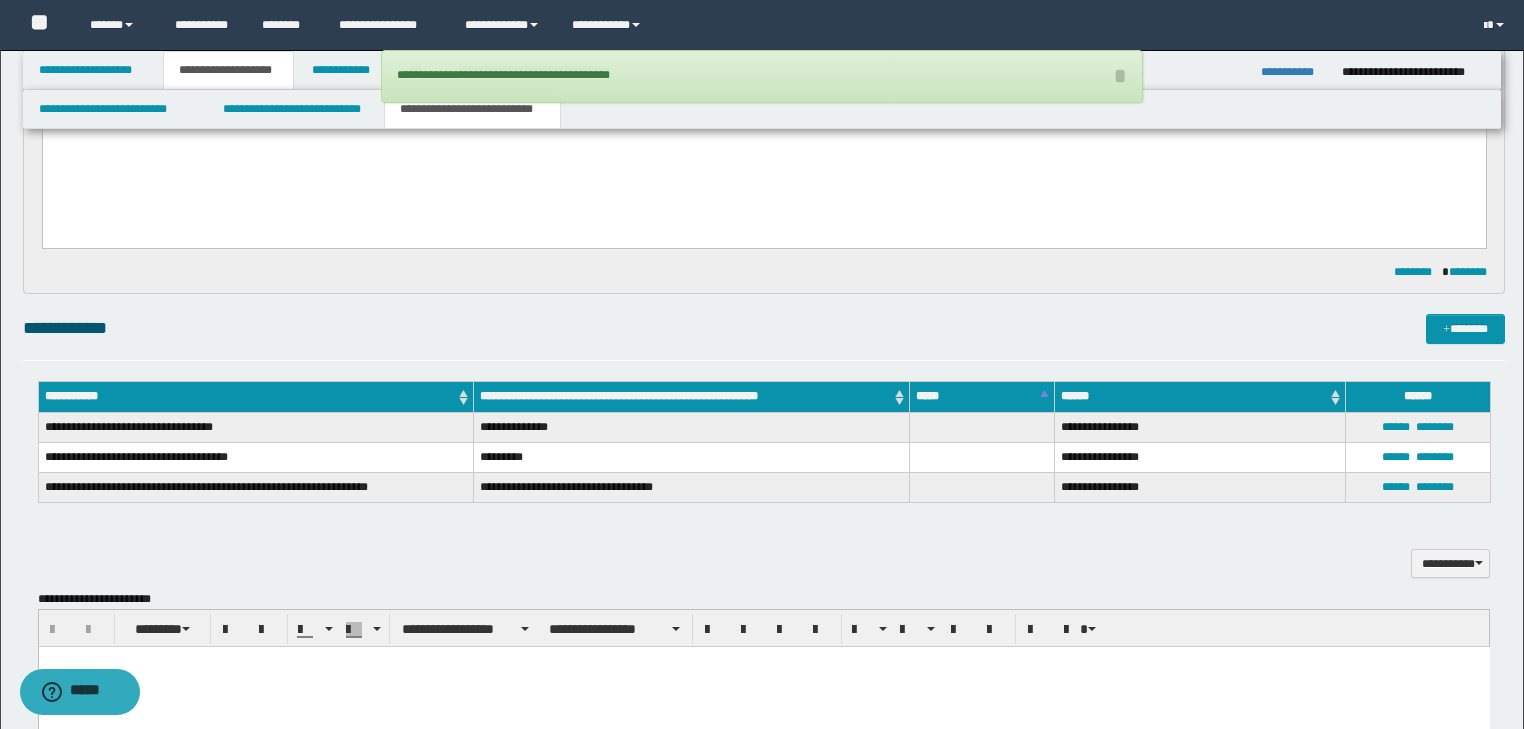 click on "**********" at bounding box center (764, 337) 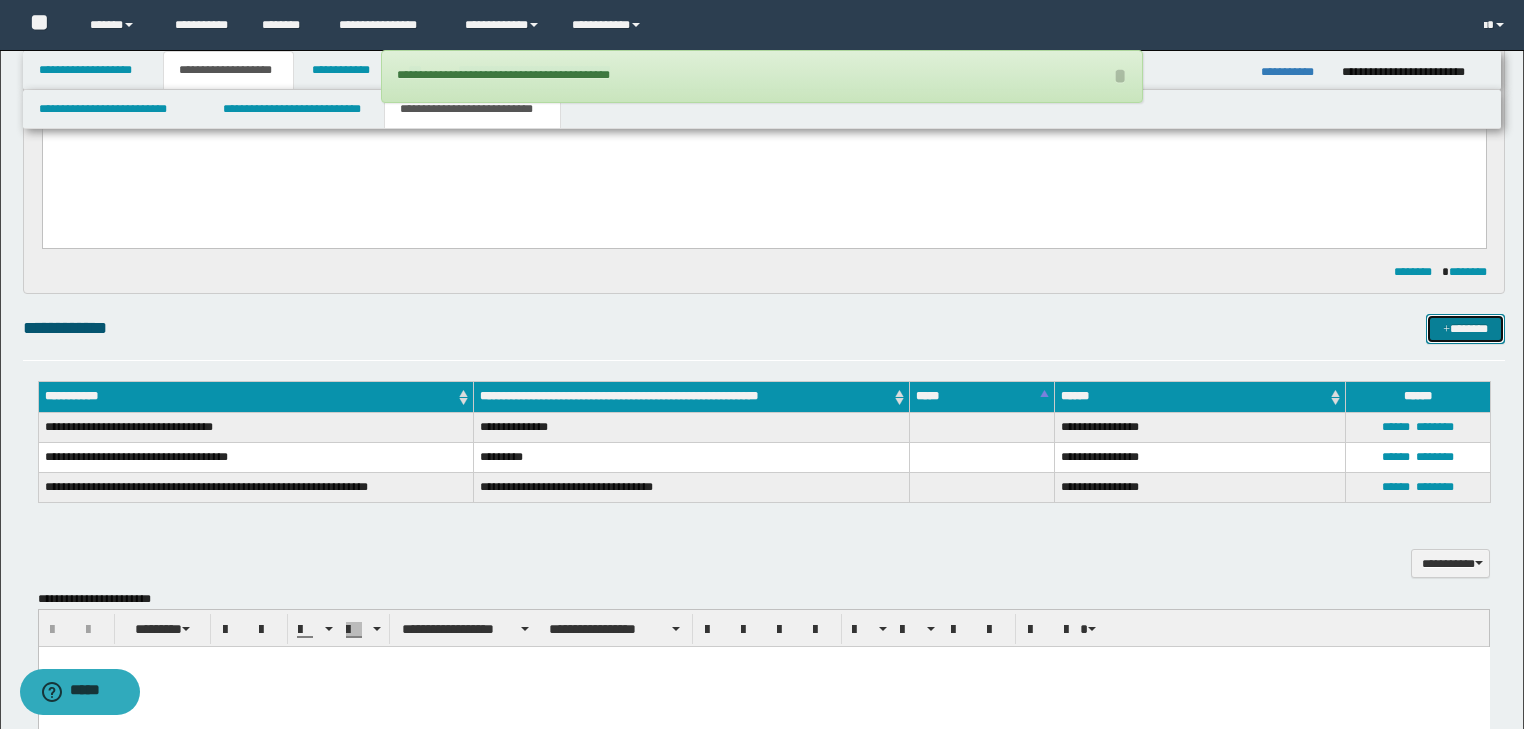 click on "*******" at bounding box center (1465, 329) 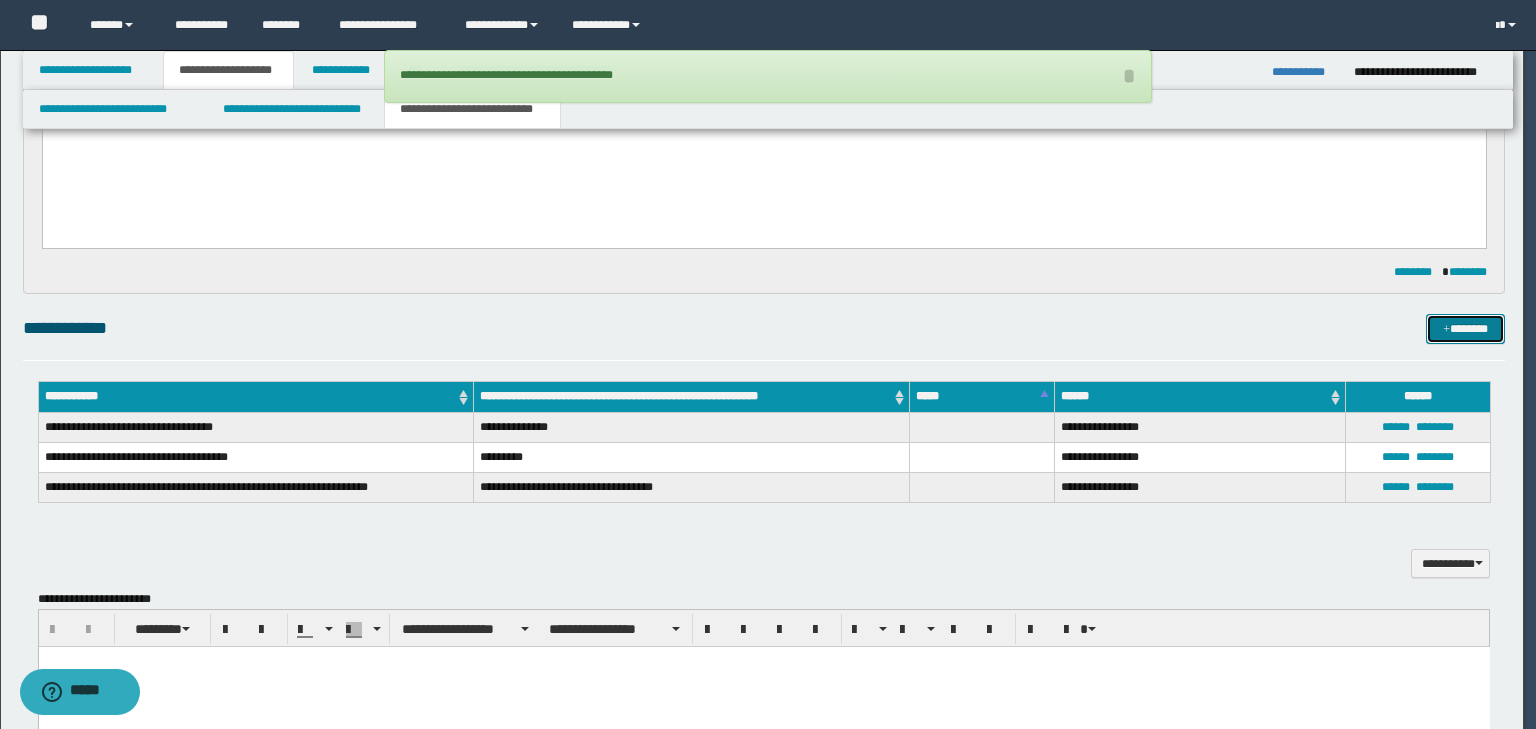 type 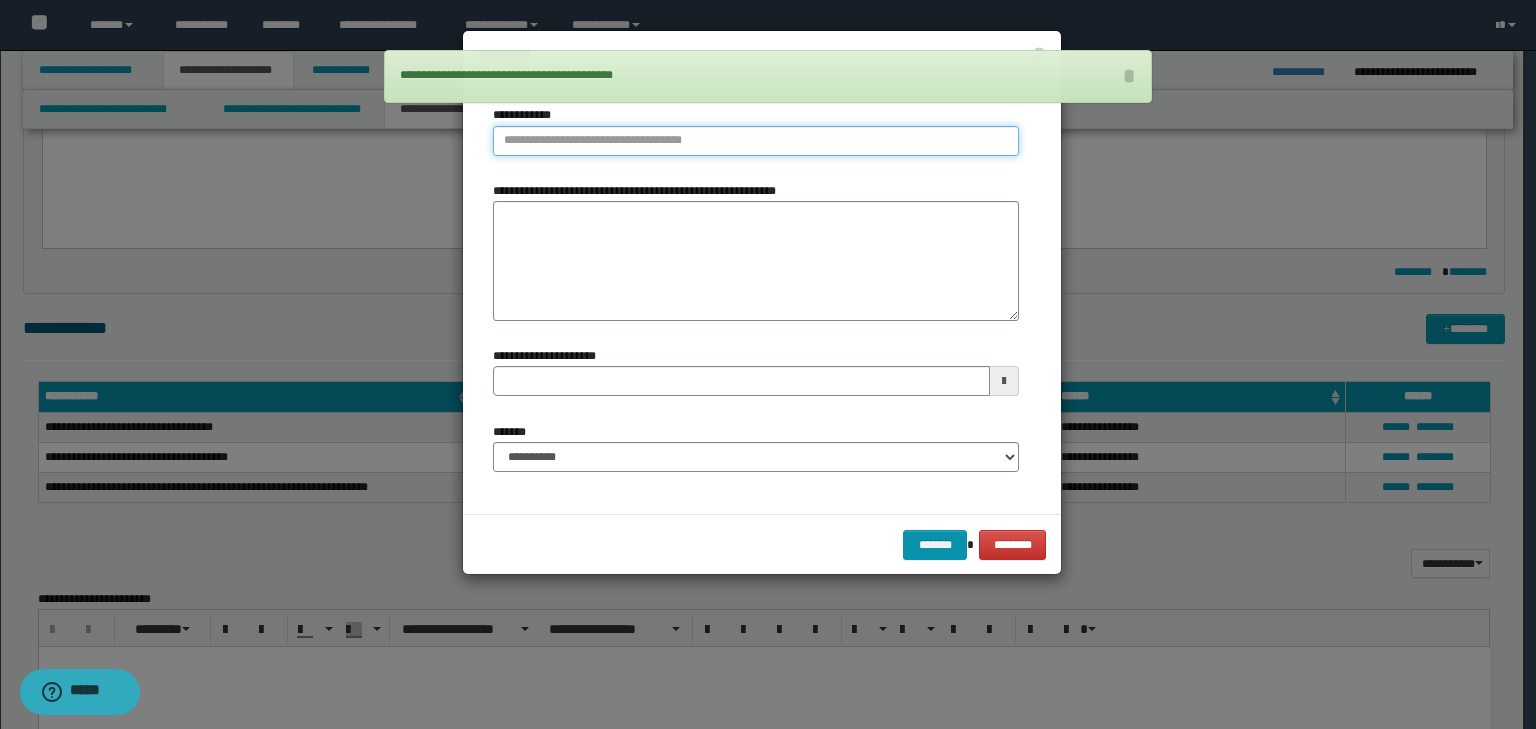 type on "**********" 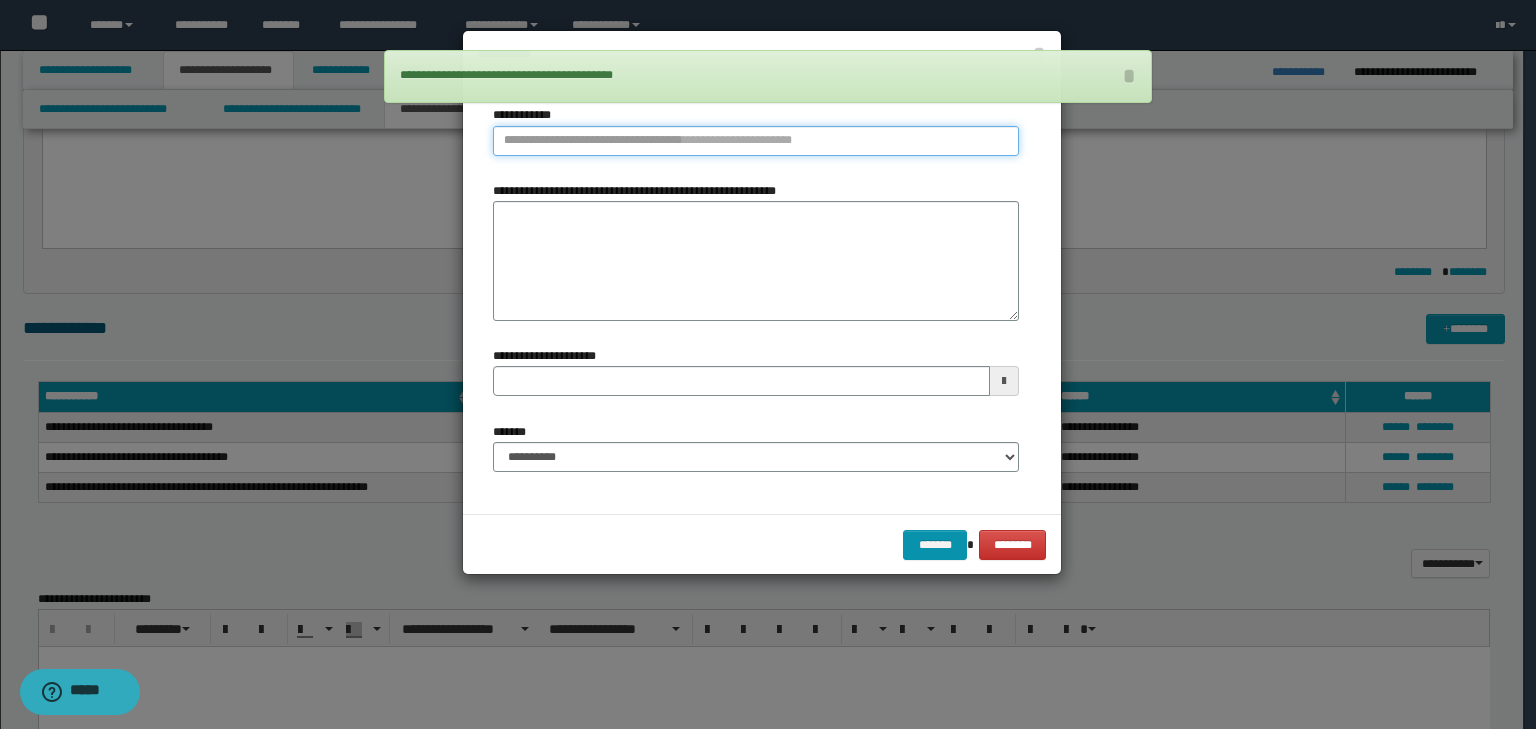 click on "**********" at bounding box center (756, 141) 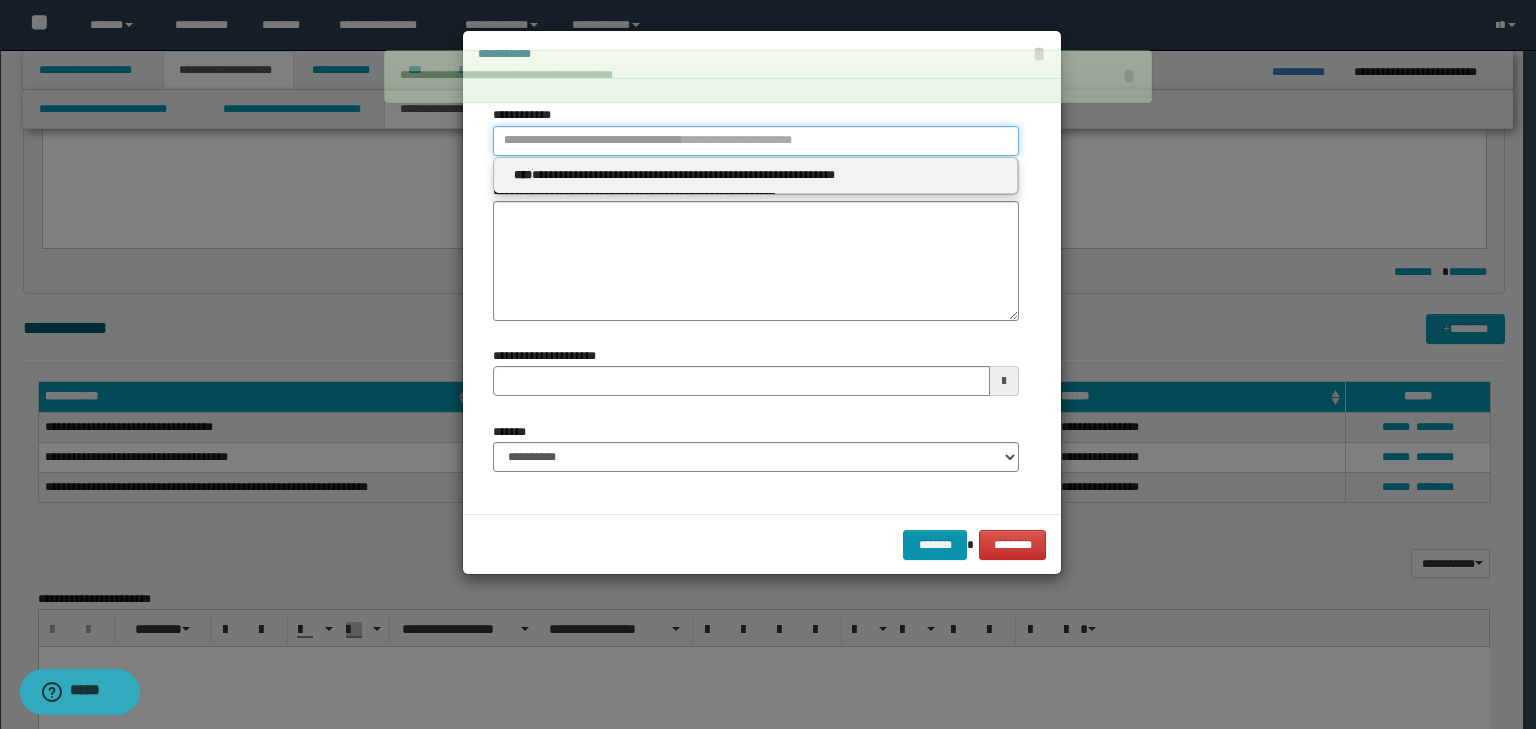 type 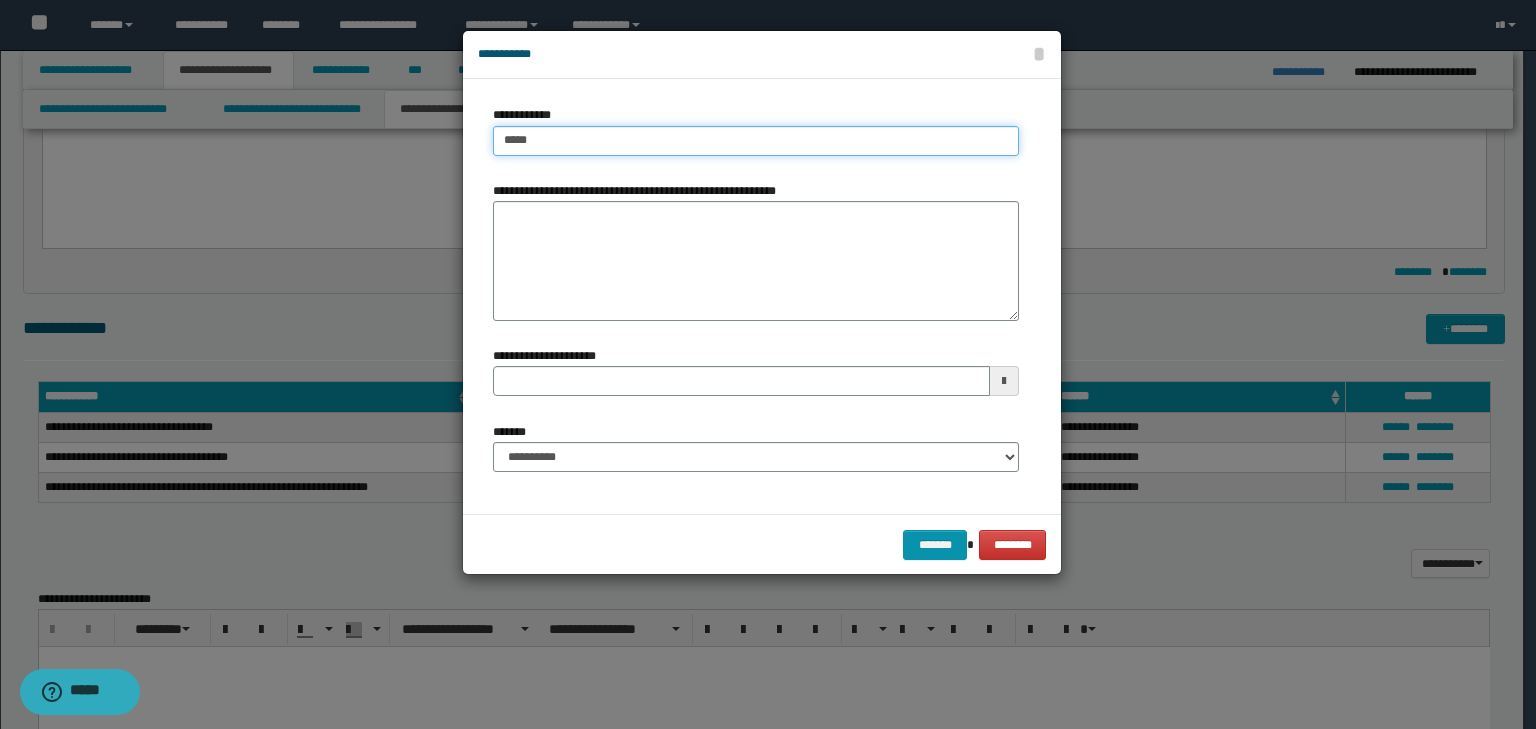 type on "******" 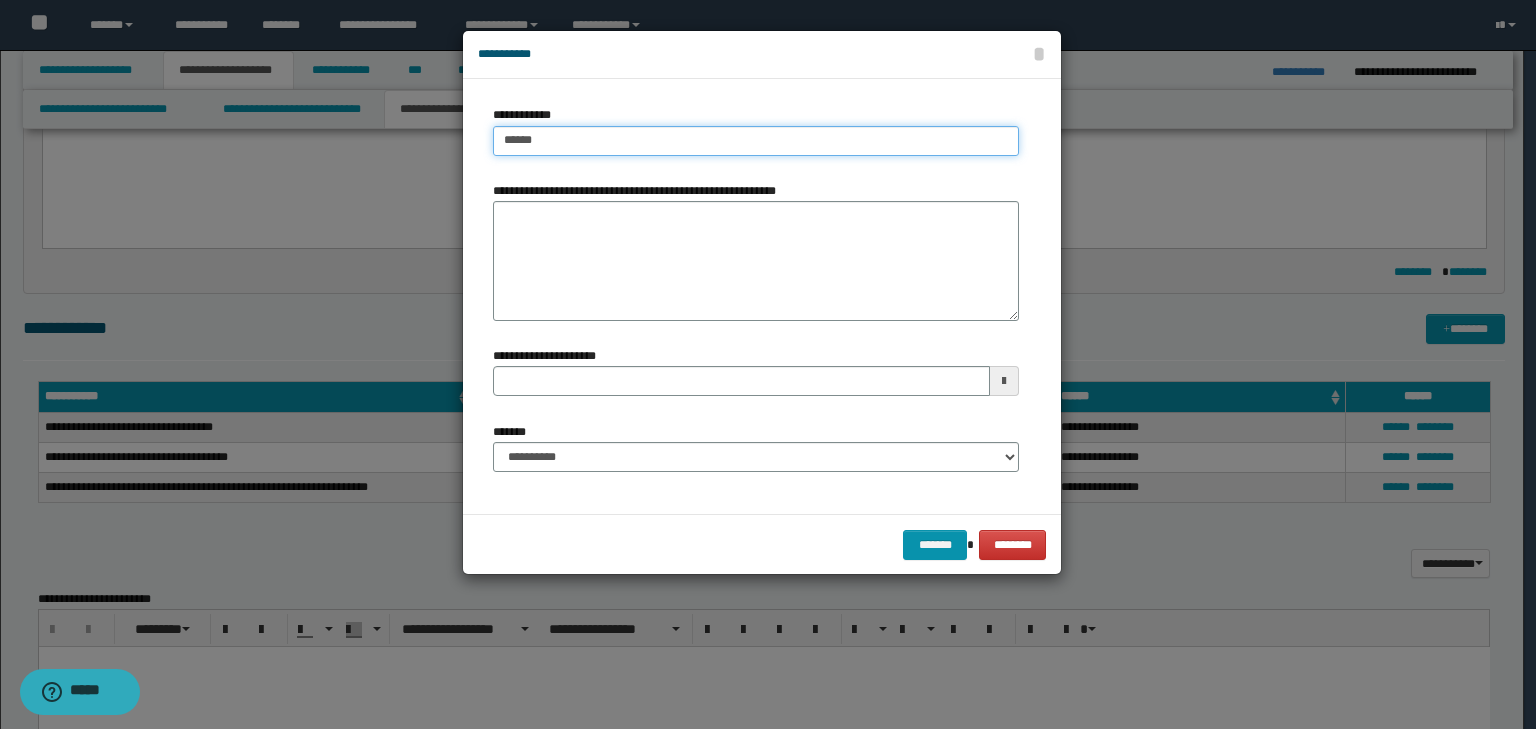 type on "******" 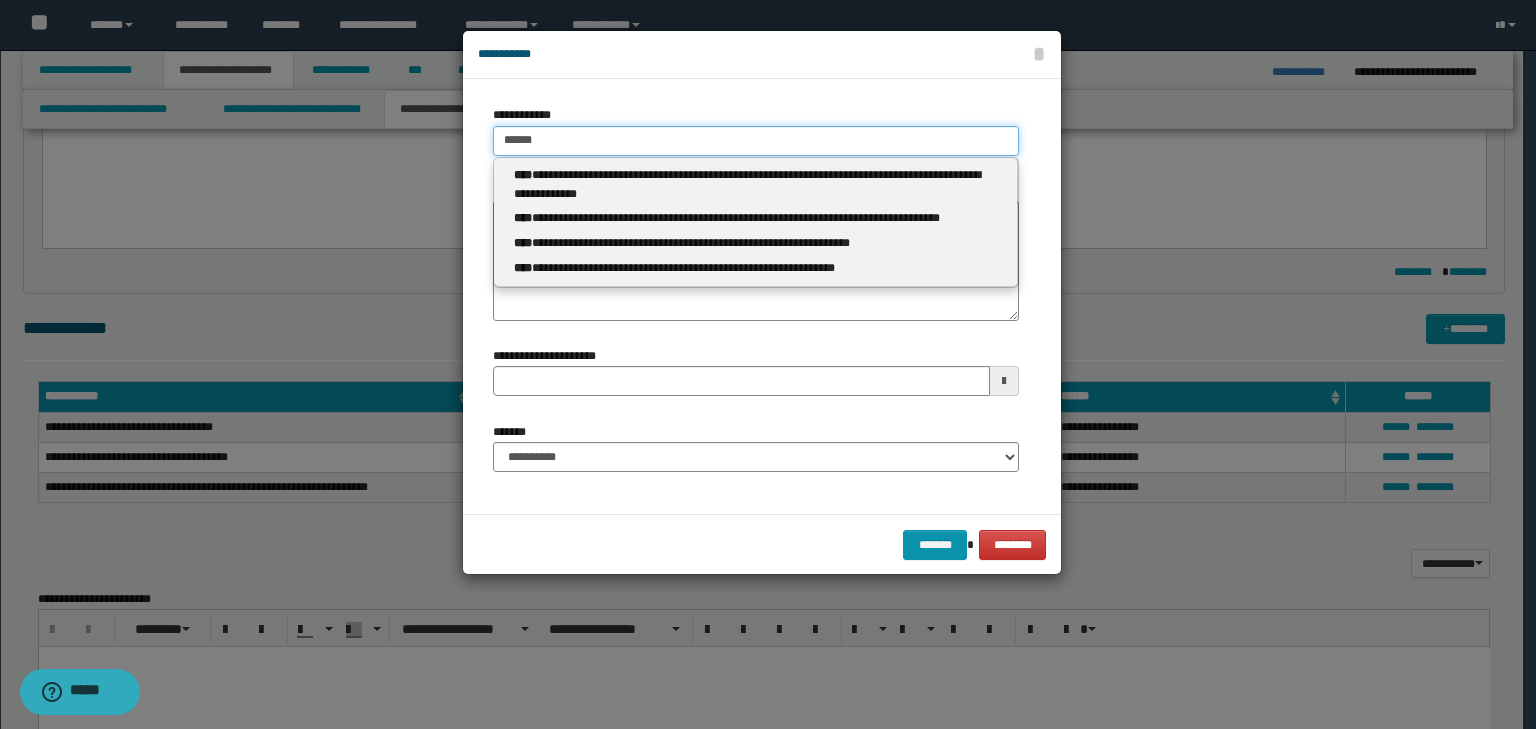 type 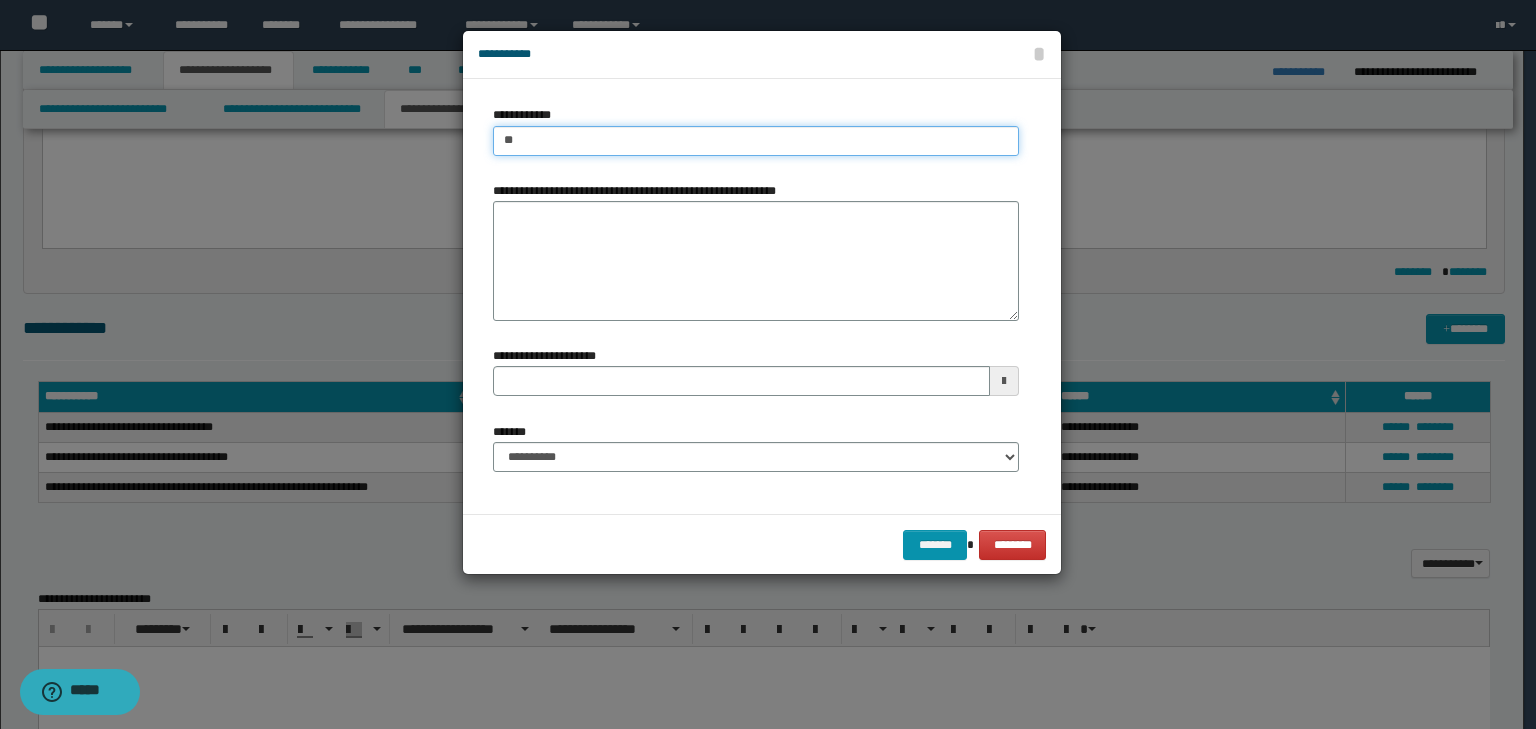 type on "*" 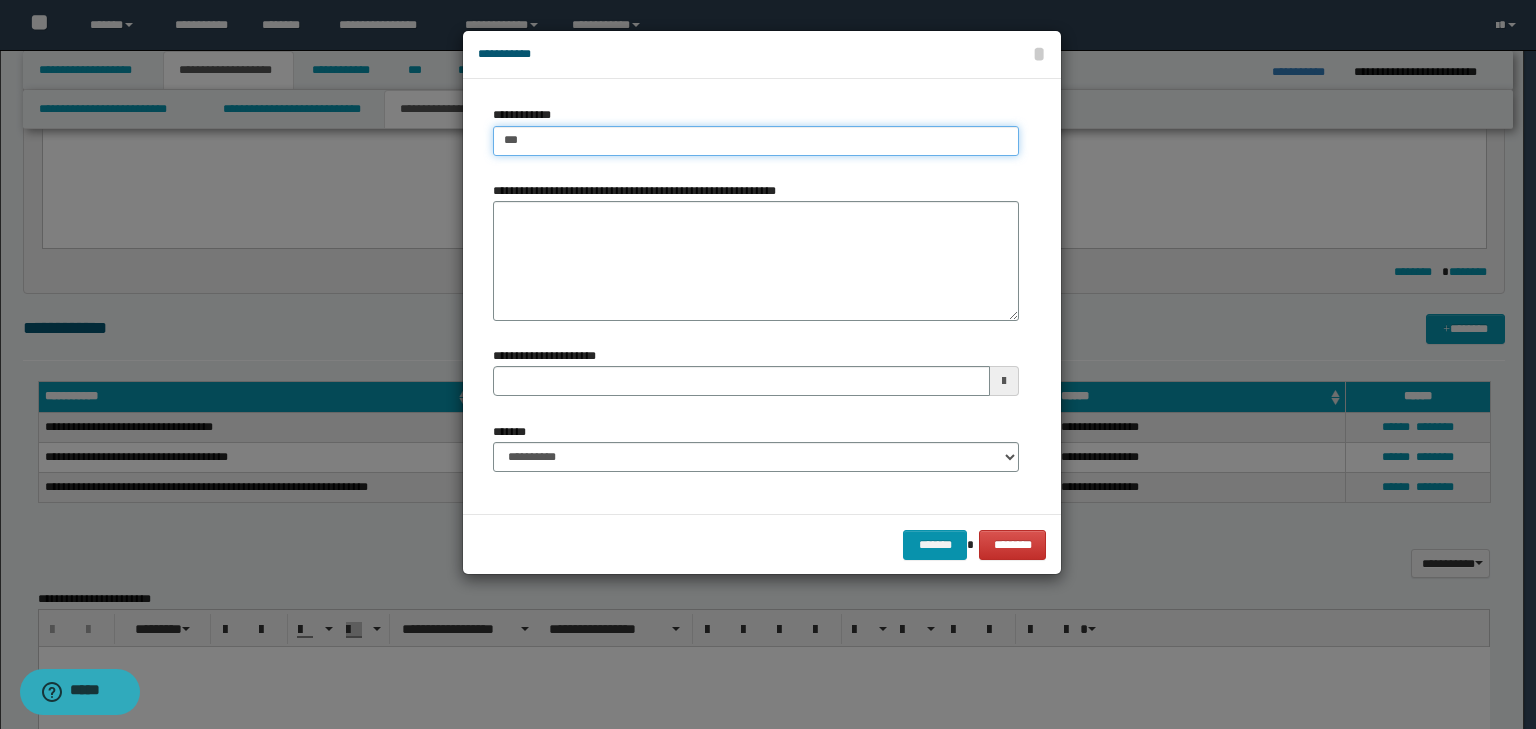 type on "***" 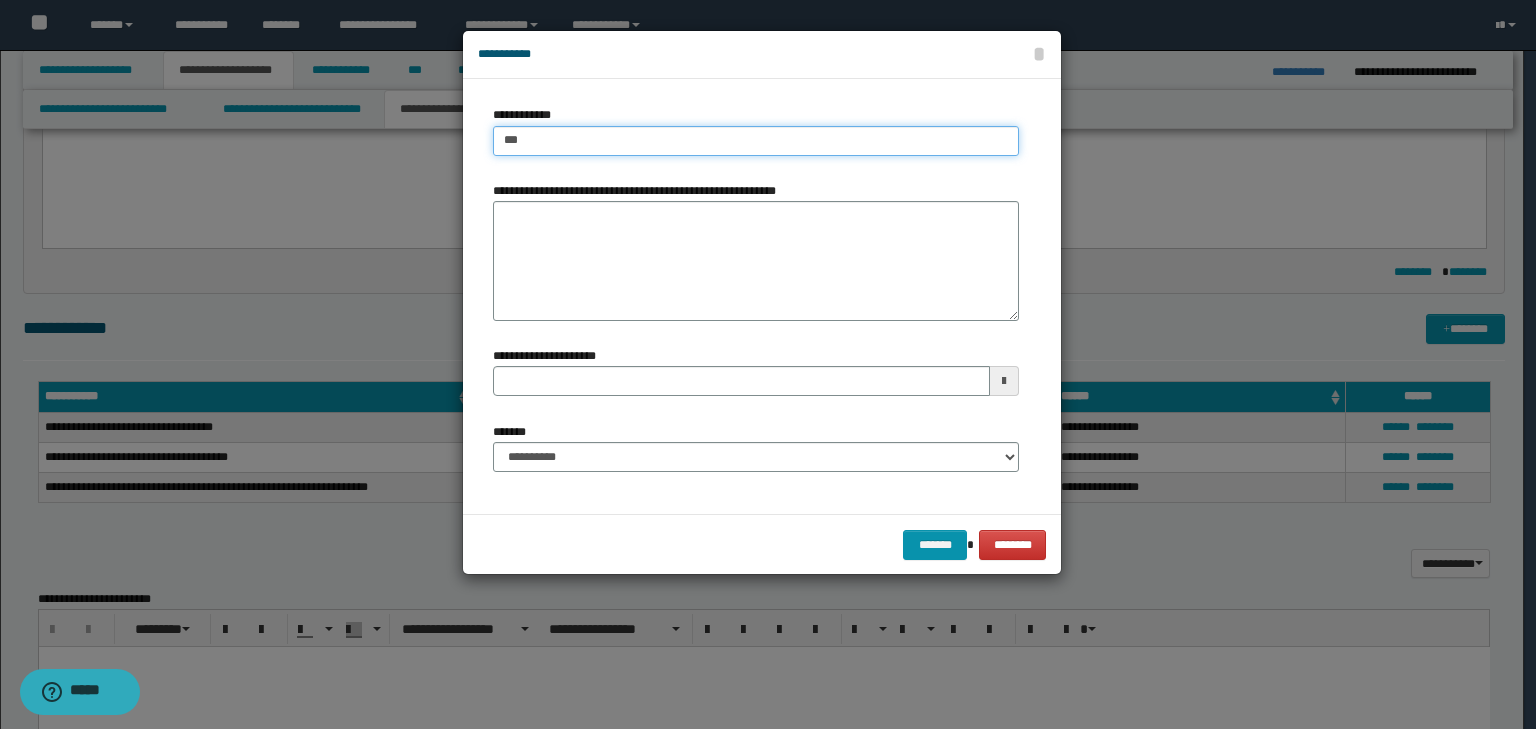 type 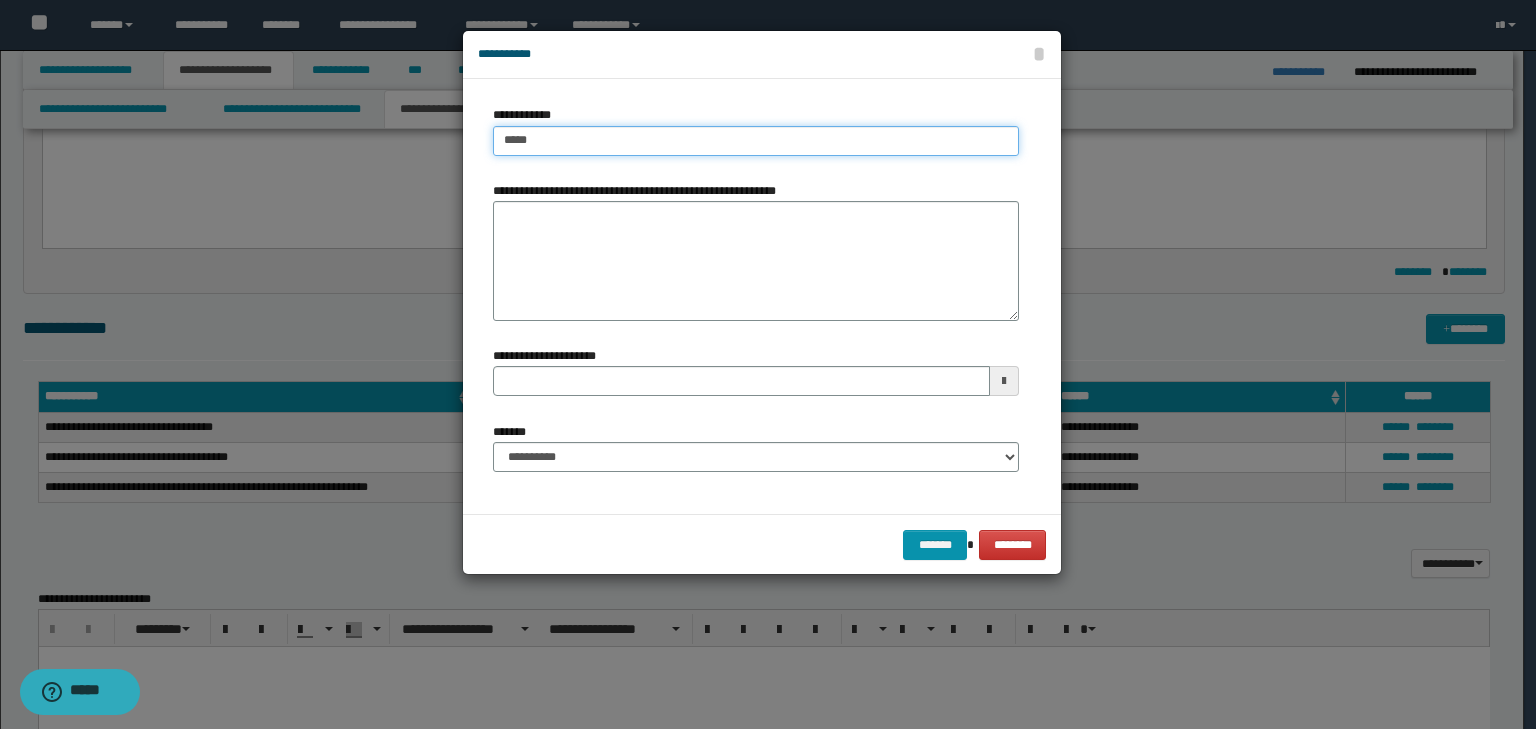 type on "******" 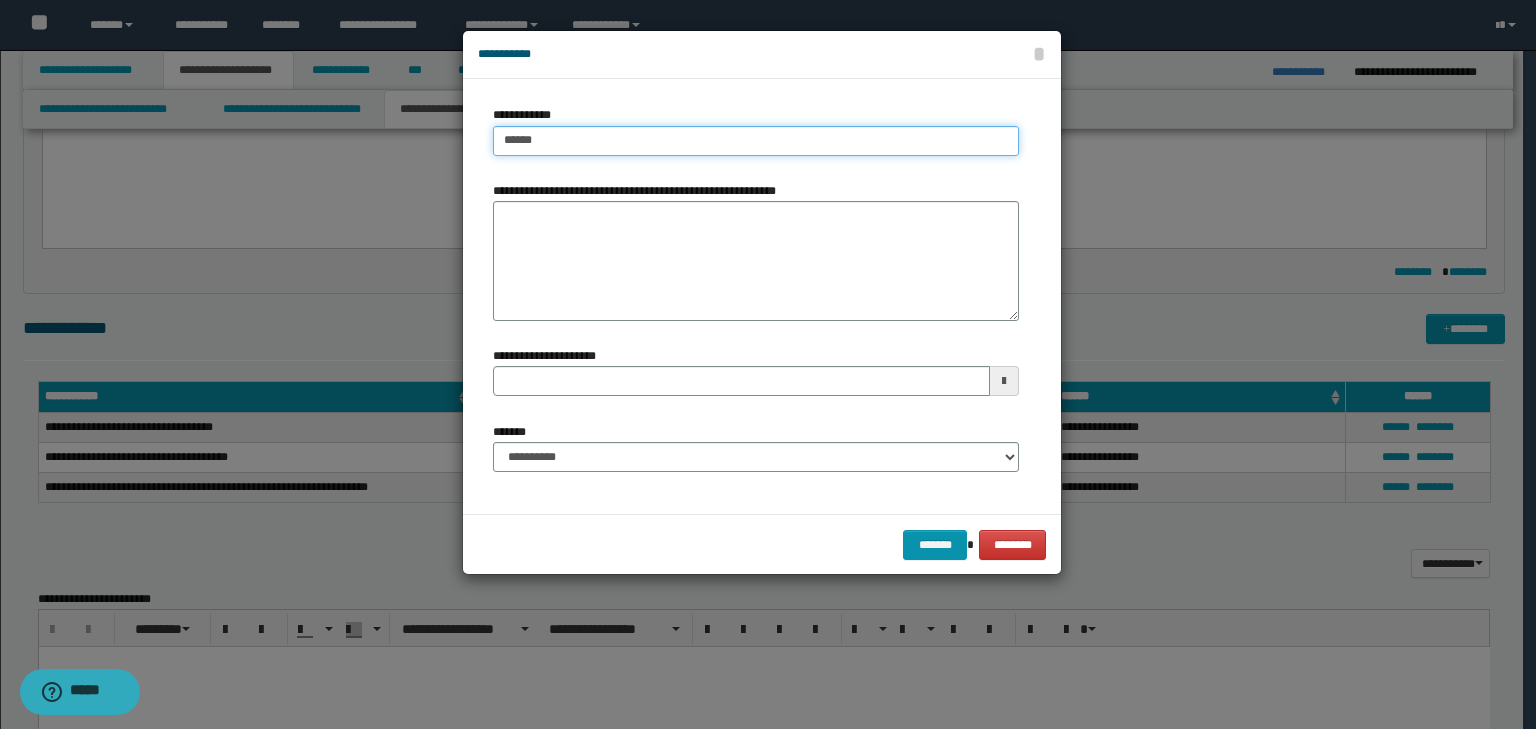 type on "******" 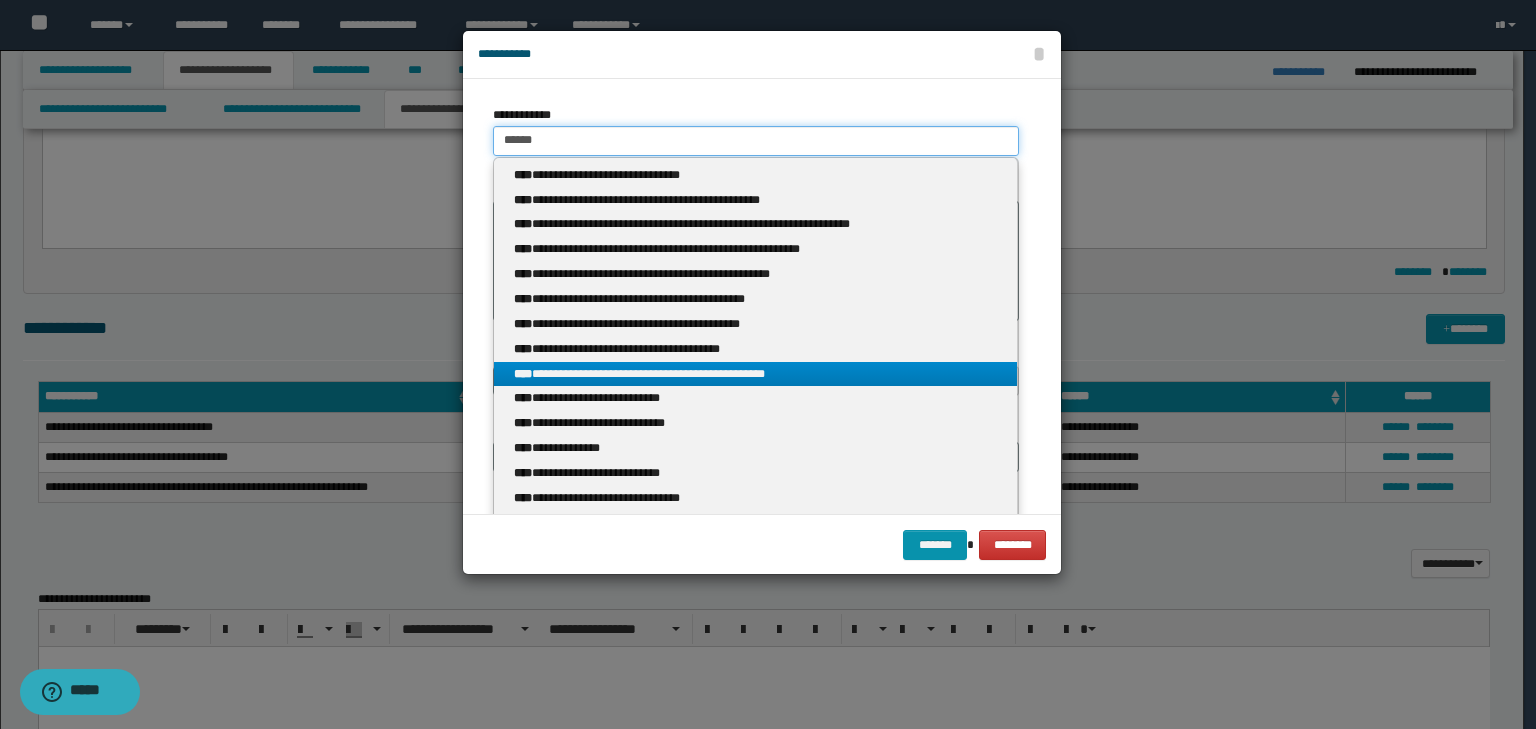 type on "******" 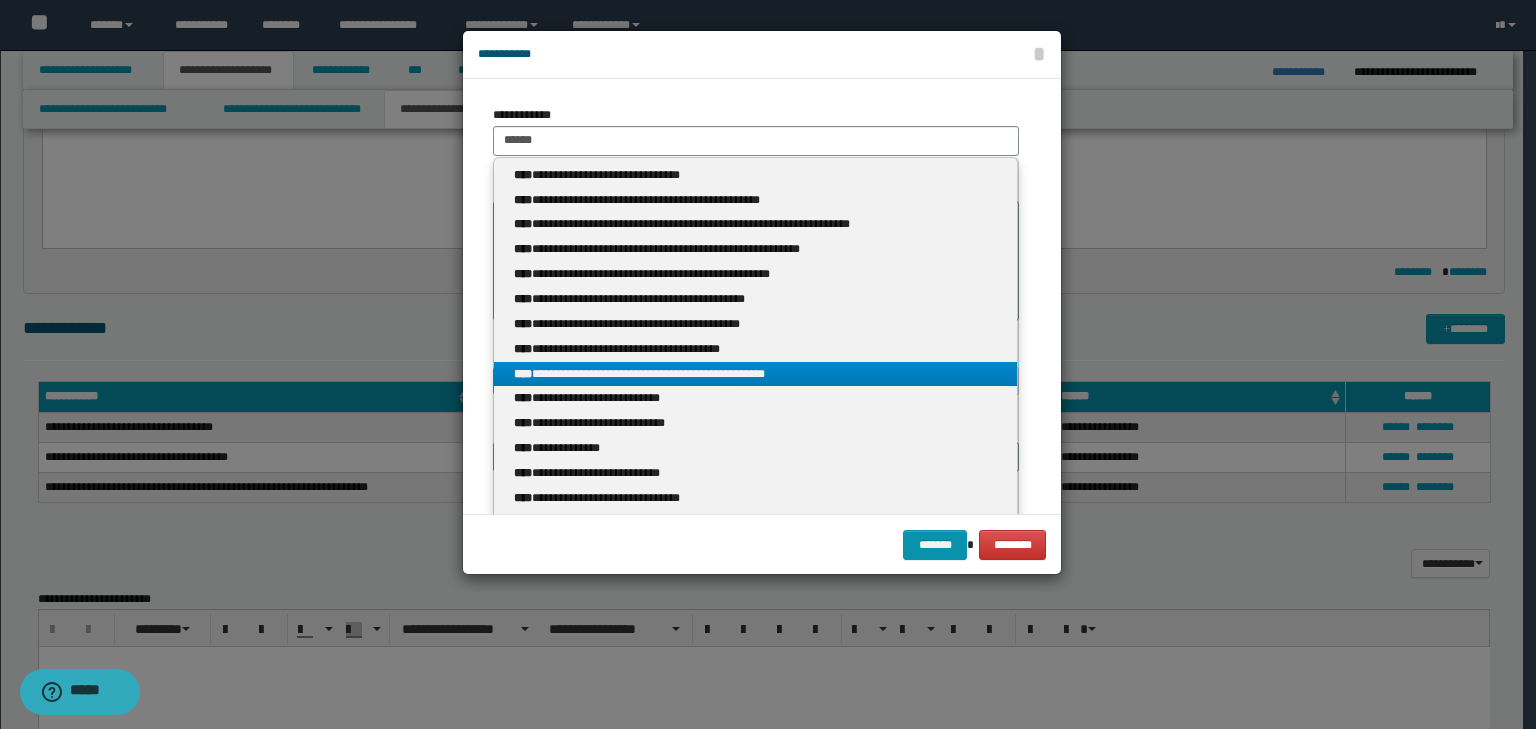 click on "**********" at bounding box center [756, 374] 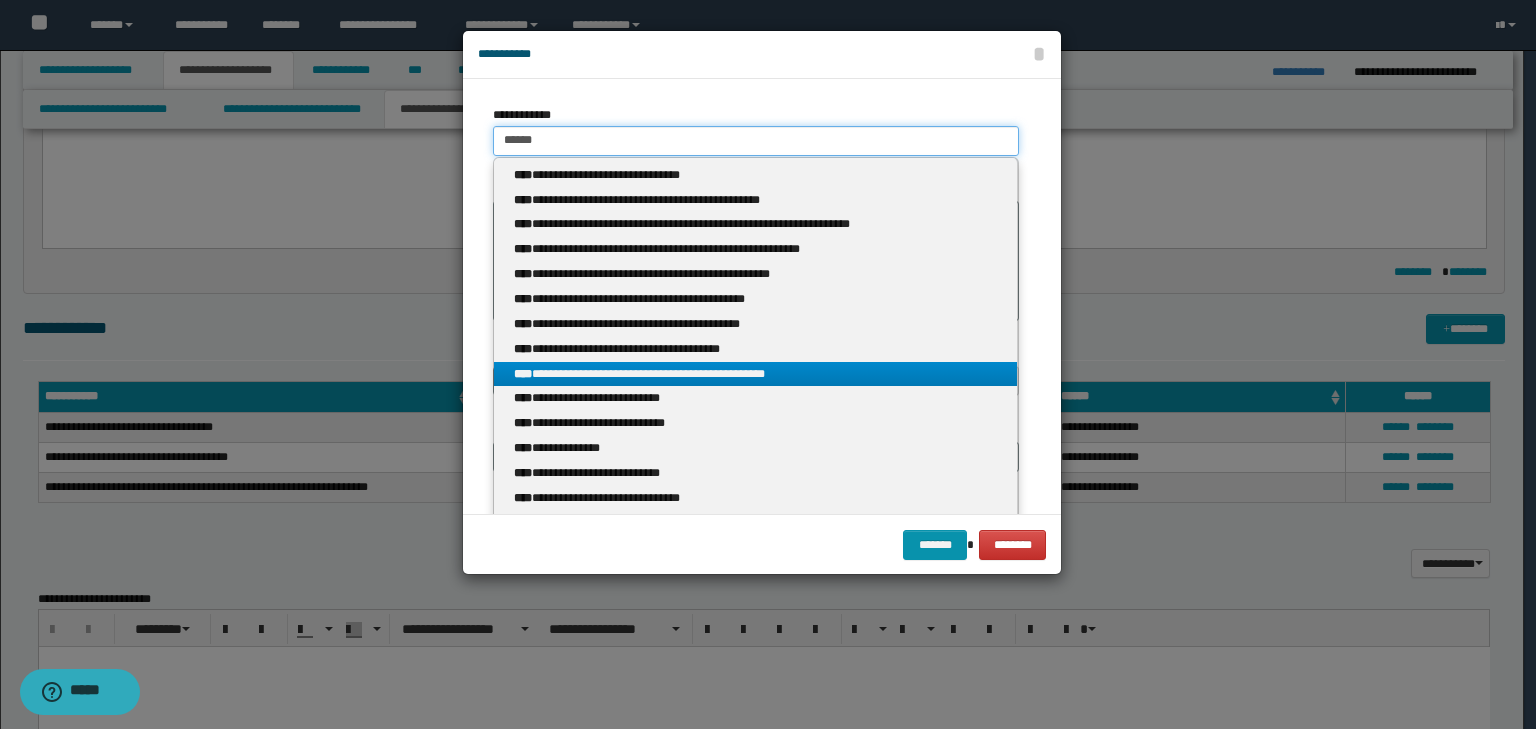 type 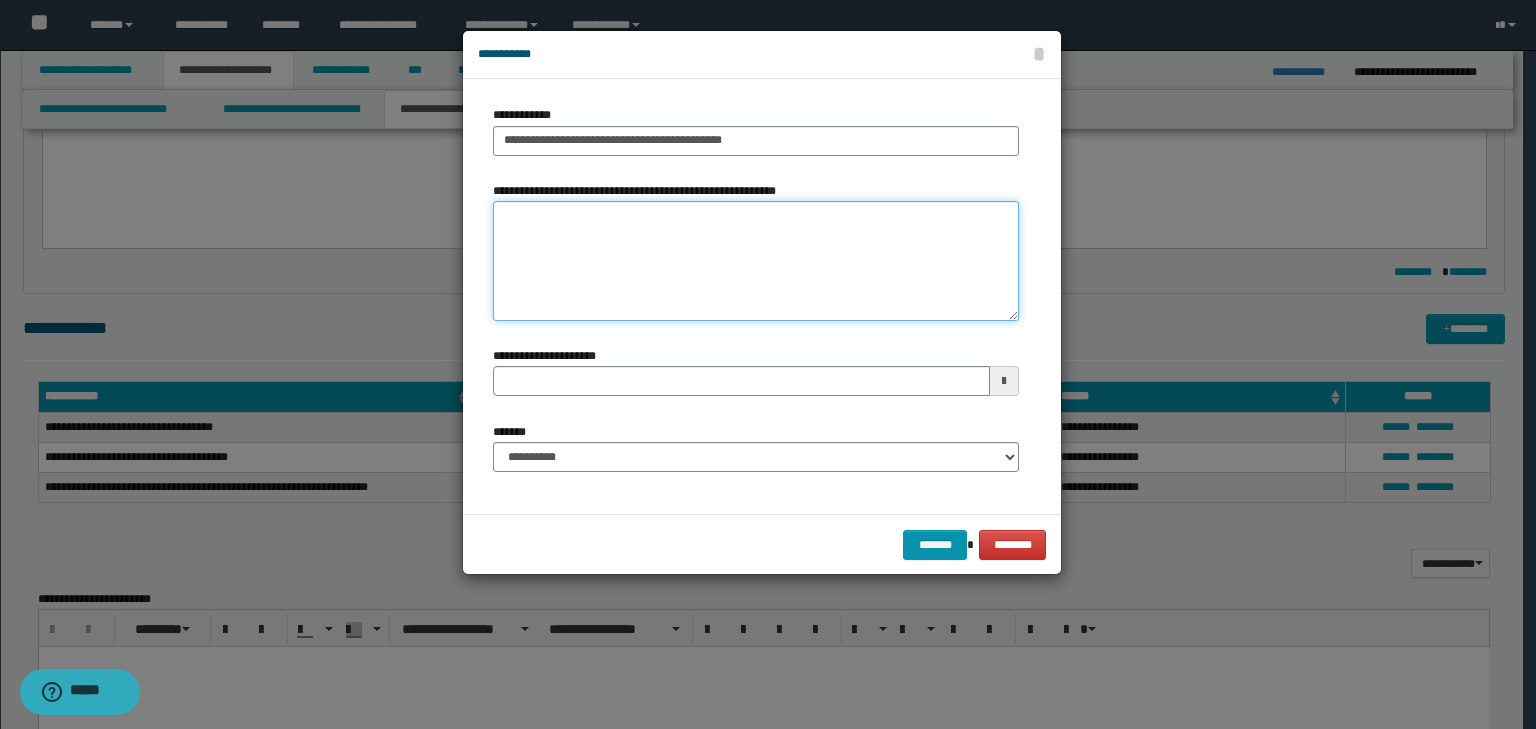 click on "**********" at bounding box center (756, 261) 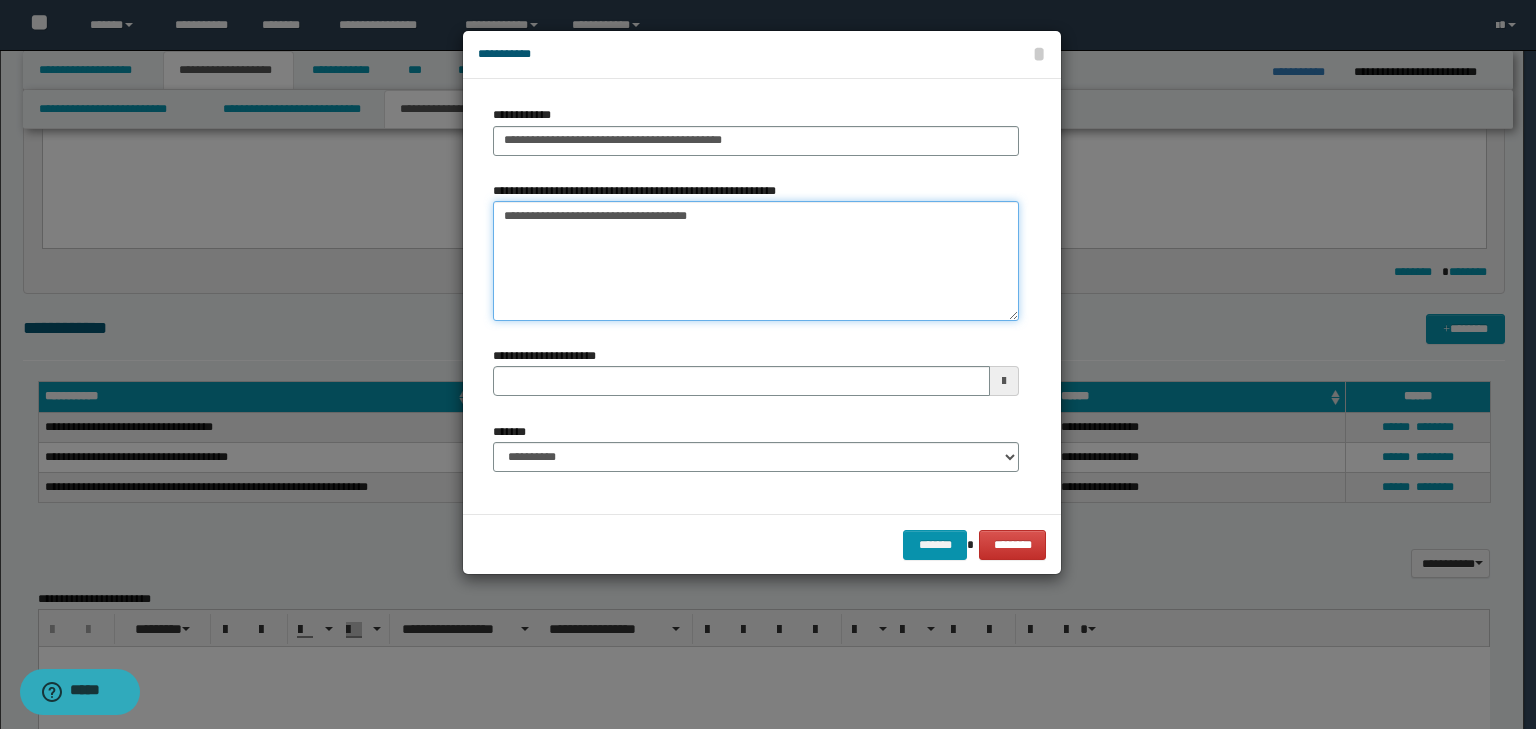 type on "**********" 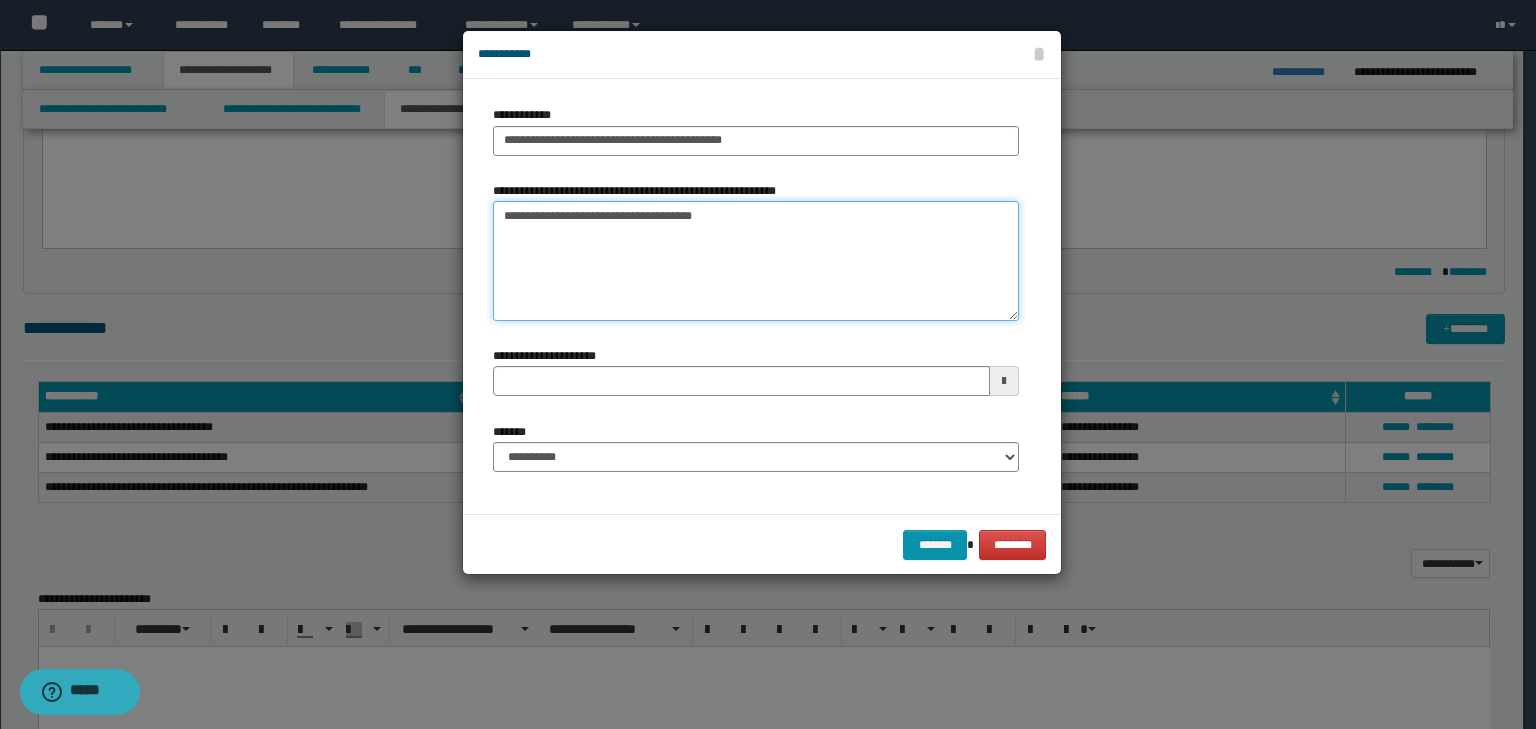 type 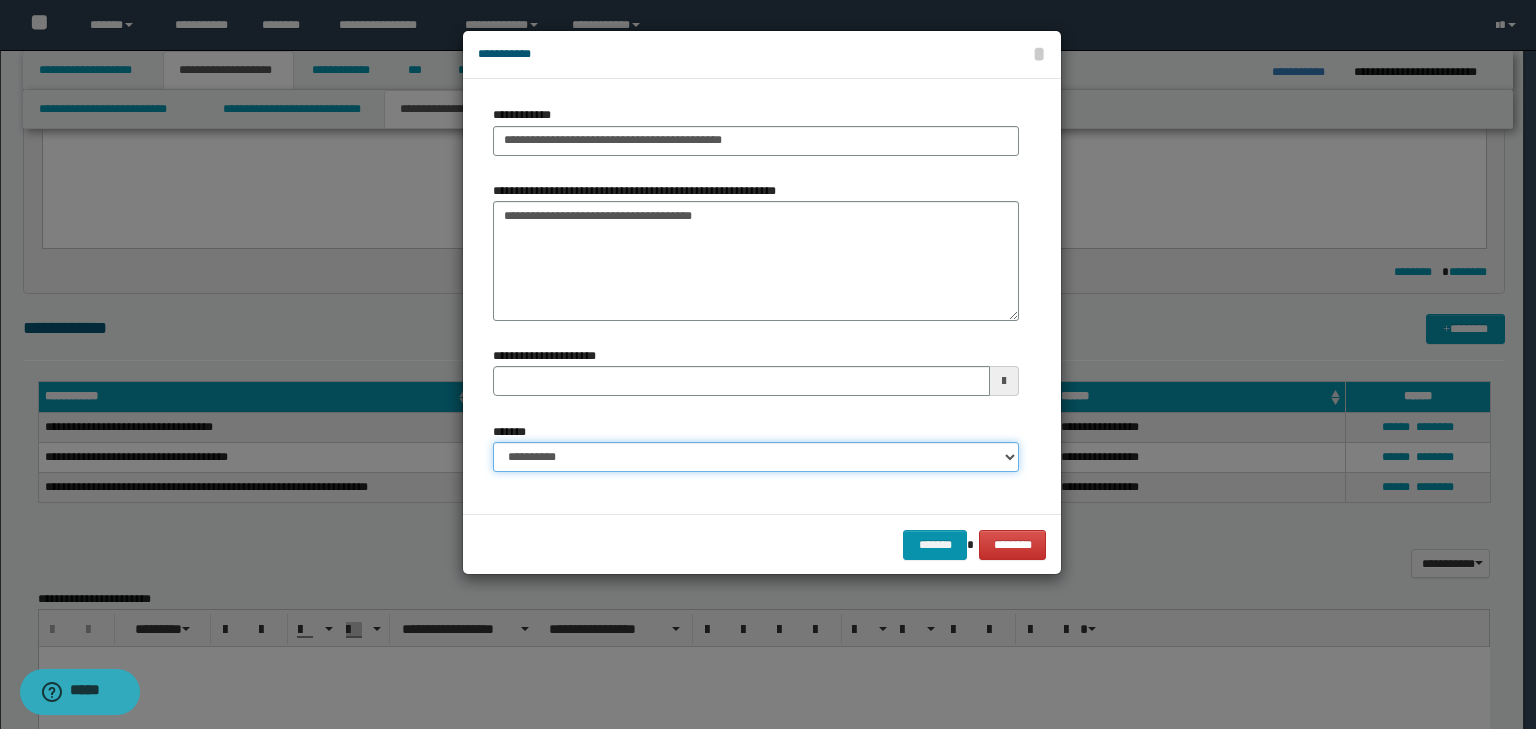 click on "**********" at bounding box center [756, 457] 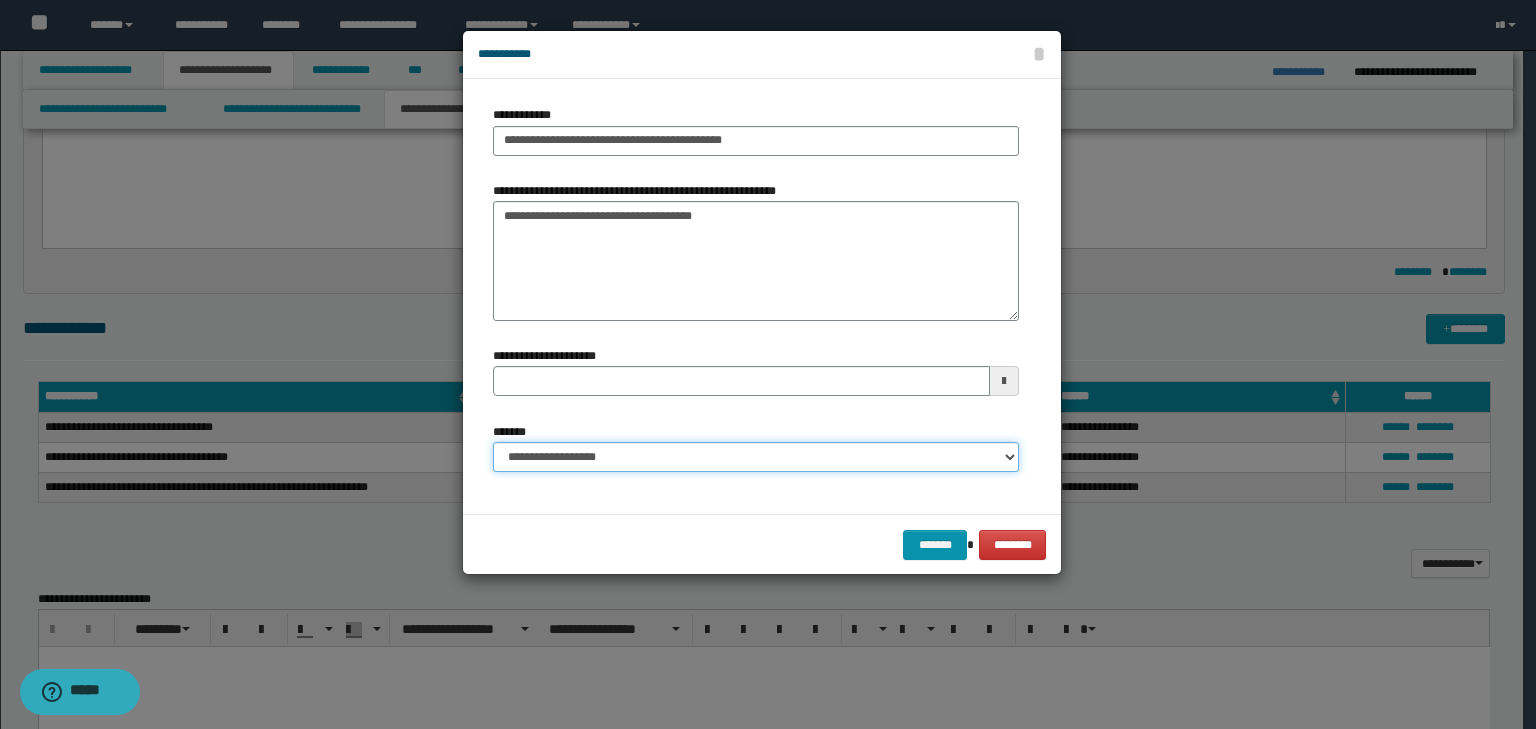click on "**********" at bounding box center [756, 457] 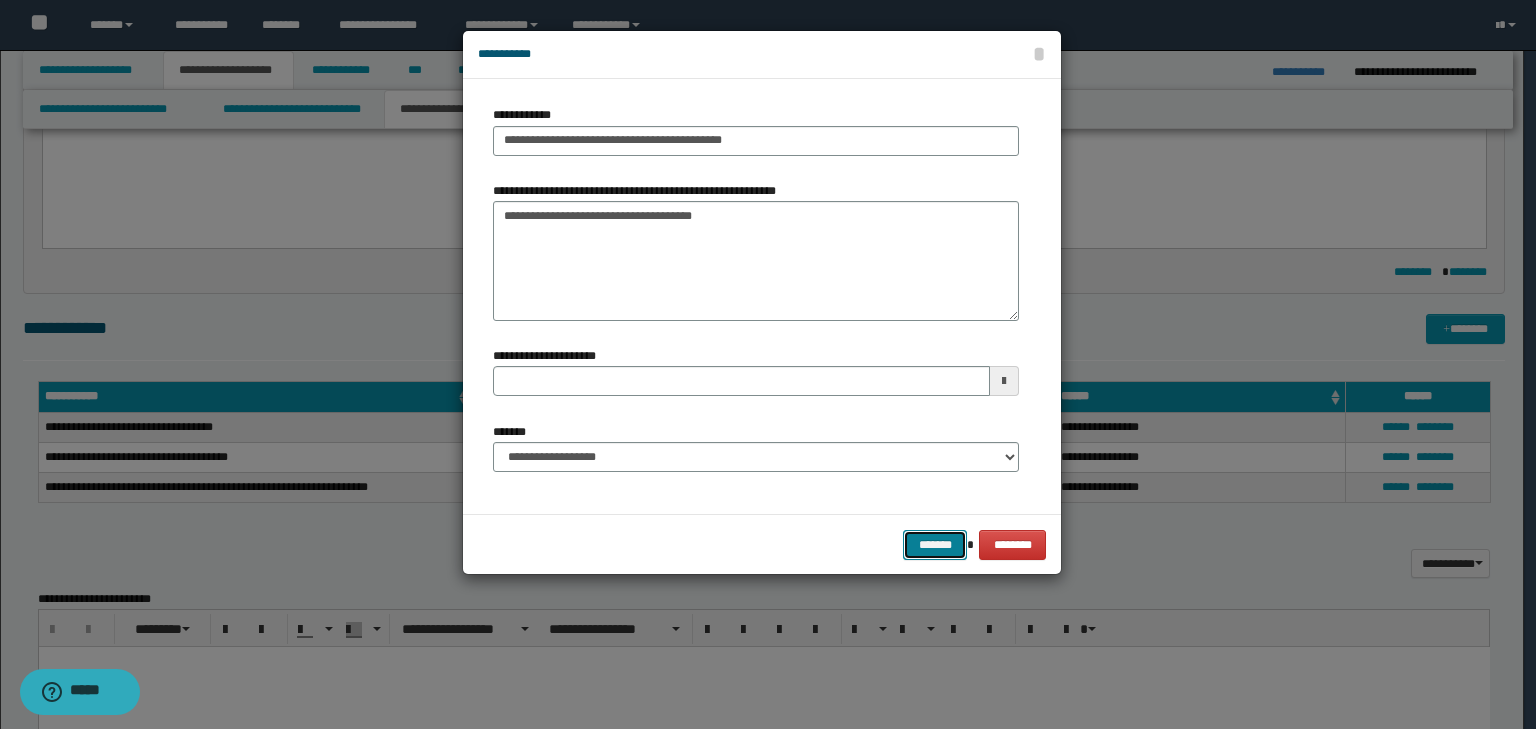 click on "*******" at bounding box center [935, 545] 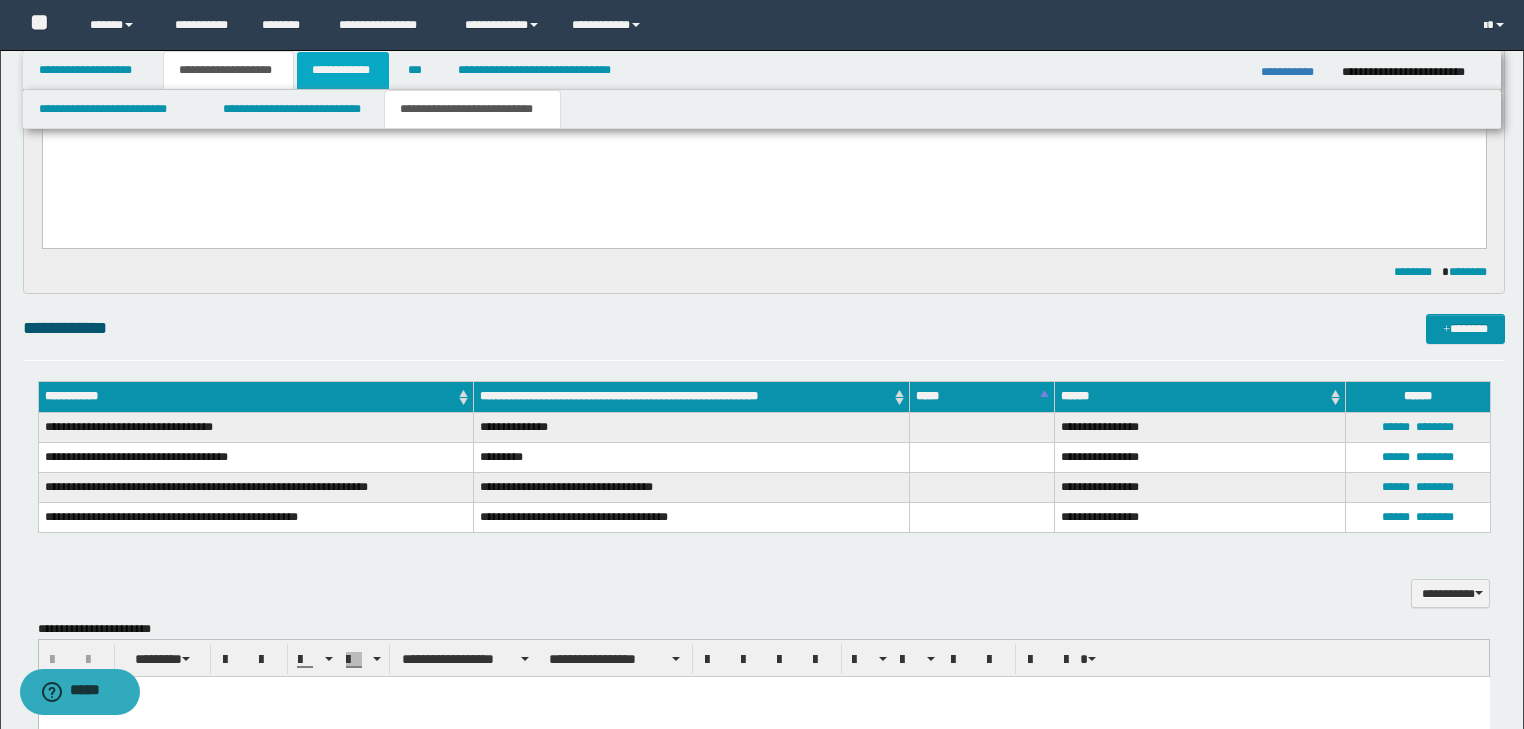 click on "**********" at bounding box center [343, 70] 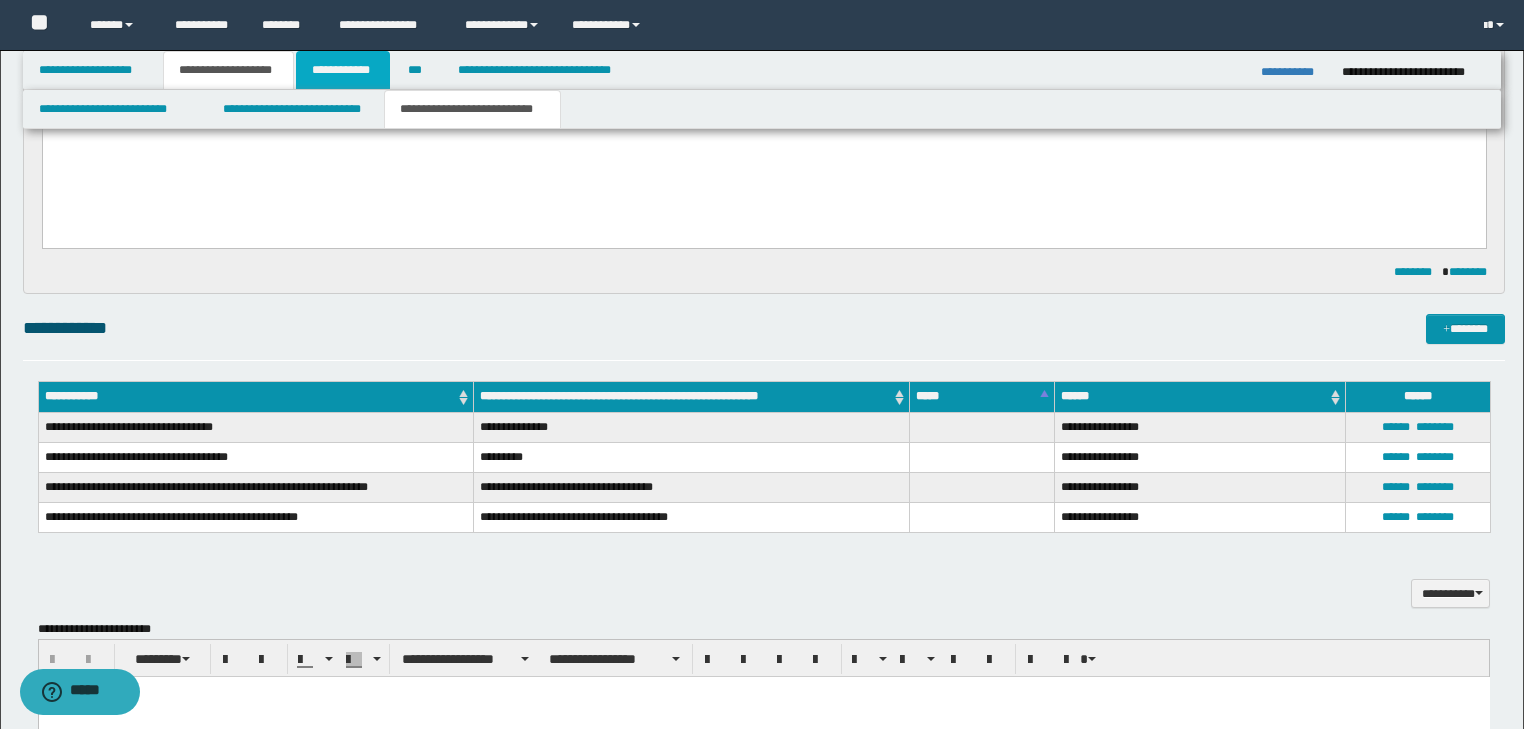 scroll, scrollTop: 208, scrollLeft: 0, axis: vertical 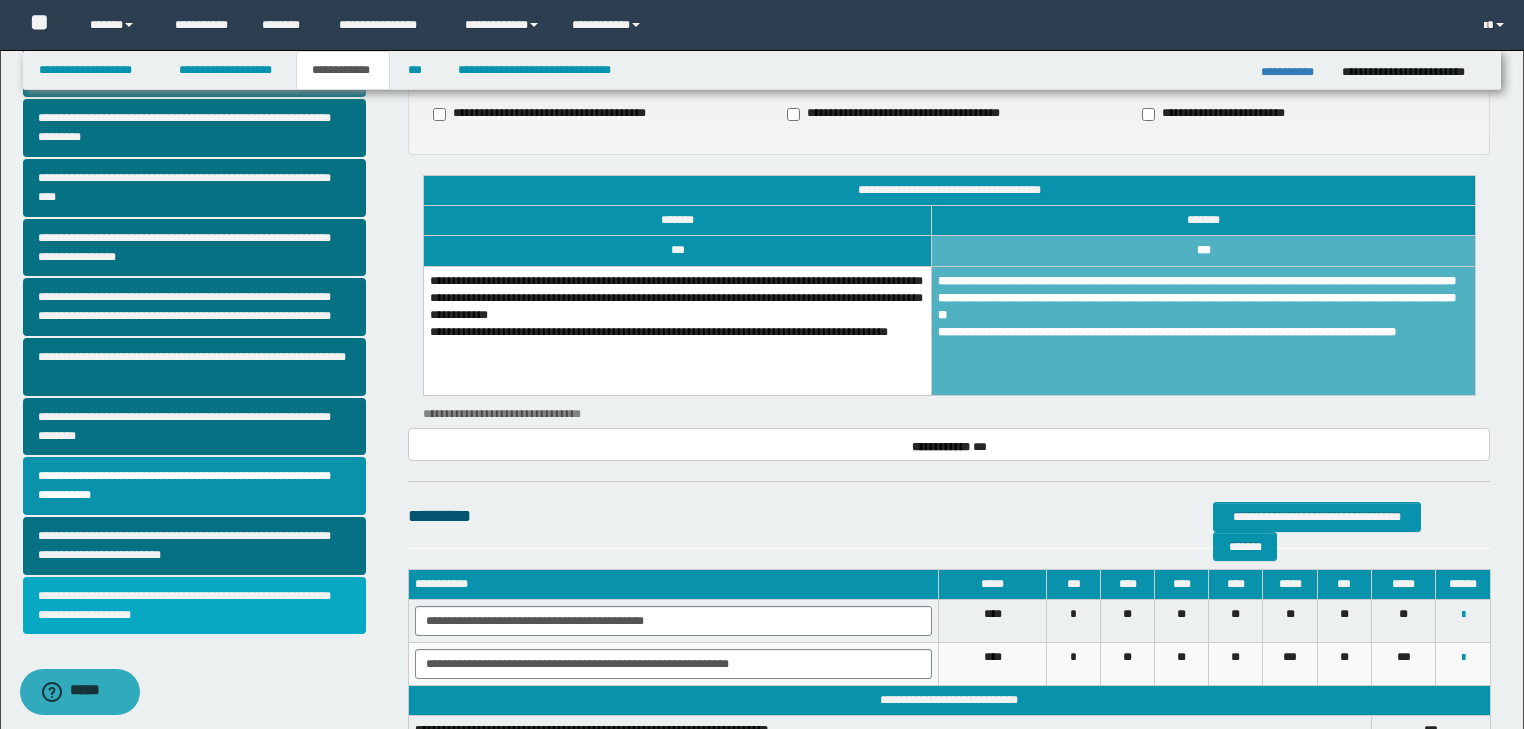 click on "**********" at bounding box center (195, 606) 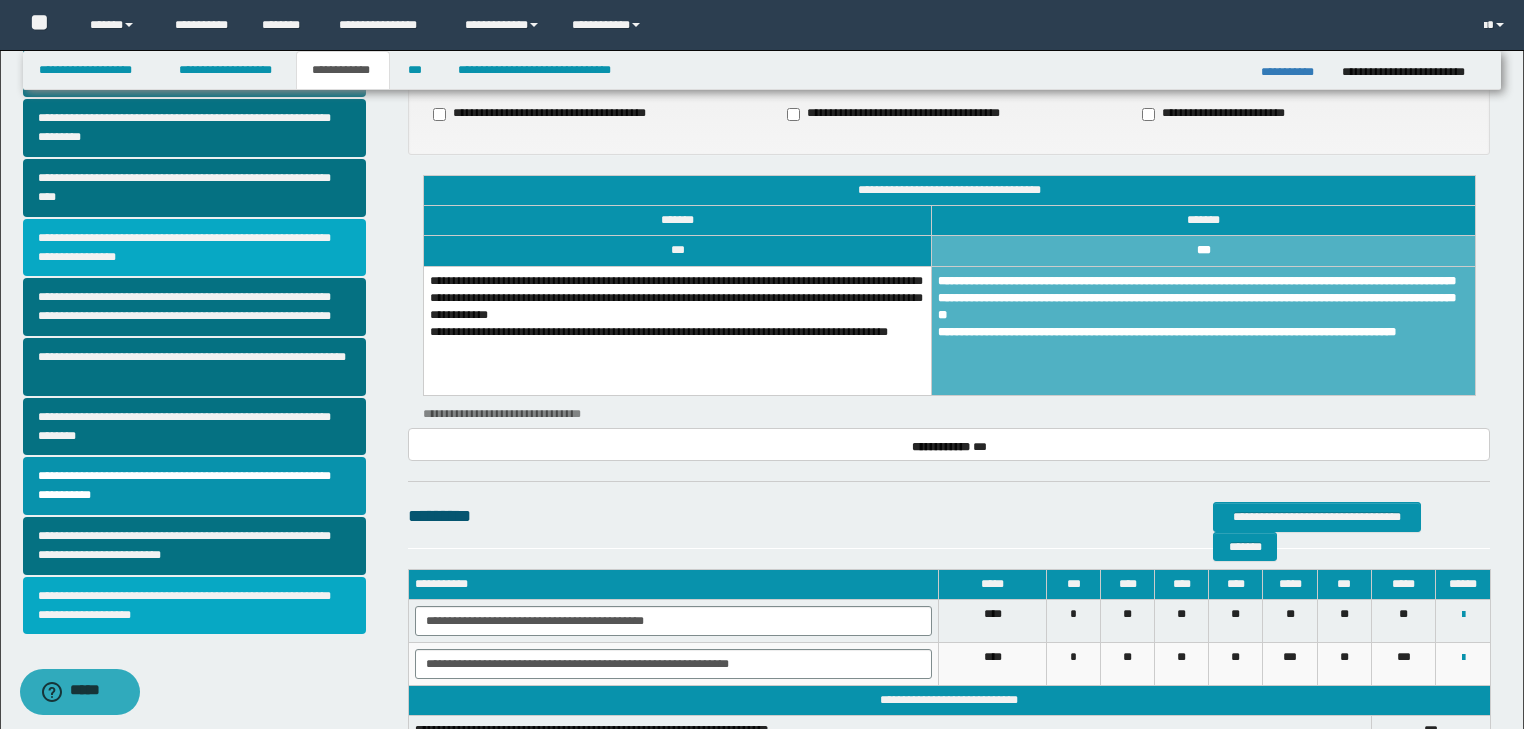 scroll, scrollTop: 0, scrollLeft: 0, axis: both 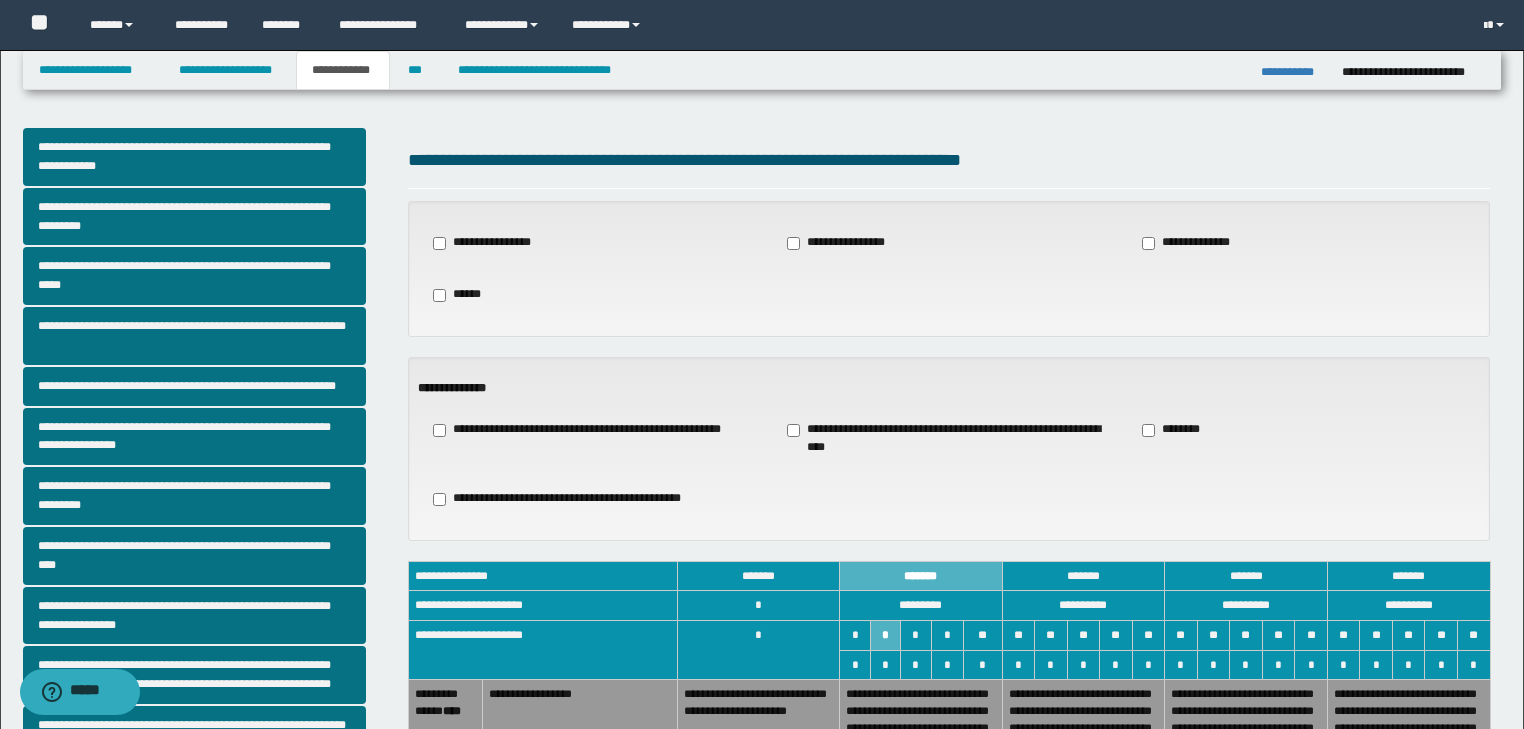 click on "**********" at bounding box center [488, 243] 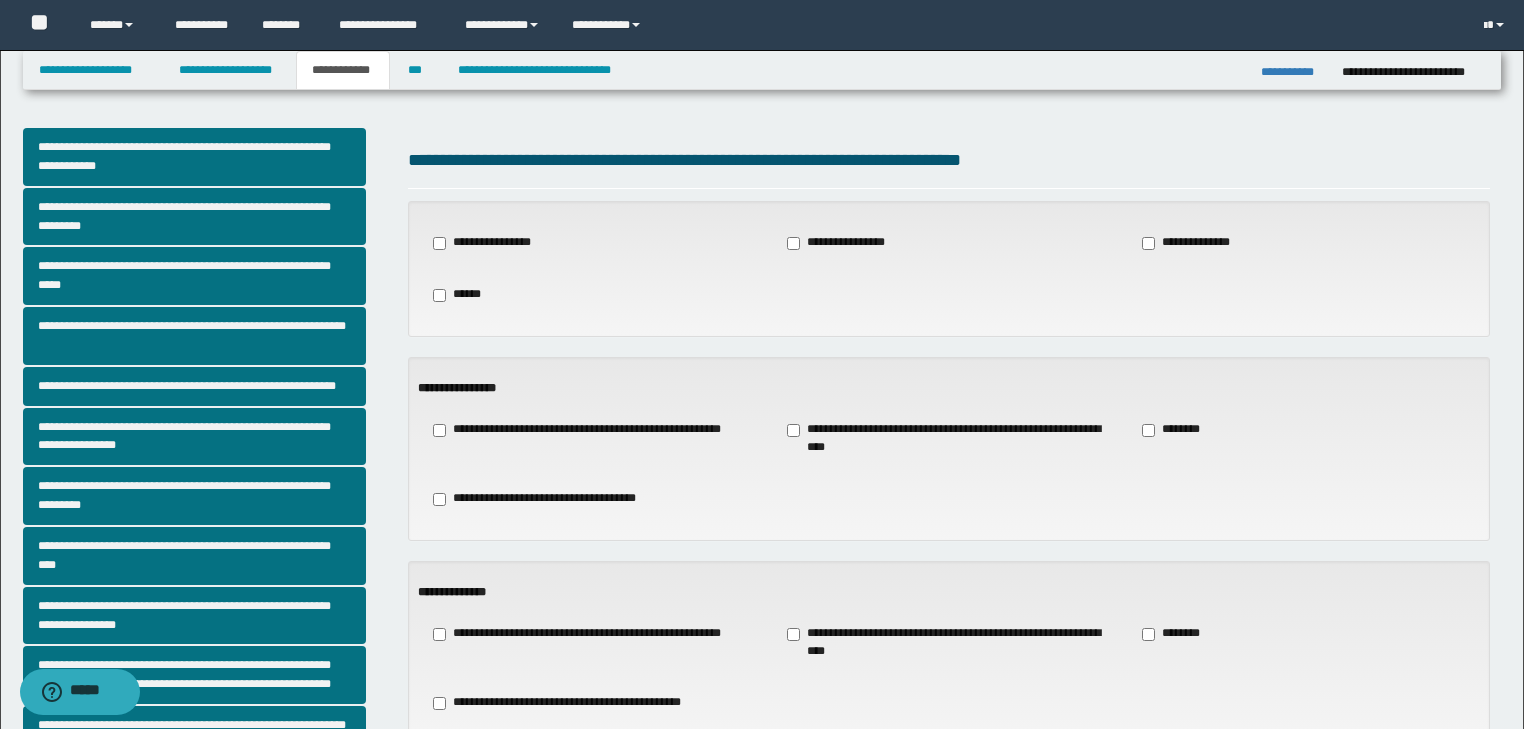 click on "**********" at bounding box center [949, 439] 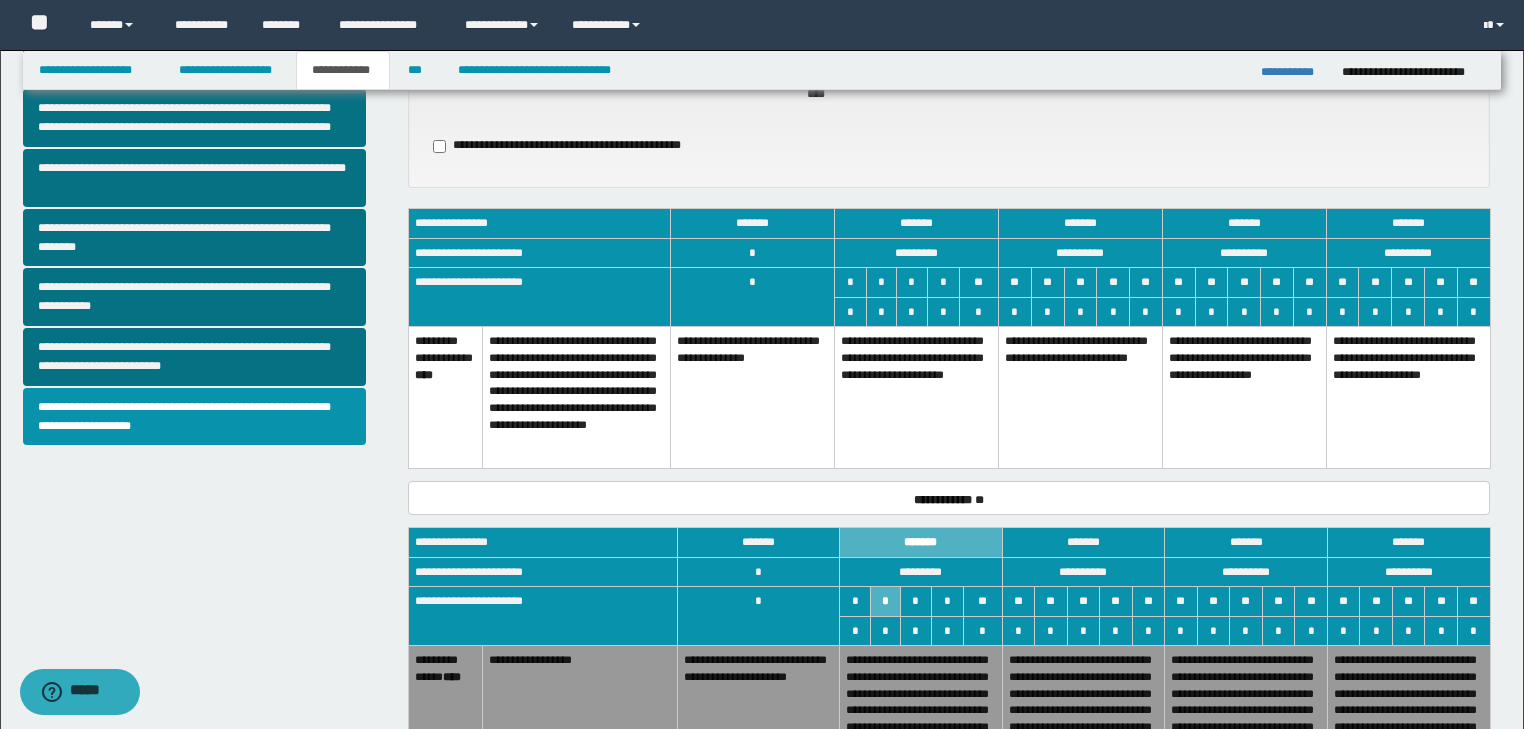 scroll, scrollTop: 559, scrollLeft: 0, axis: vertical 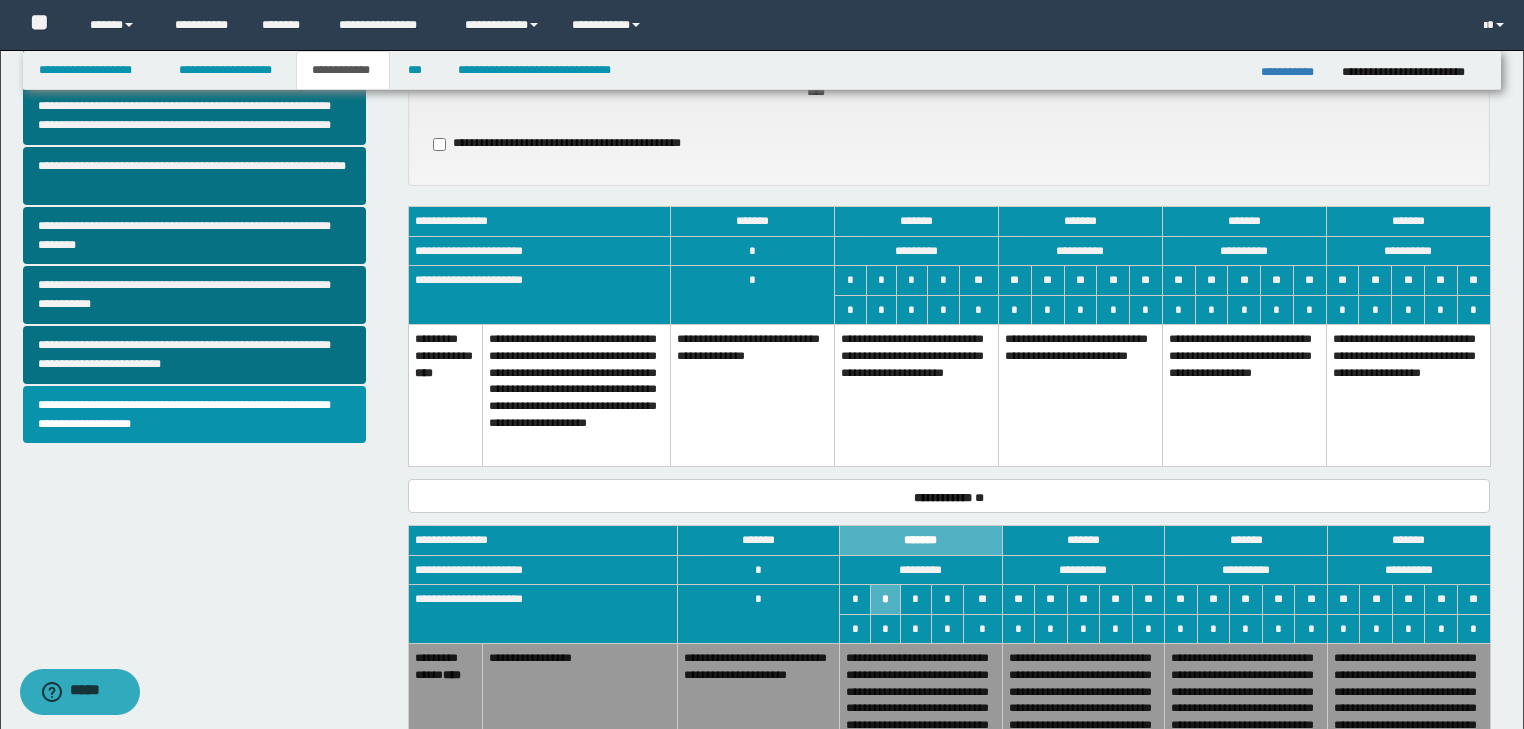 click on "**********" at bounding box center (917, 396) 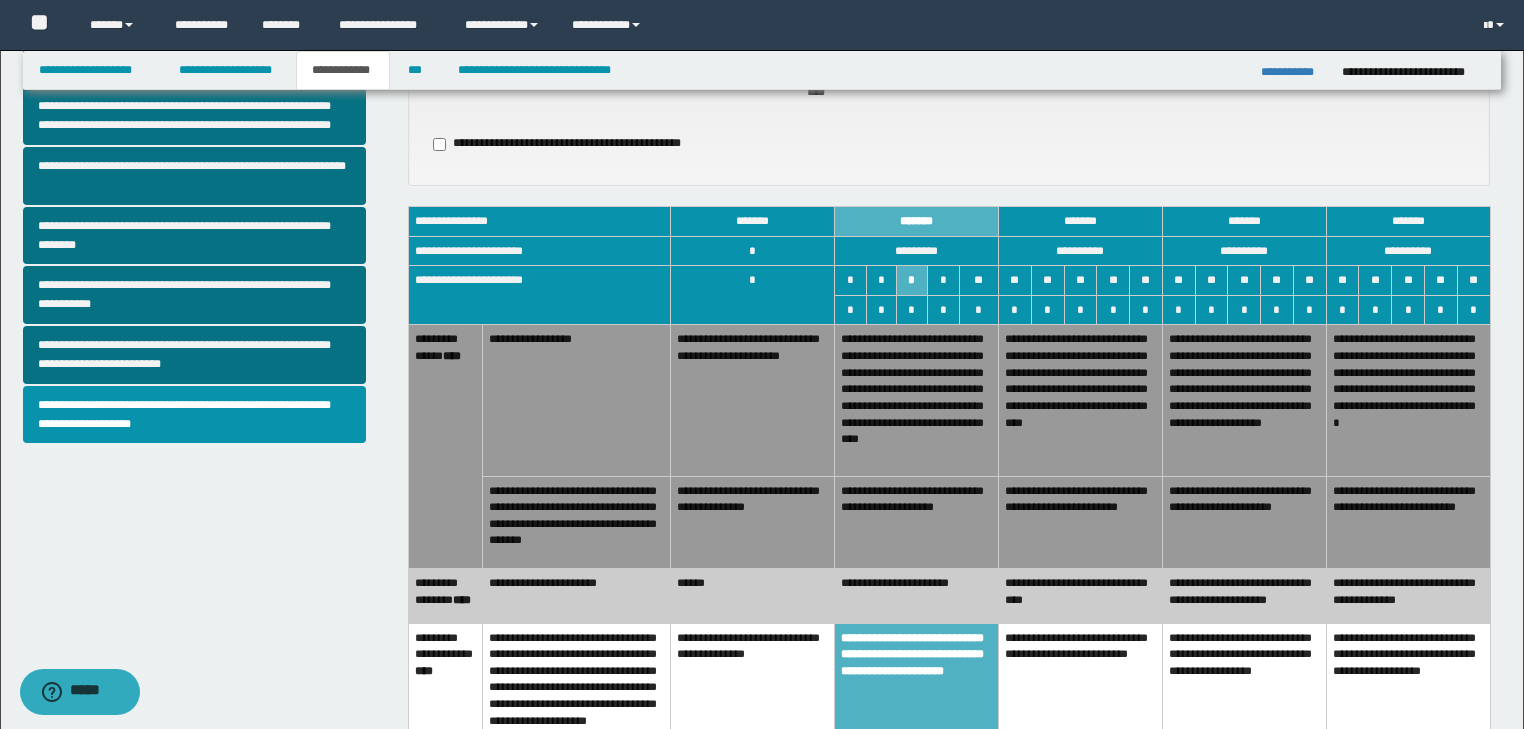 click on "******" at bounding box center [753, 596] 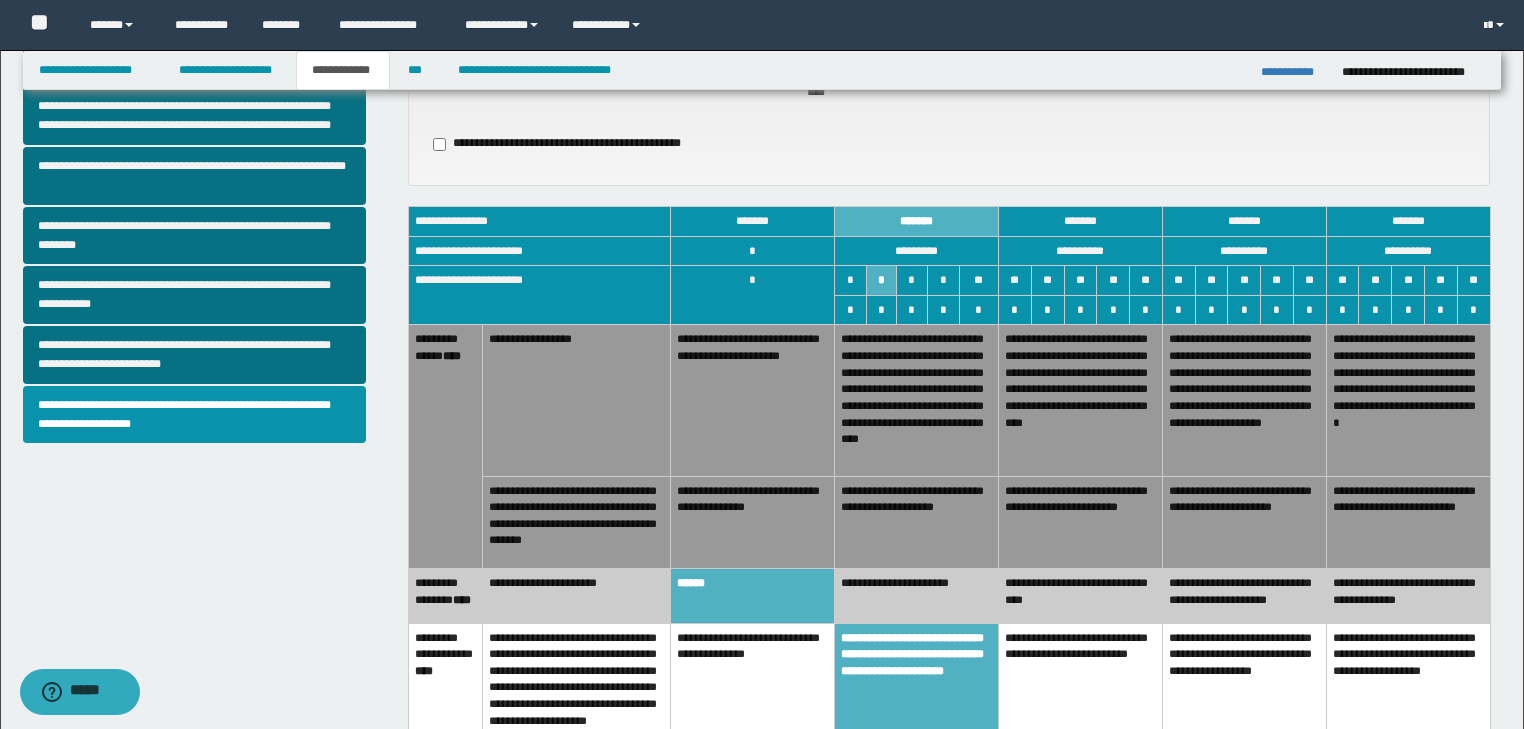 click on "**********" at bounding box center (917, 522) 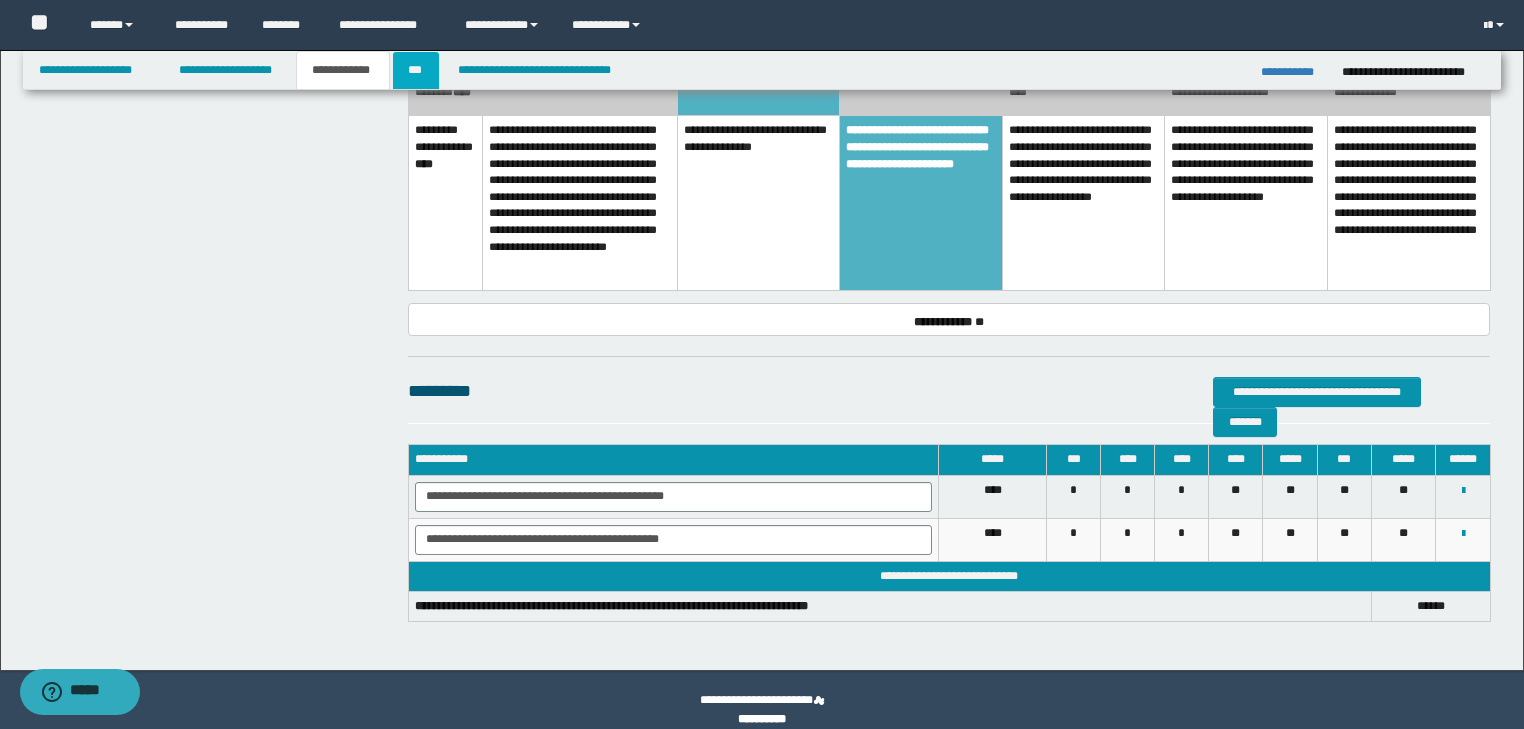 click on "***" at bounding box center (416, 70) 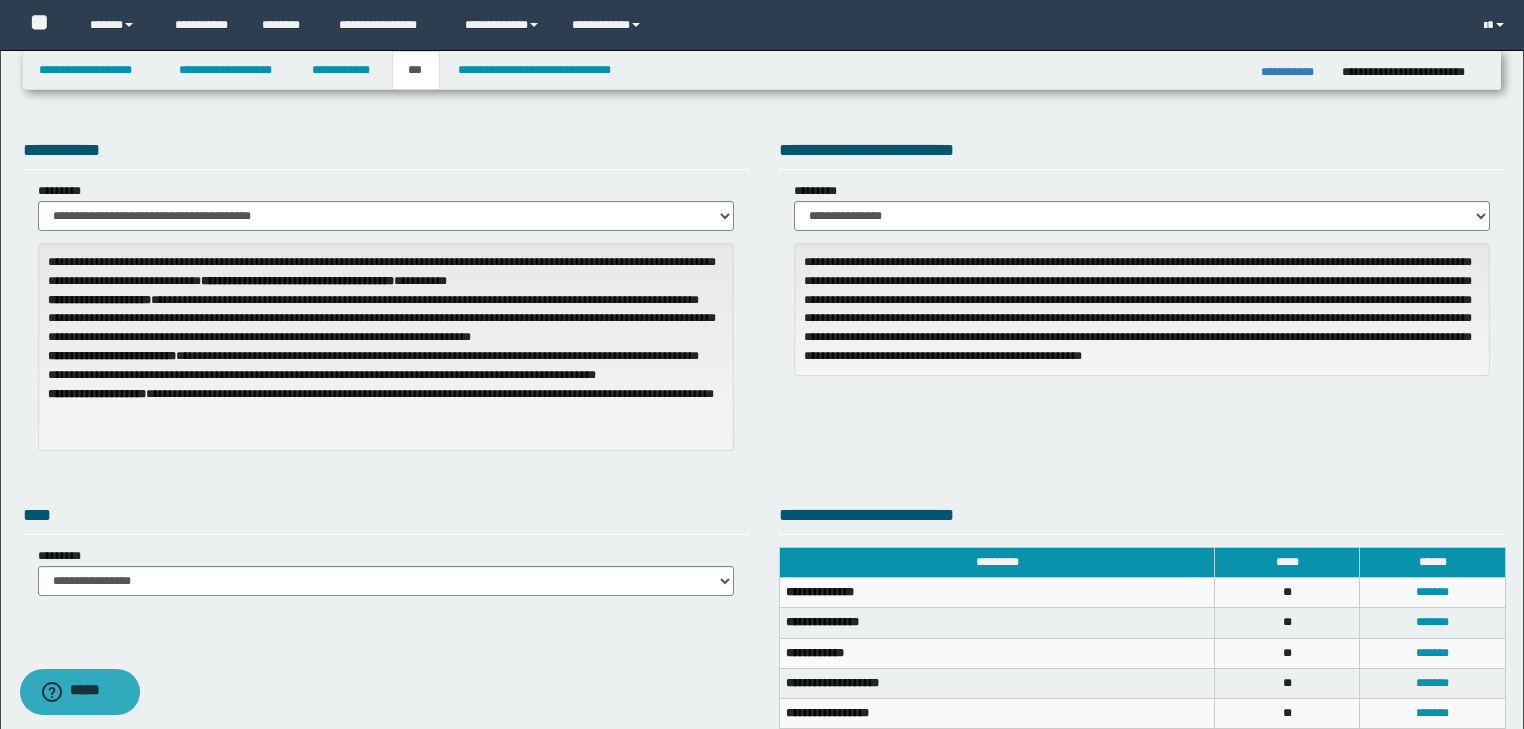 scroll, scrollTop: 0, scrollLeft: 0, axis: both 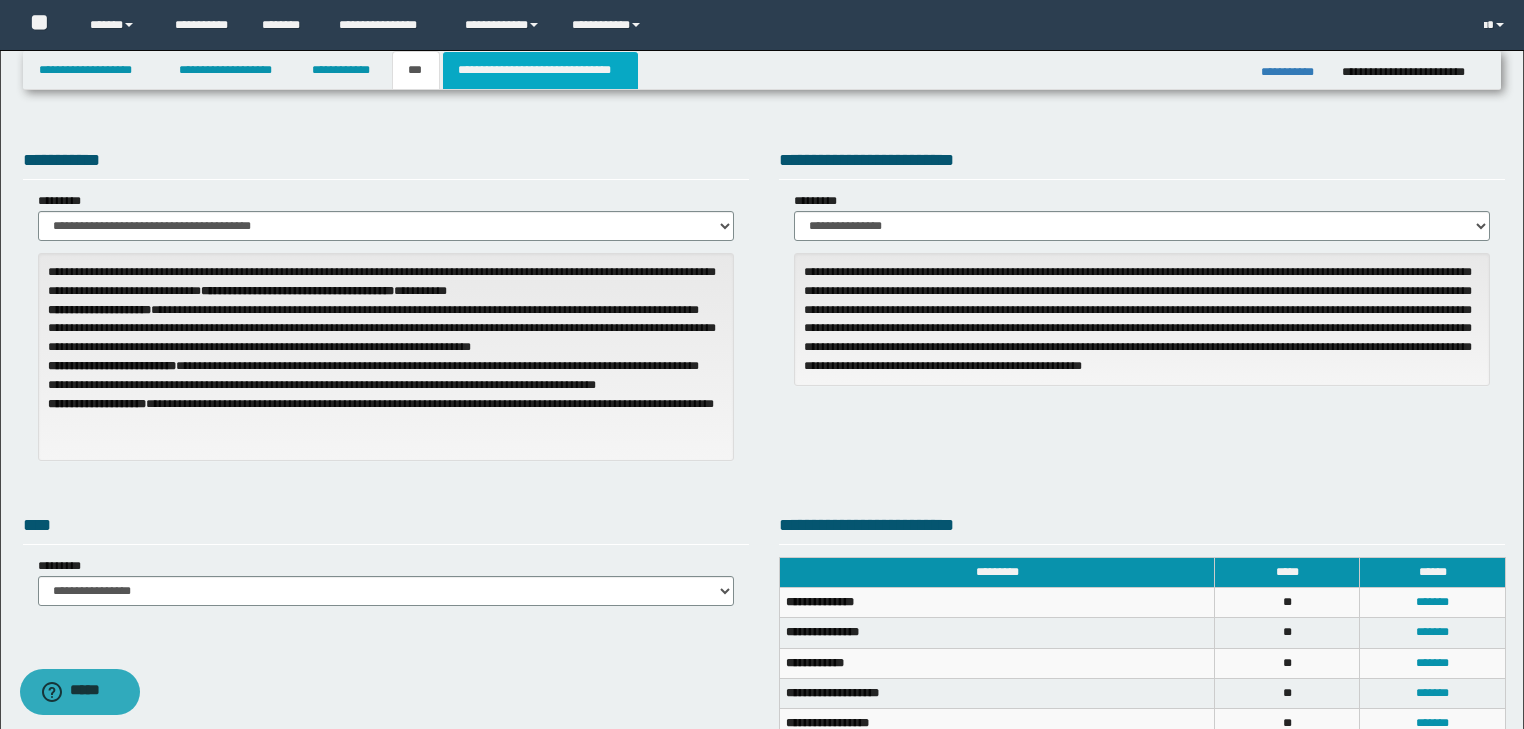 click on "**********" at bounding box center [540, 70] 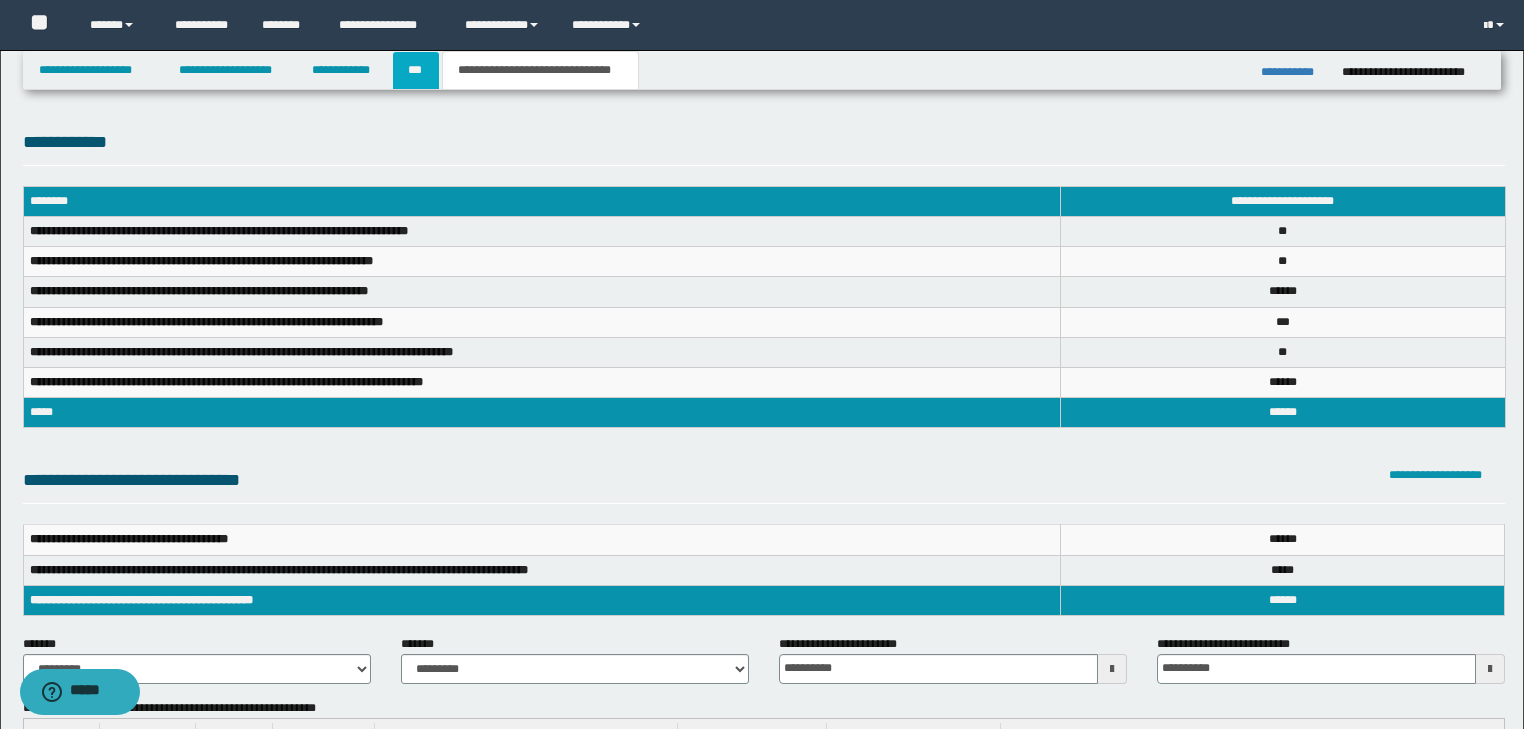 click on "***" at bounding box center [416, 70] 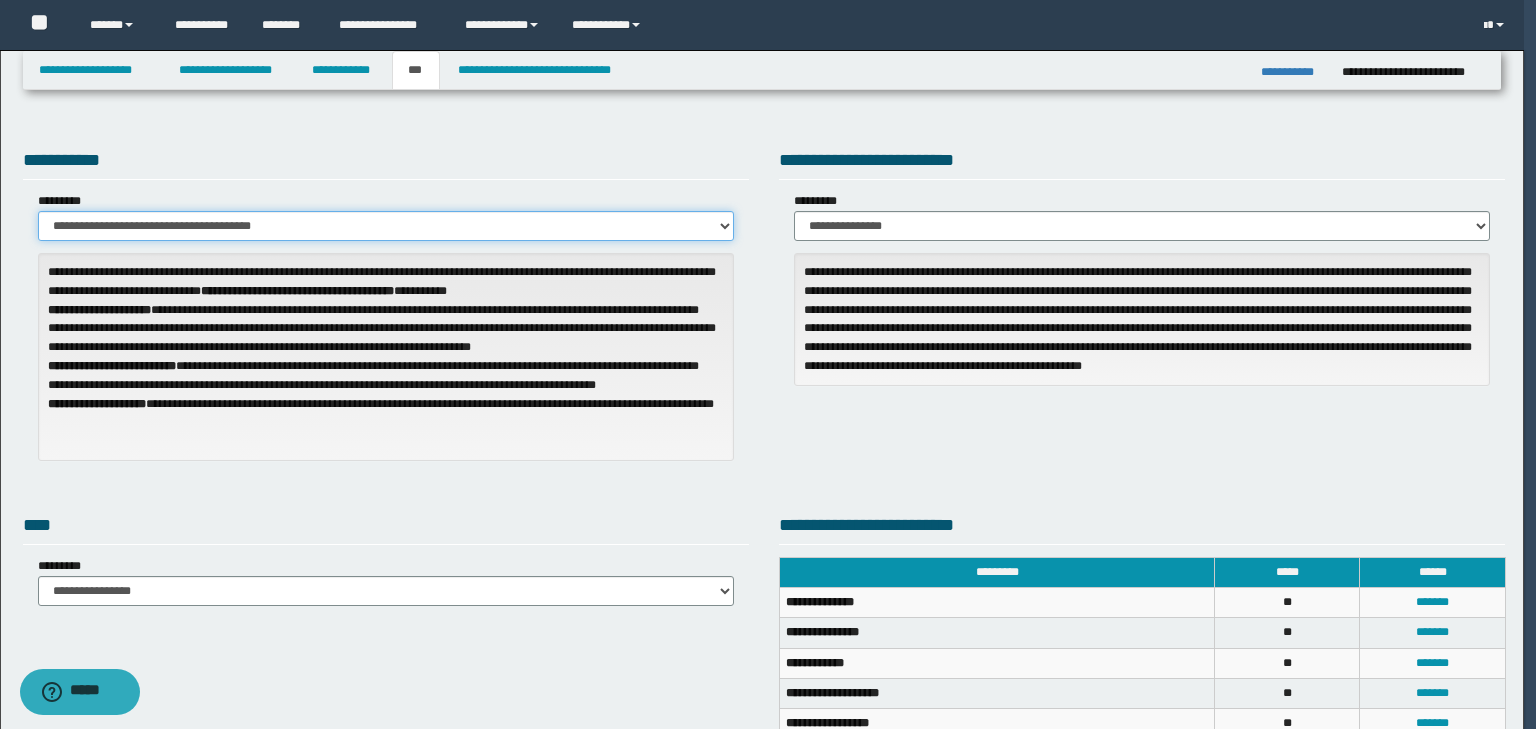 click on "**********" at bounding box center (386, 226) 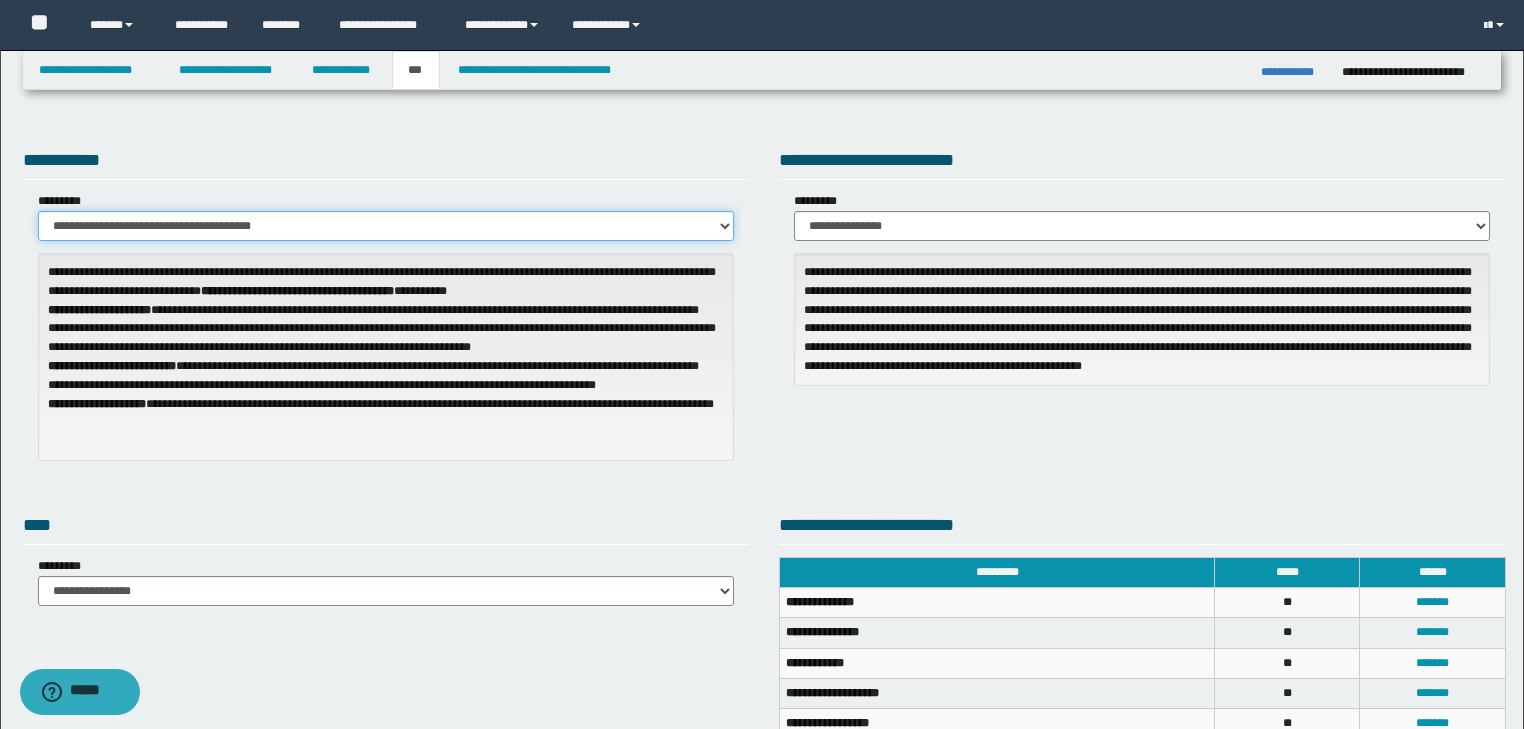 click on "**********" at bounding box center [386, 226] 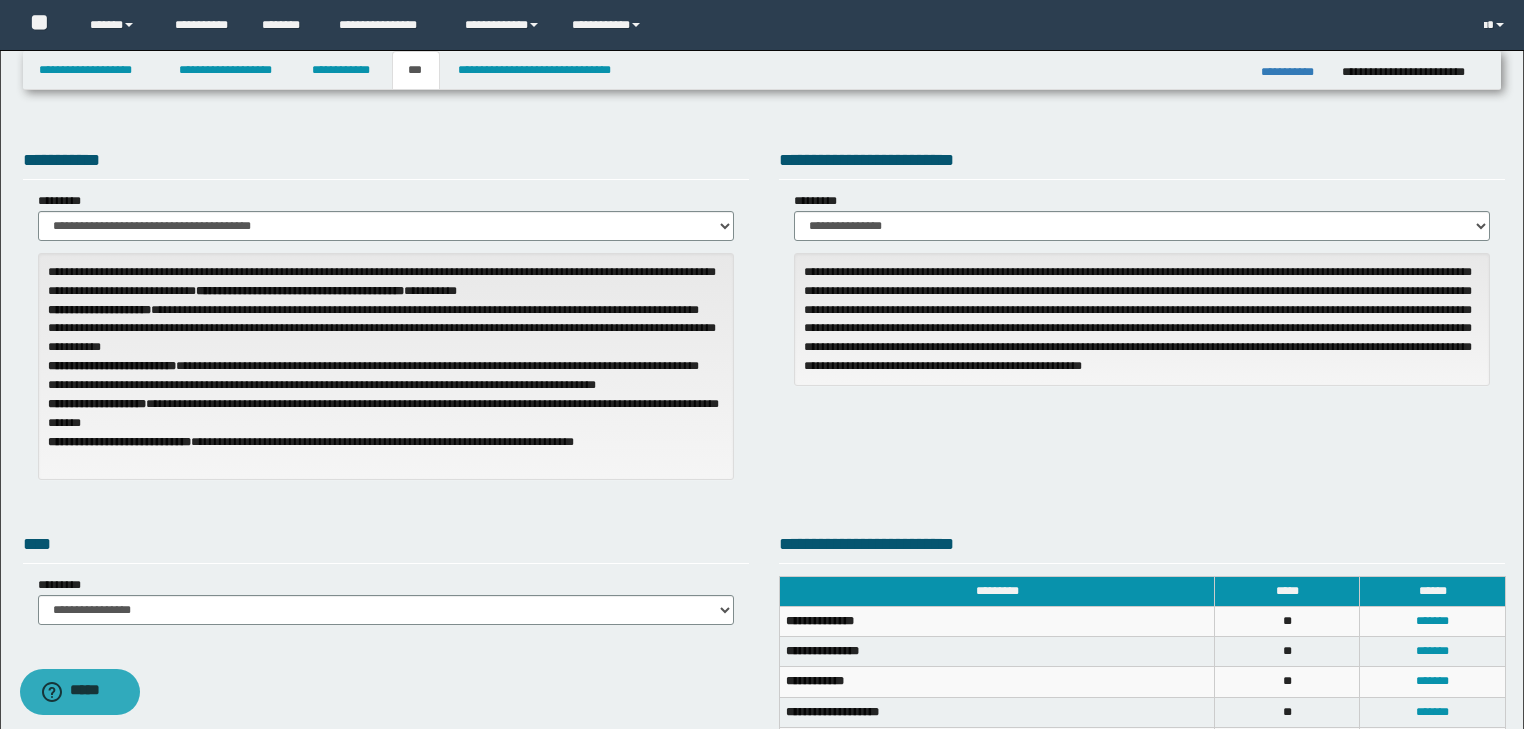 click on "**********" at bounding box center [386, 163] 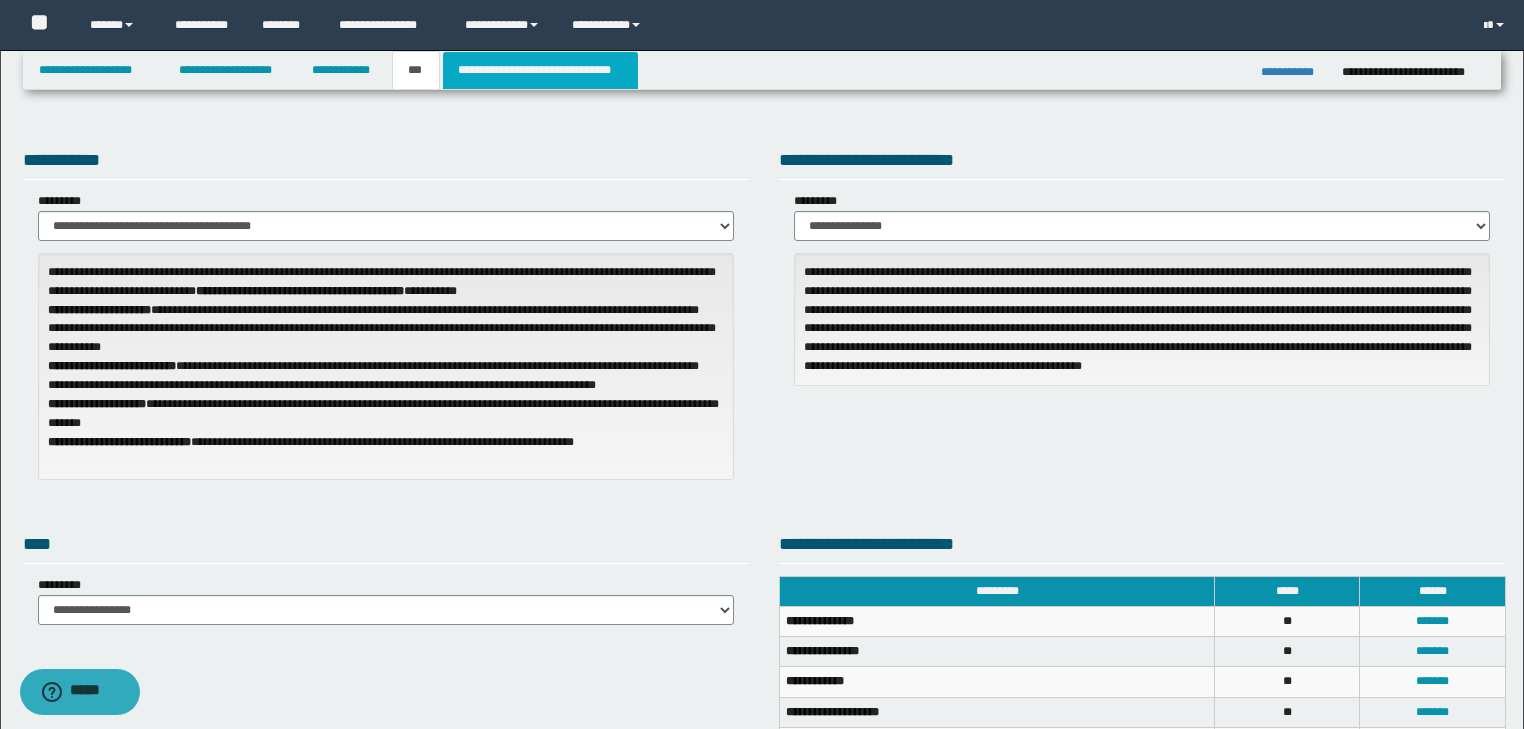 click on "**********" at bounding box center (540, 70) 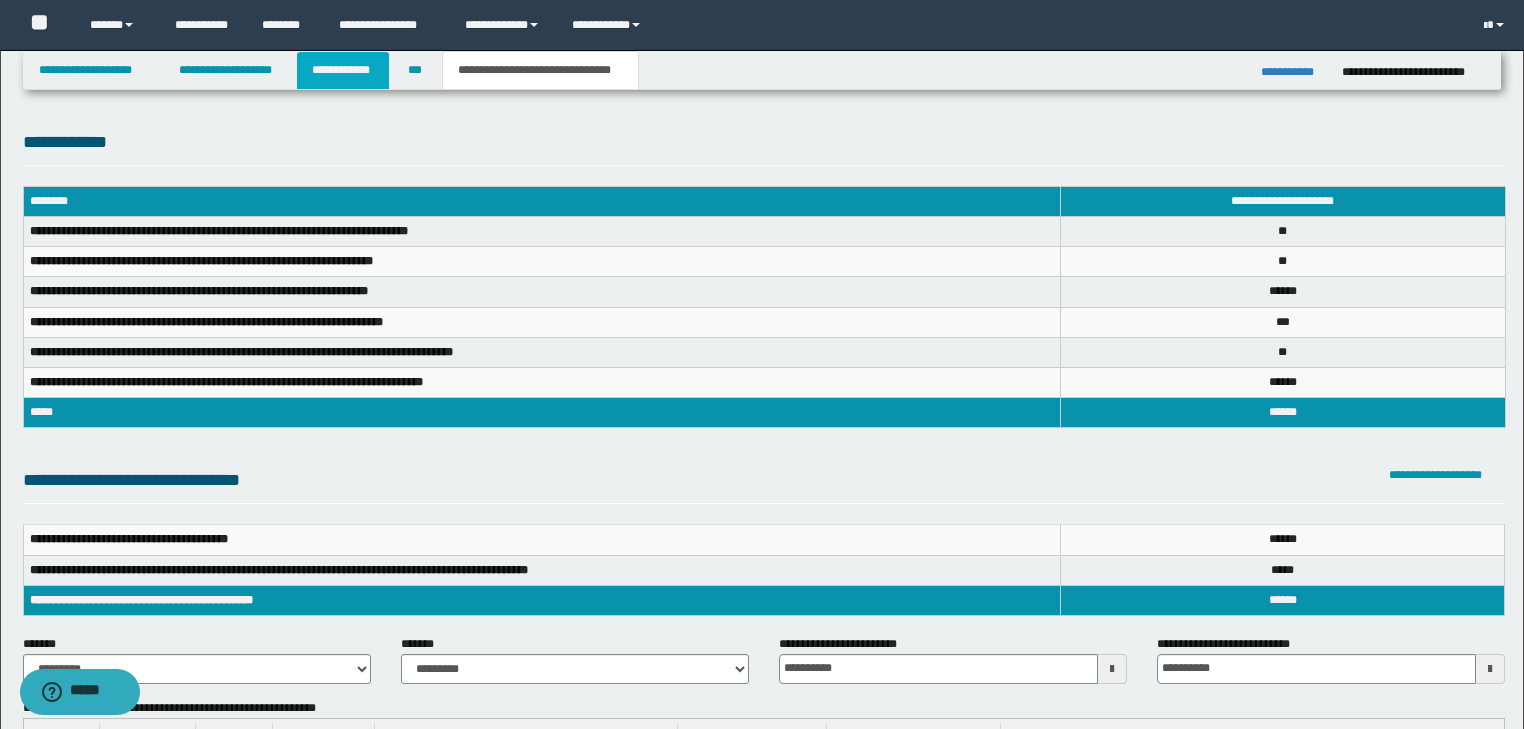 click on "**********" at bounding box center [343, 70] 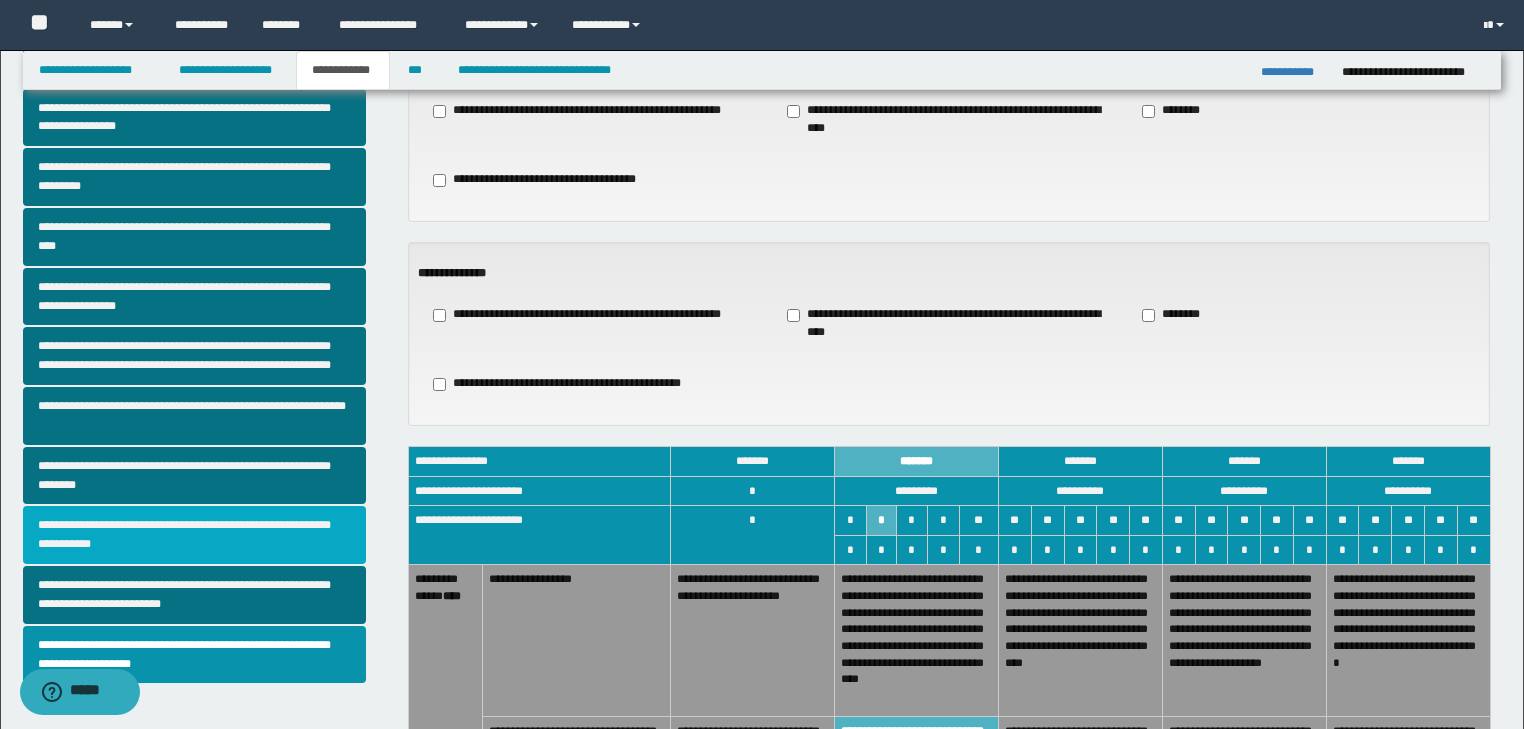 scroll, scrollTop: 320, scrollLeft: 0, axis: vertical 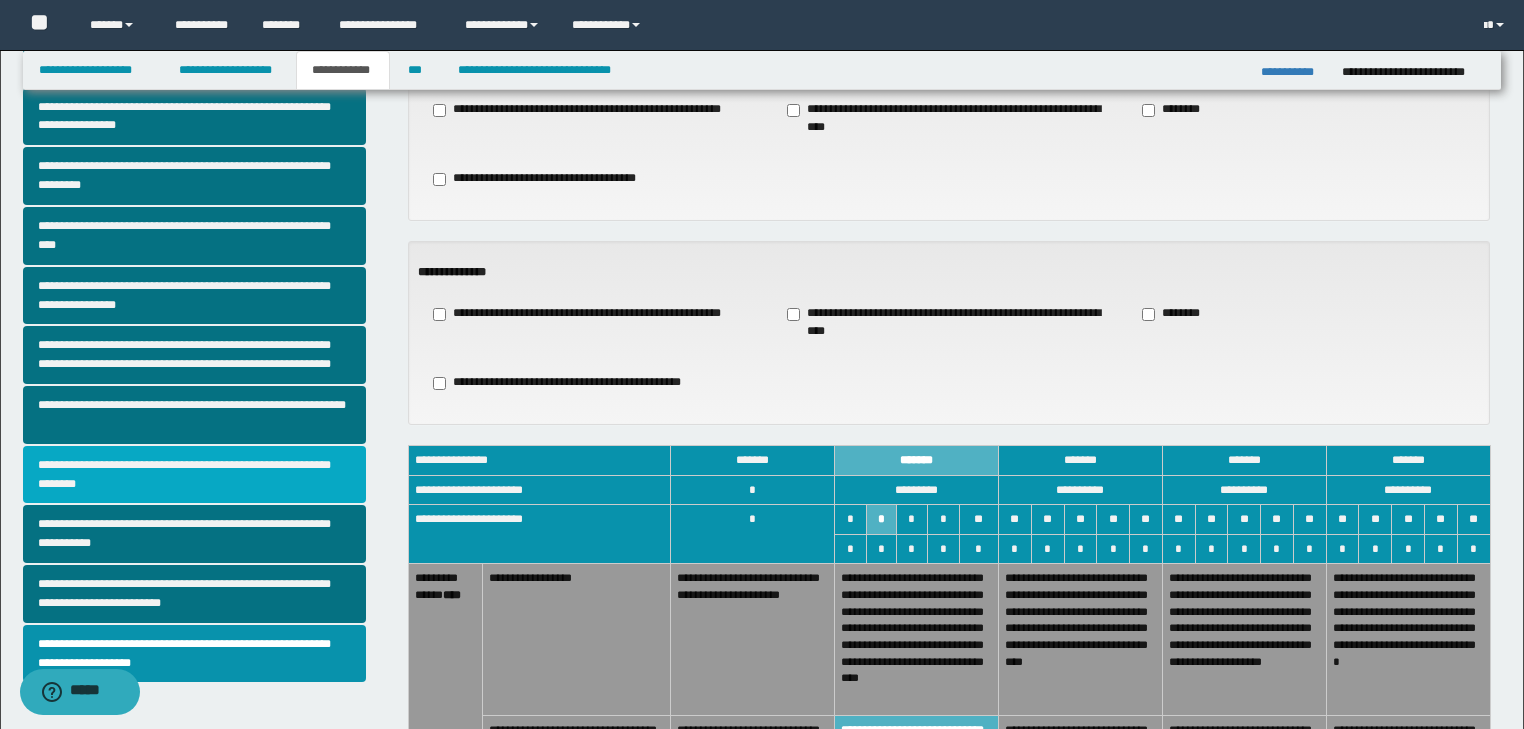 drag, startPoint x: 250, startPoint y: 480, endPoint x: 514, endPoint y: 512, distance: 265.9323 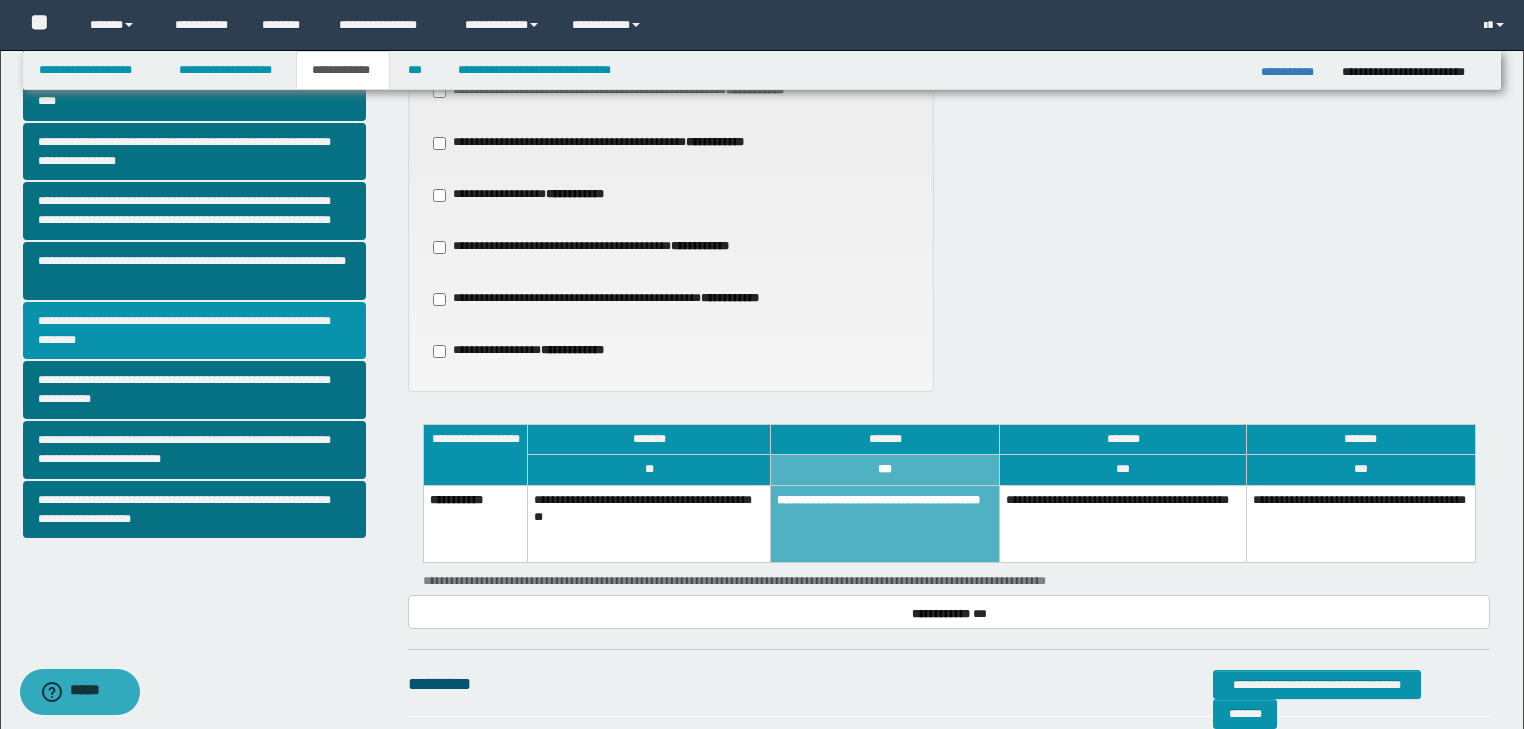 scroll, scrollTop: 465, scrollLeft: 0, axis: vertical 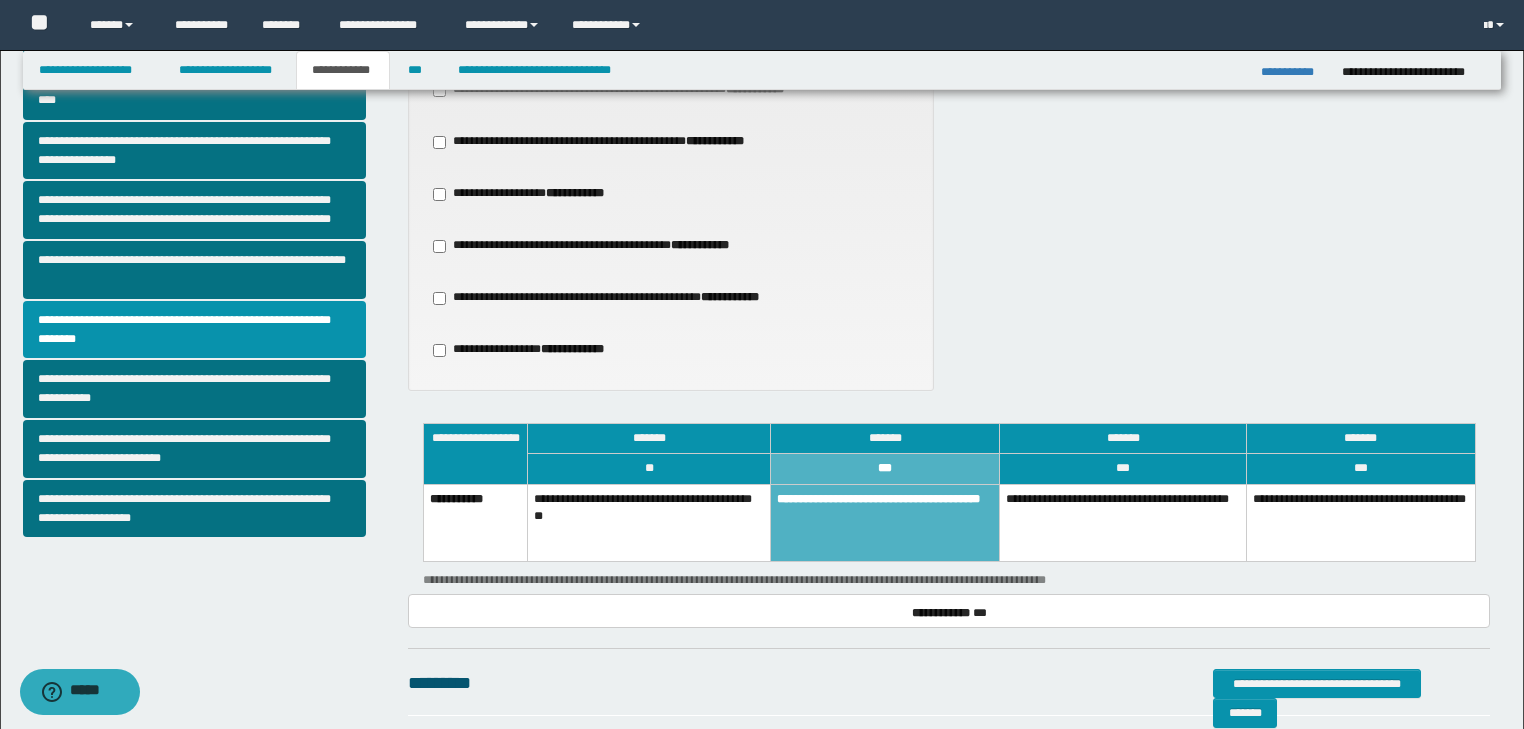 click on "**********" at bounding box center [885, 523] 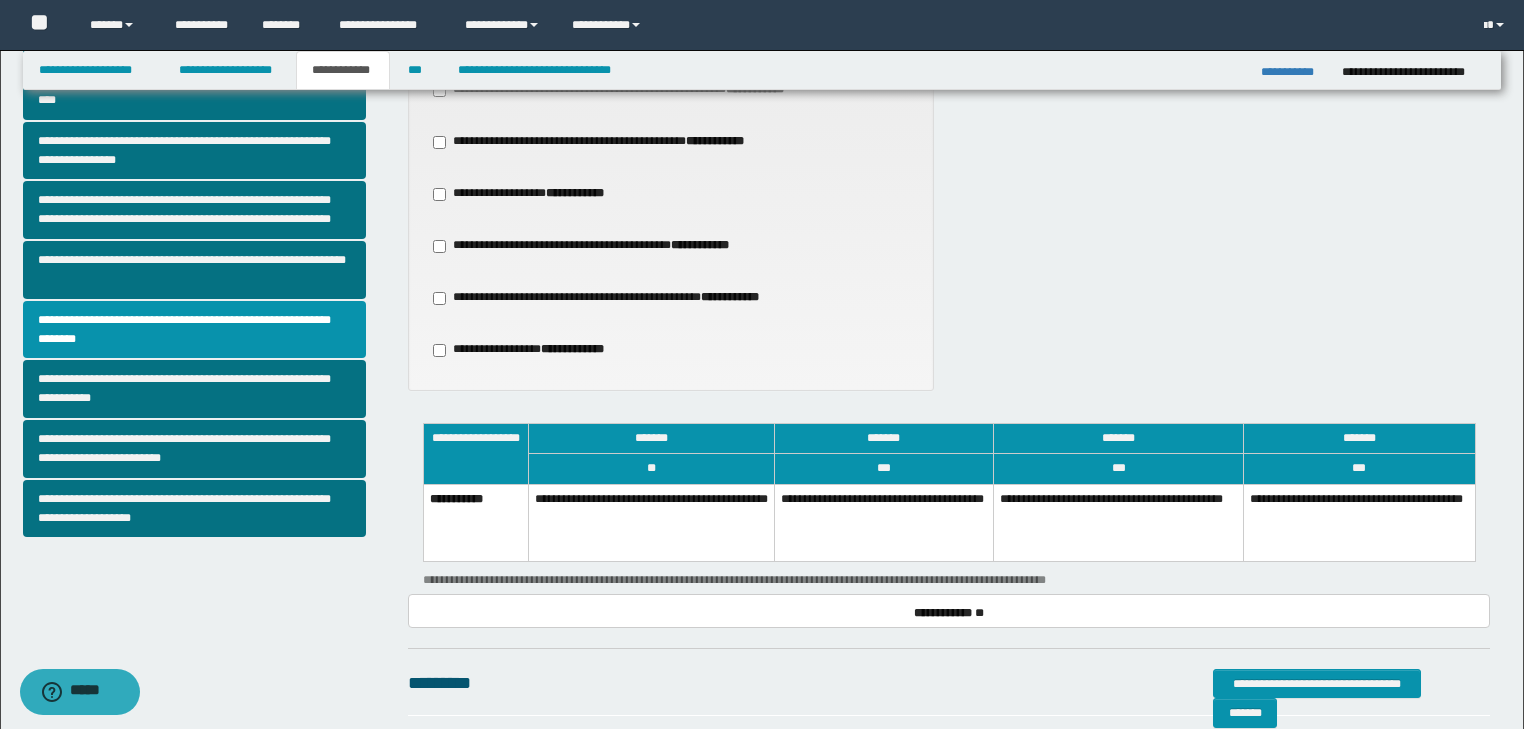 click on "**********" at bounding box center [601, 142] 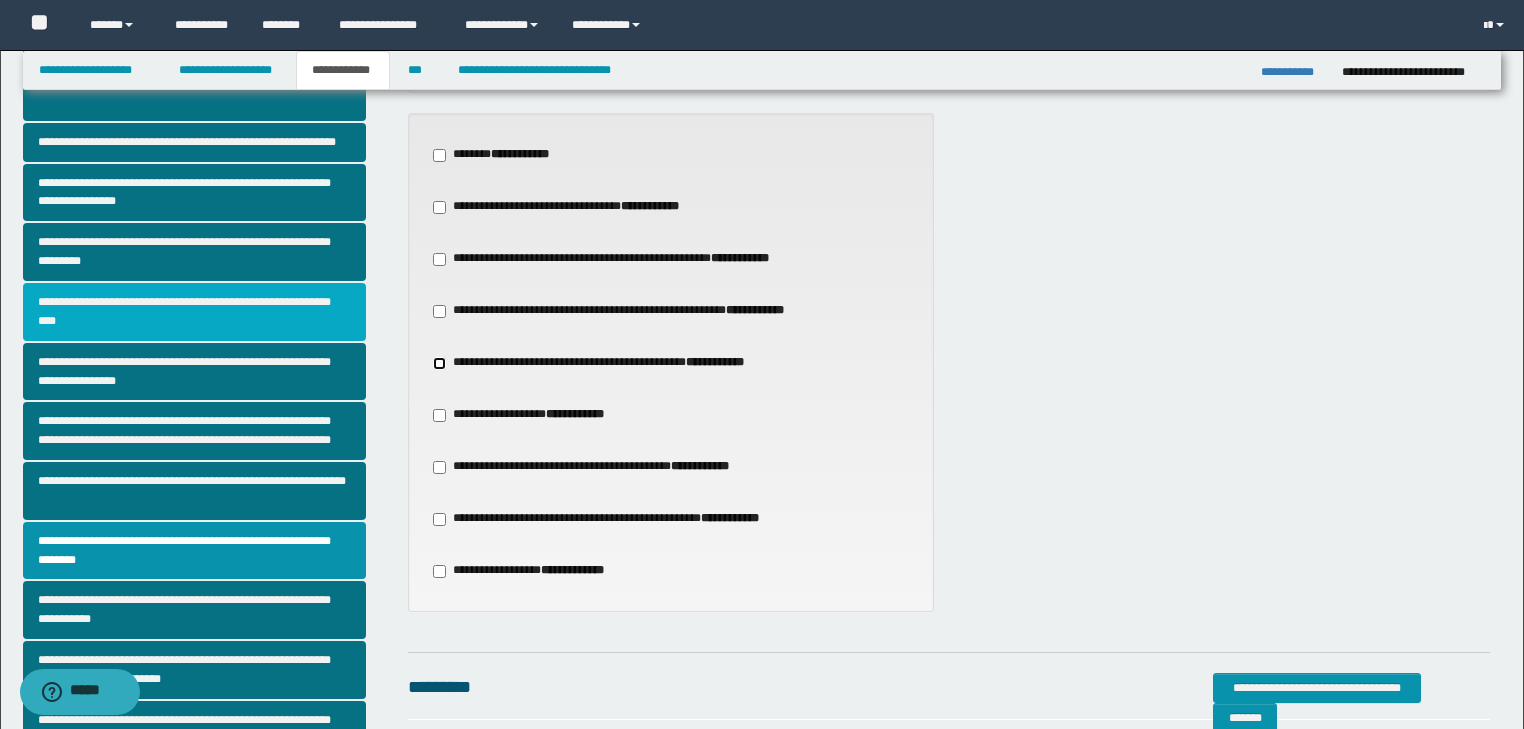 scroll, scrollTop: 241, scrollLeft: 0, axis: vertical 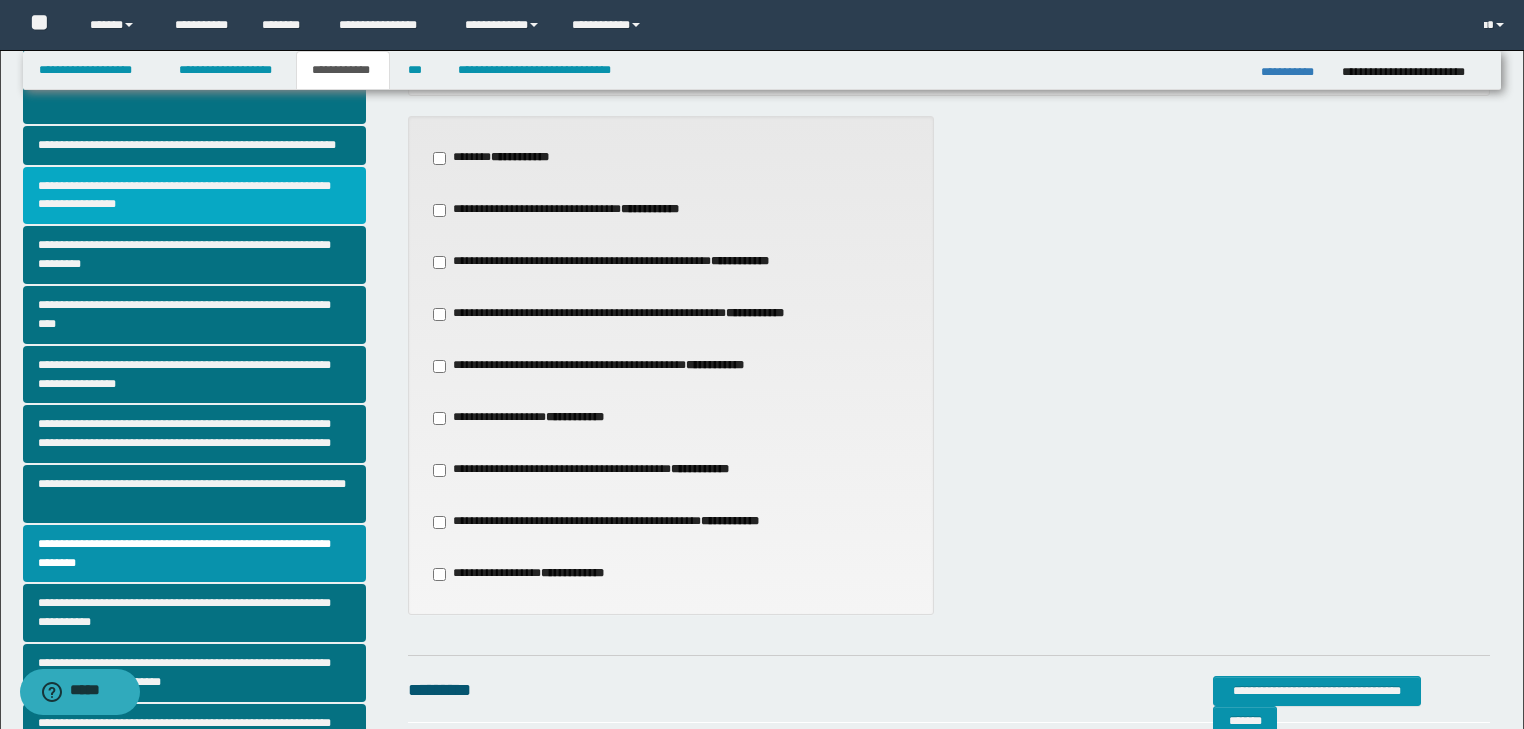click on "**********" at bounding box center (195, 196) 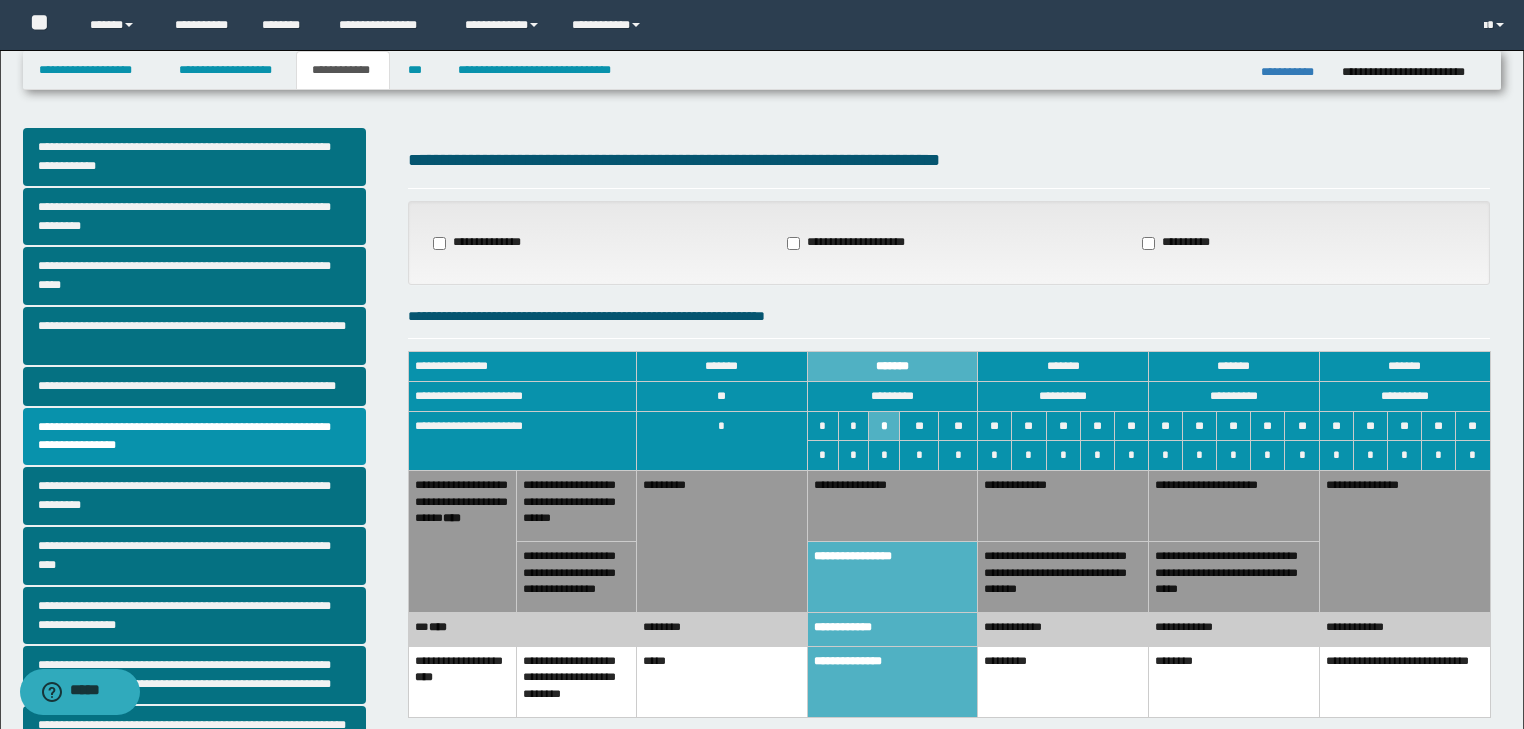 click on "********" at bounding box center [721, 630] 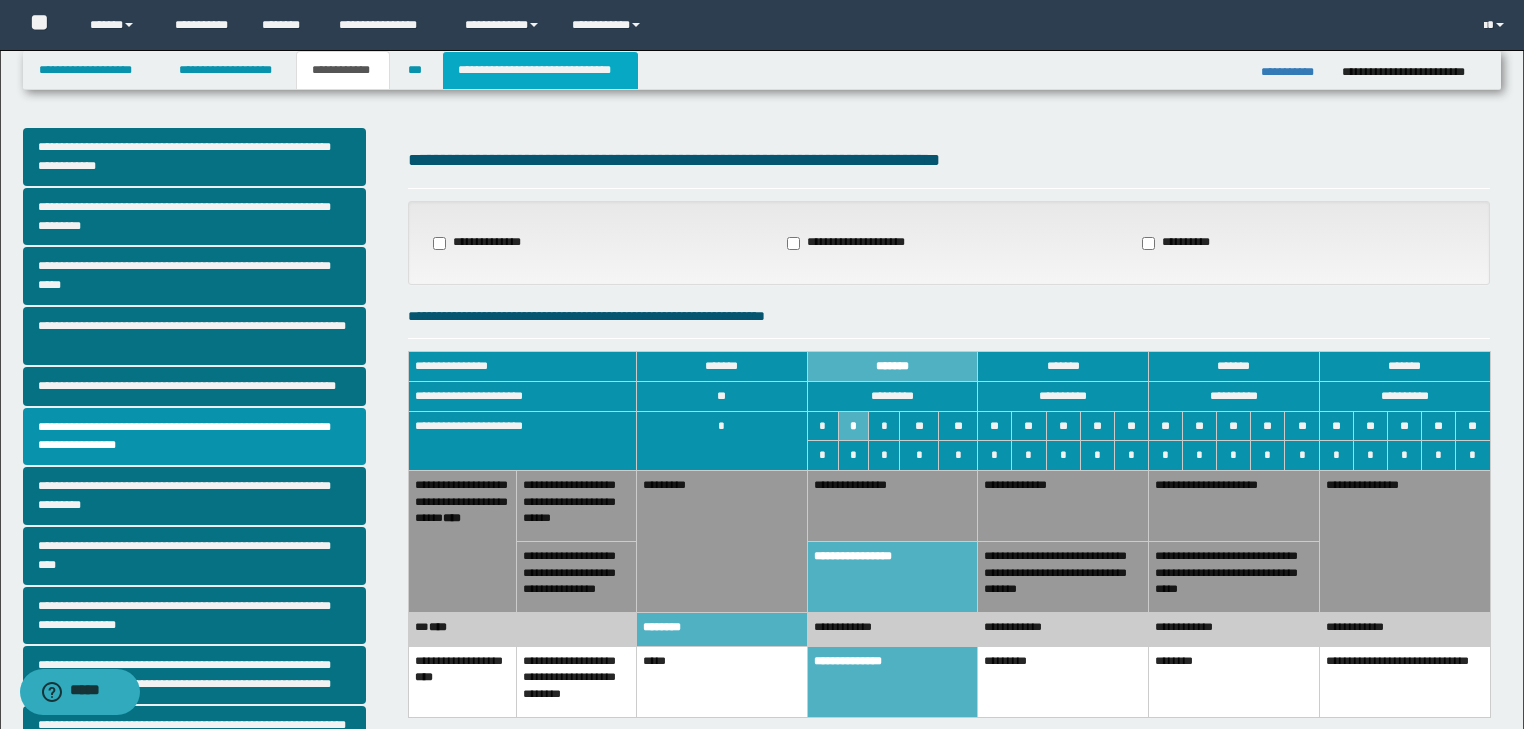 click on "**********" at bounding box center [540, 70] 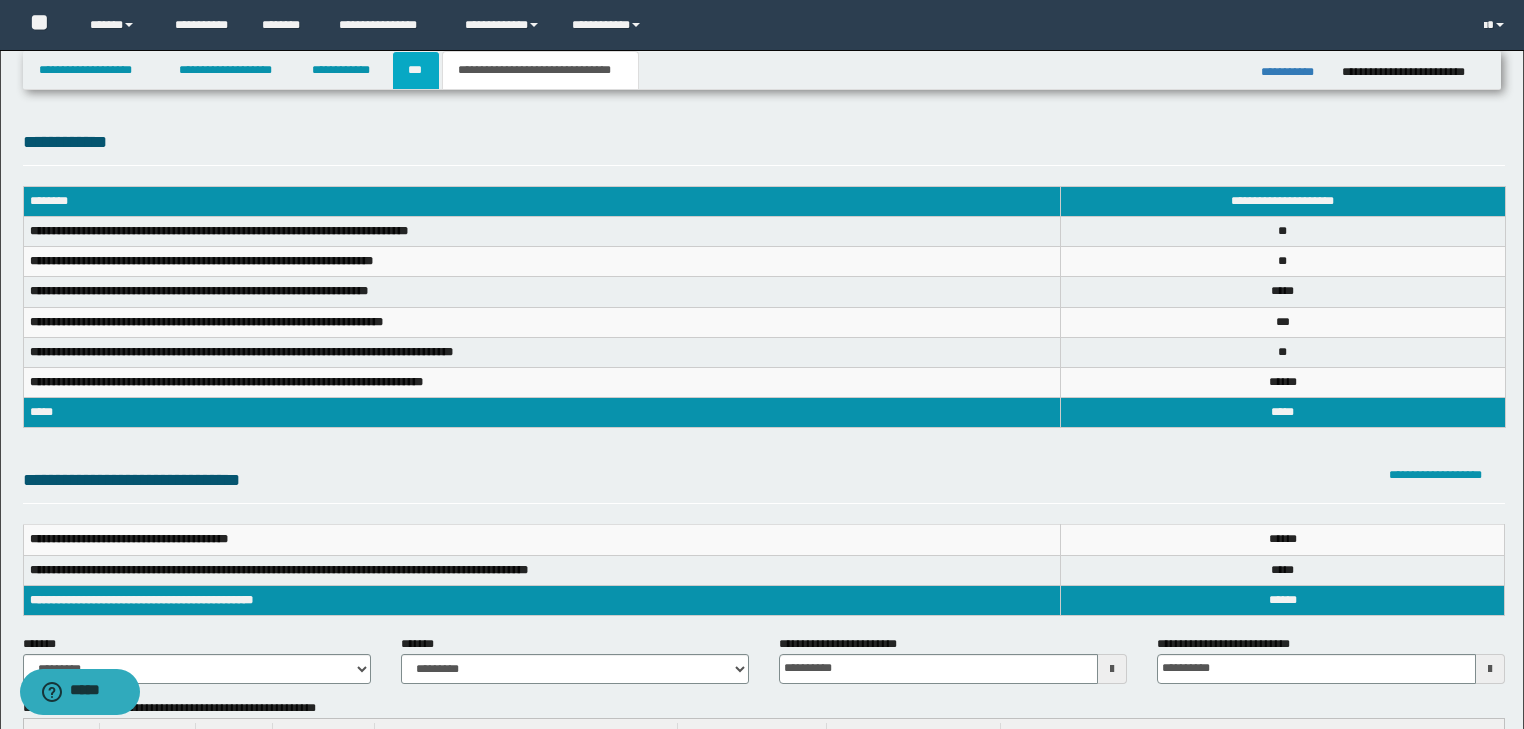 click on "***" at bounding box center (416, 70) 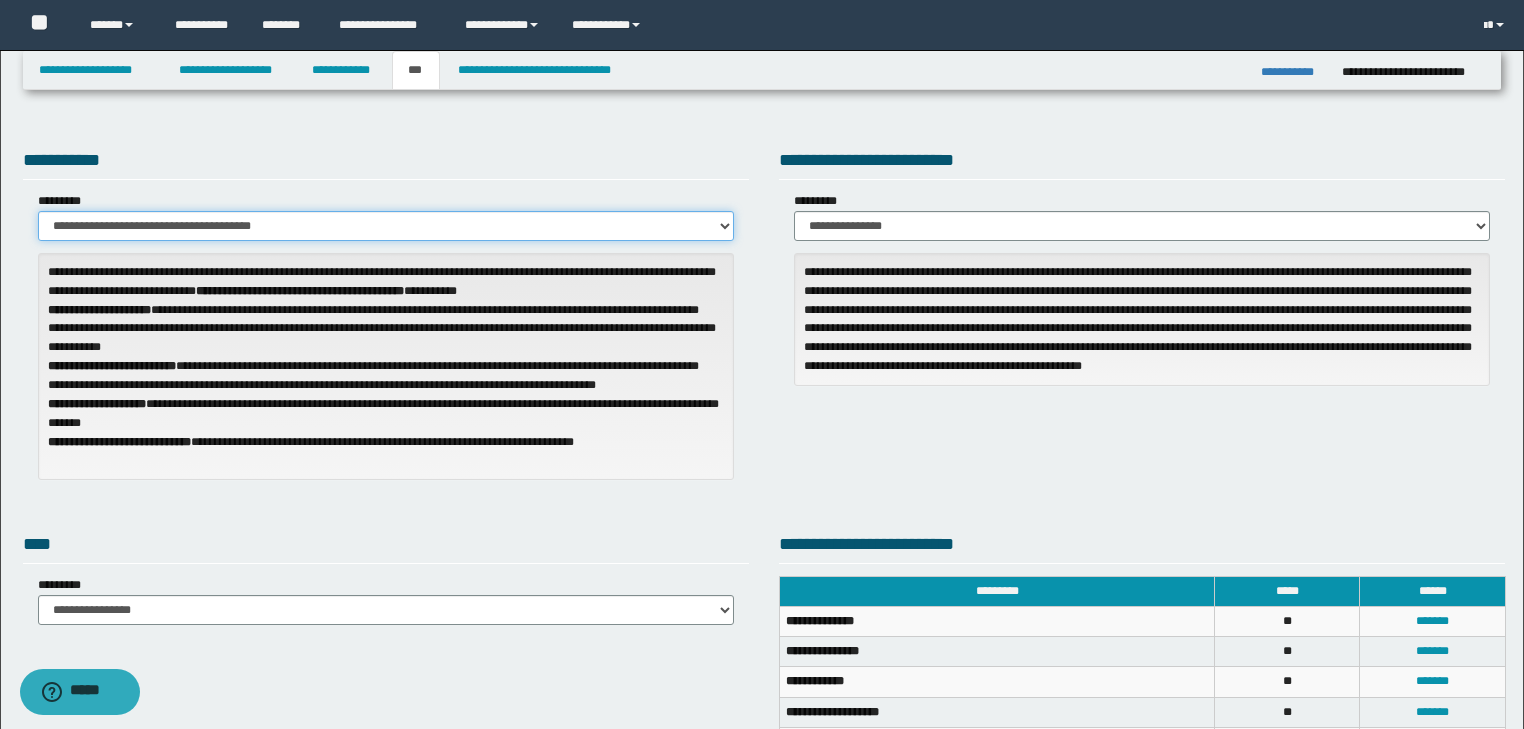 click on "**********" at bounding box center [386, 226] 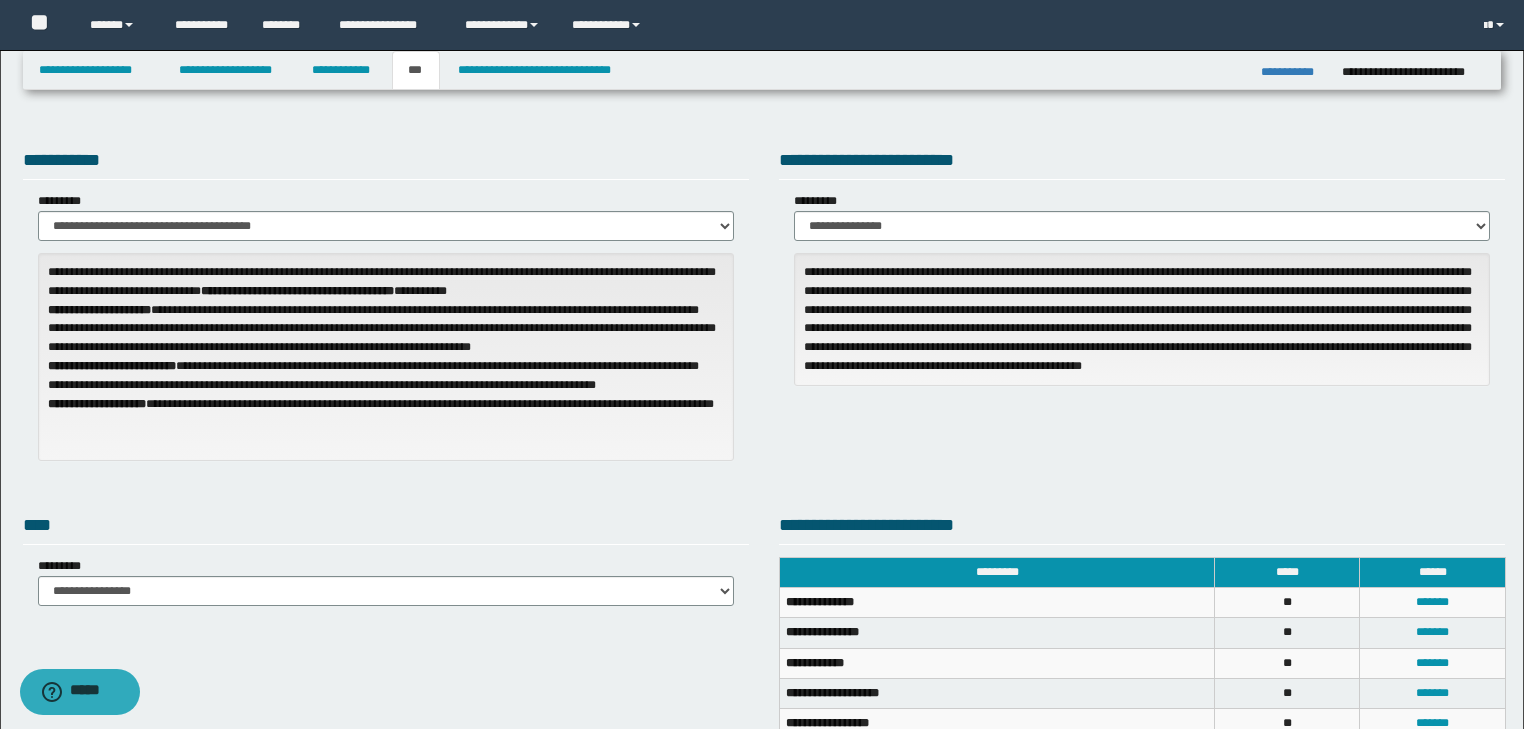 click on "**********" at bounding box center (386, 163) 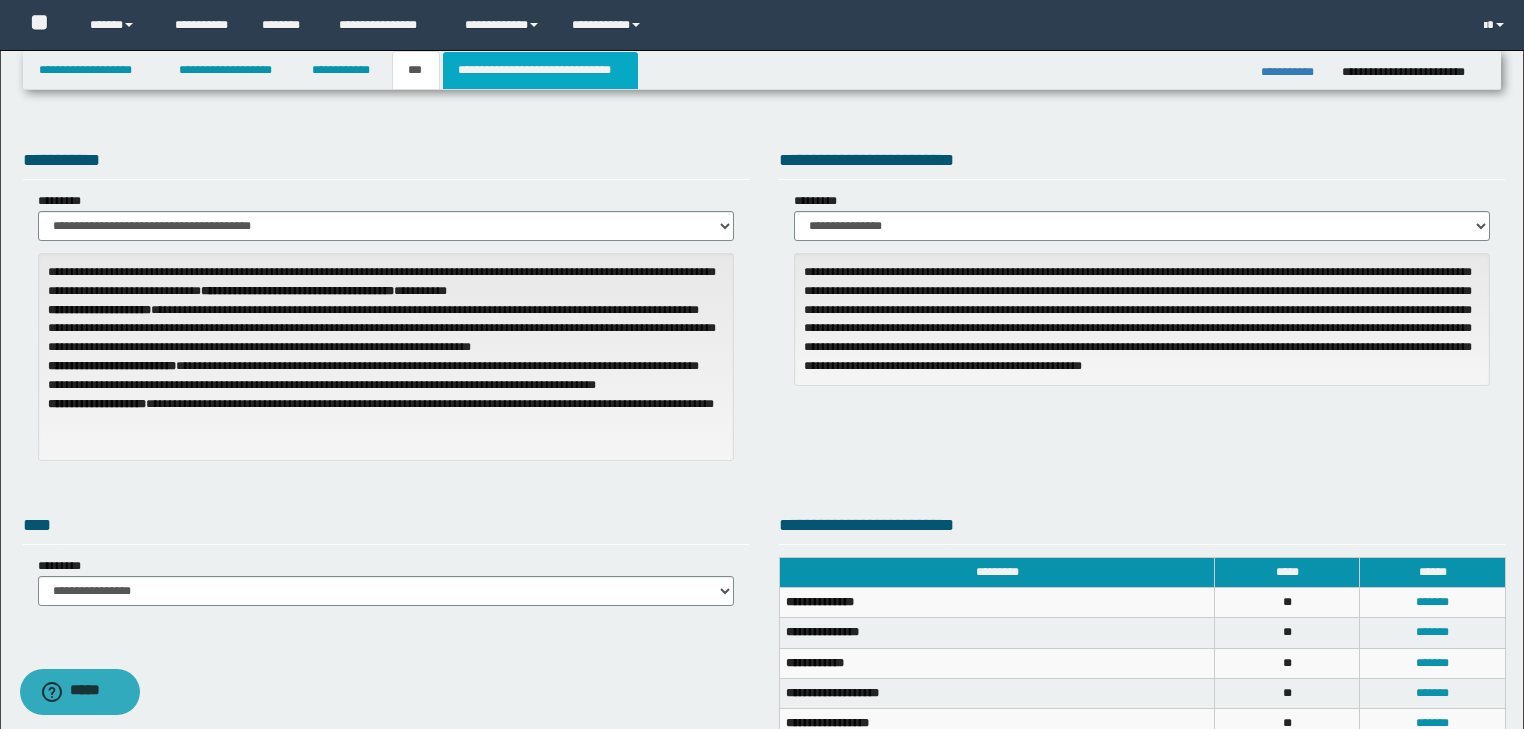 click on "**********" at bounding box center (540, 70) 